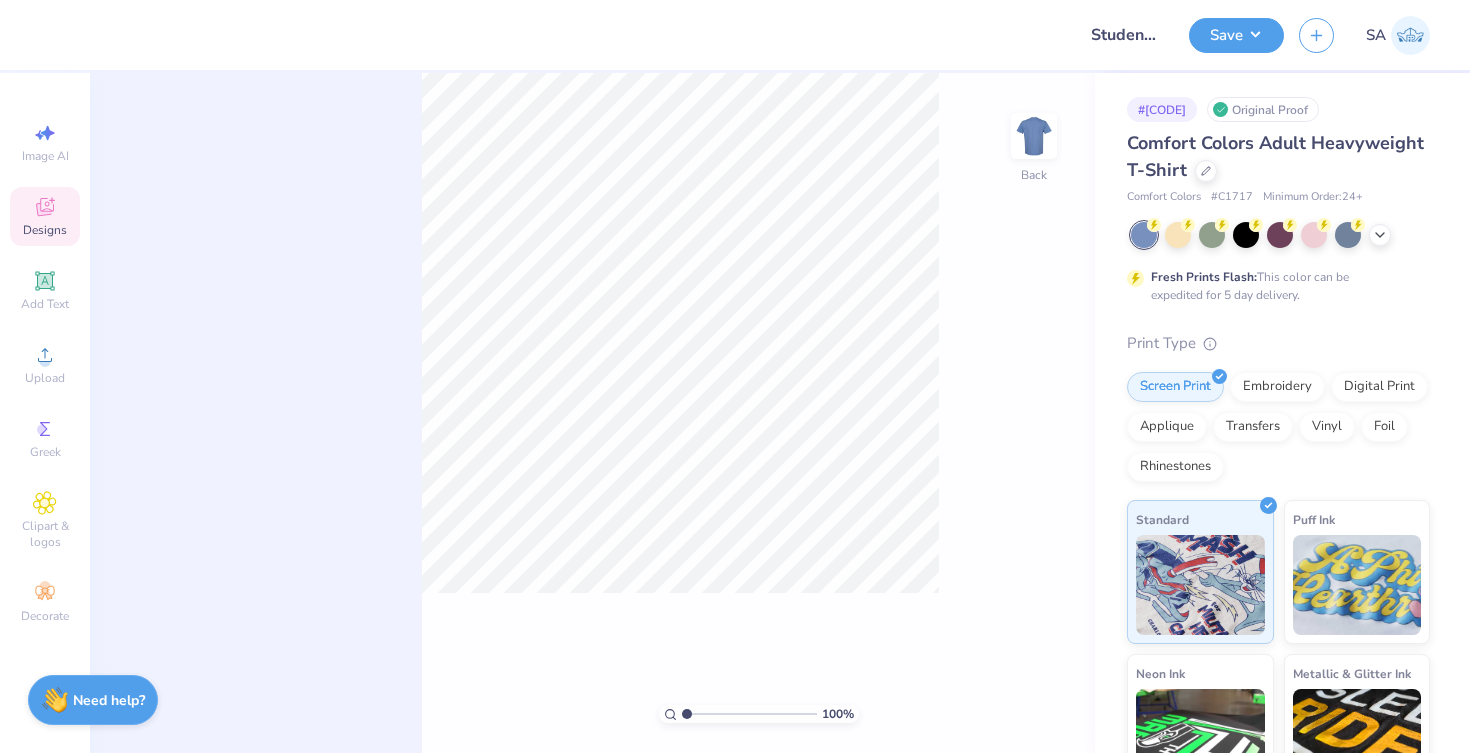 scroll, scrollTop: 0, scrollLeft: 0, axis: both 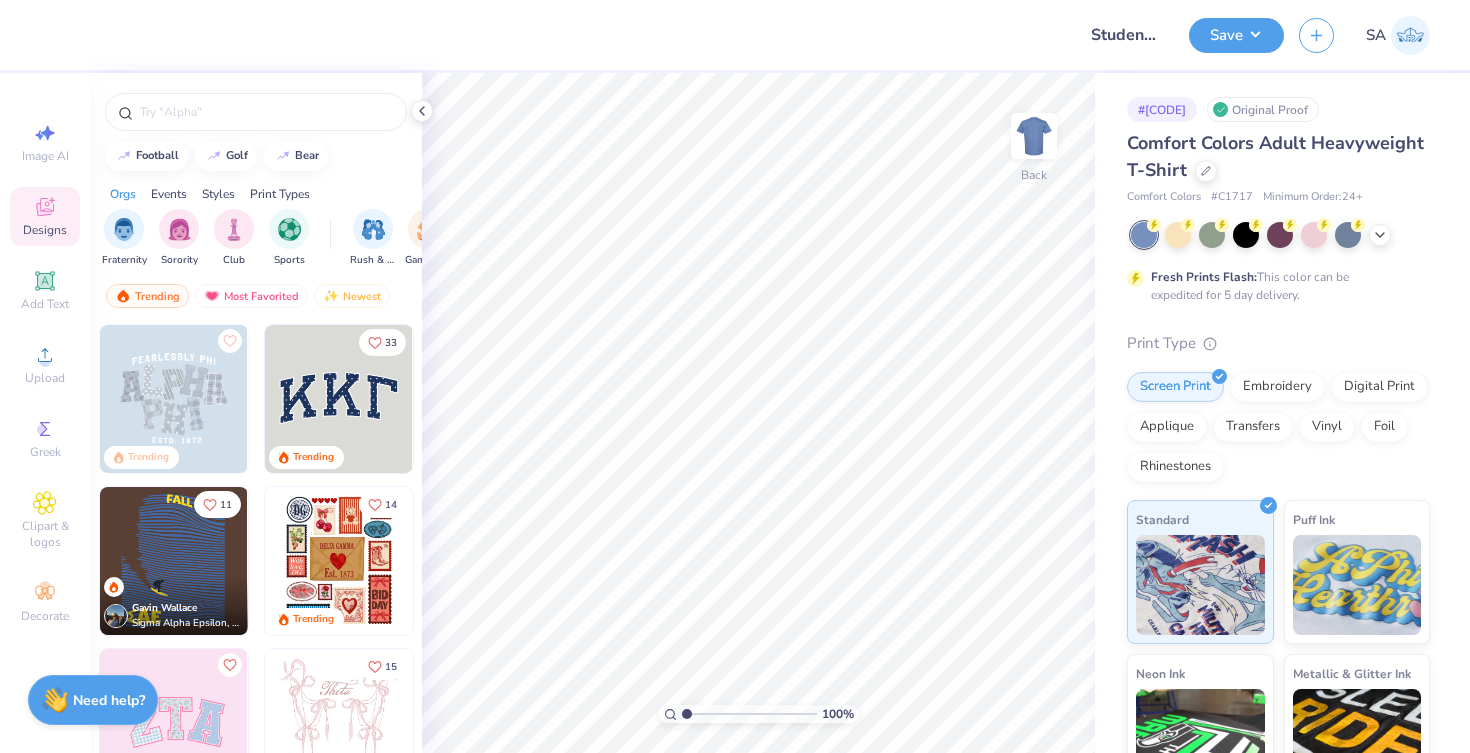 click on "Comfort Colors Adult Heavyweight T-Shirt" at bounding box center [1278, 157] 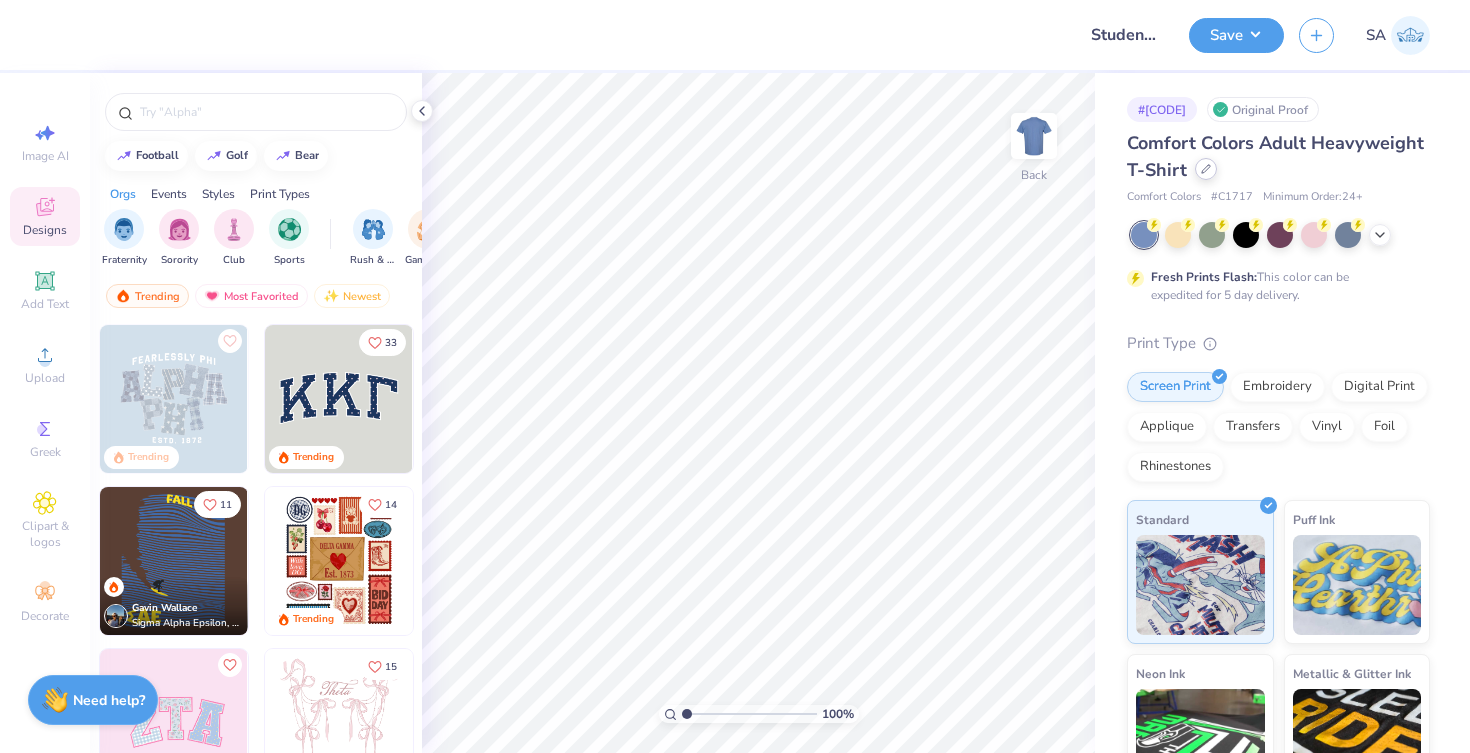 click at bounding box center (1206, 169) 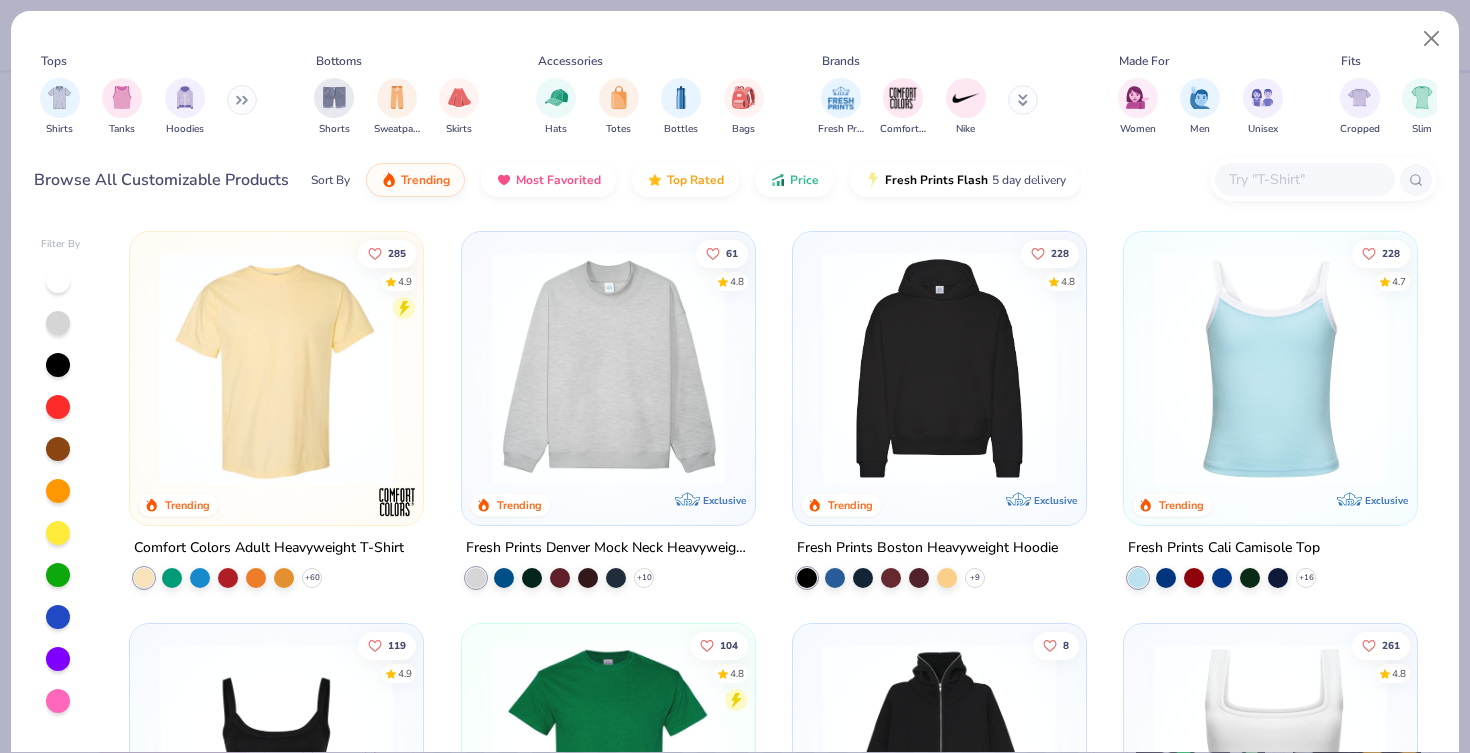 click at bounding box center (1304, 179) 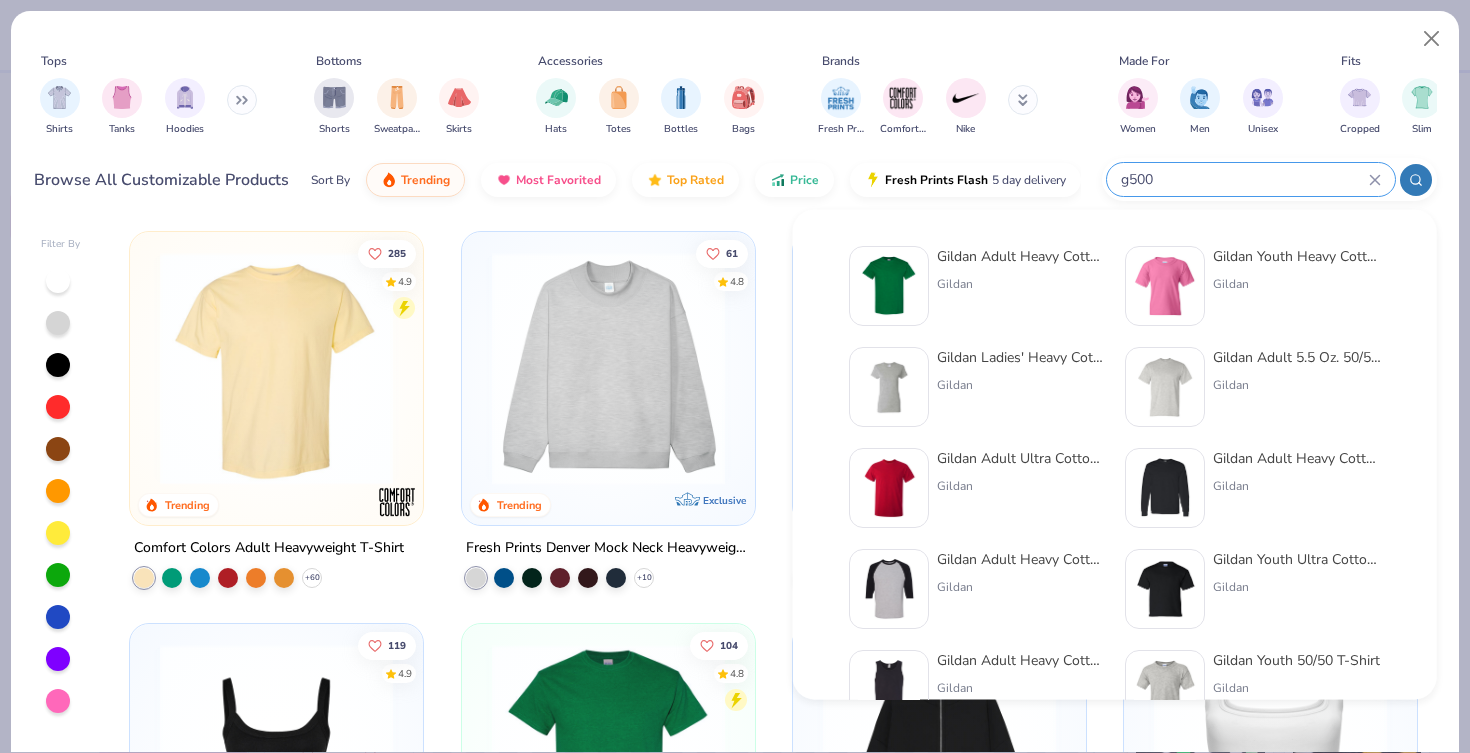 type on "g500" 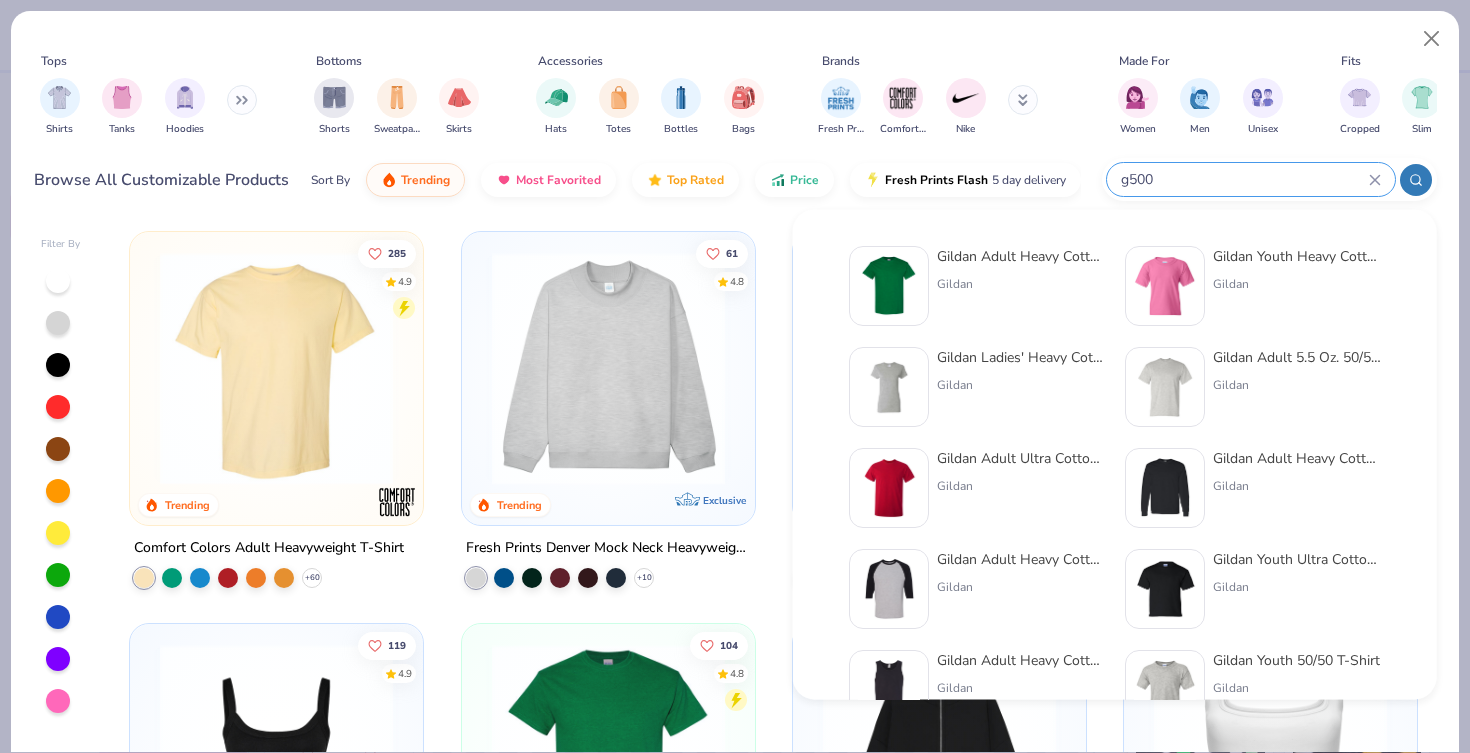 click on "Gildan Adult Heavy Cotton T-Shirt" at bounding box center [1021, 256] 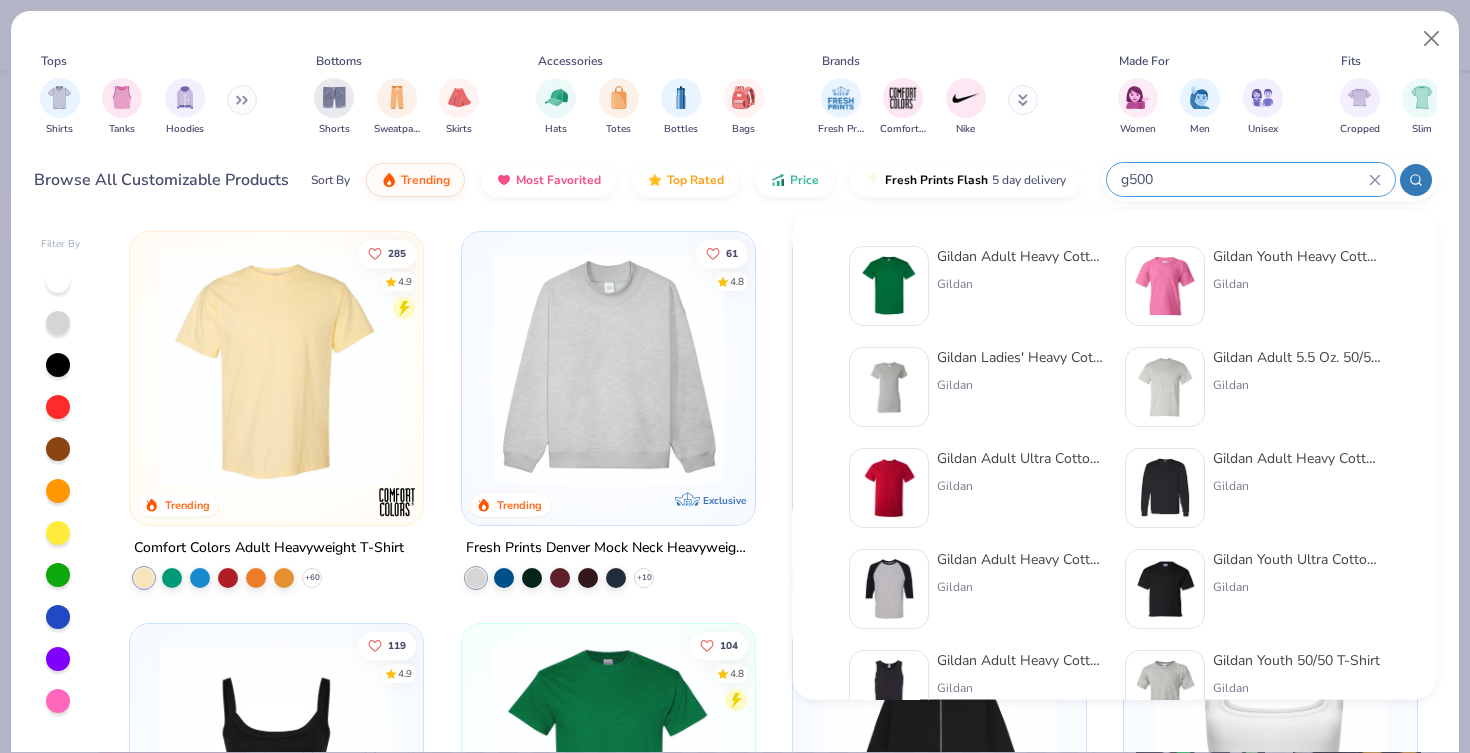 type 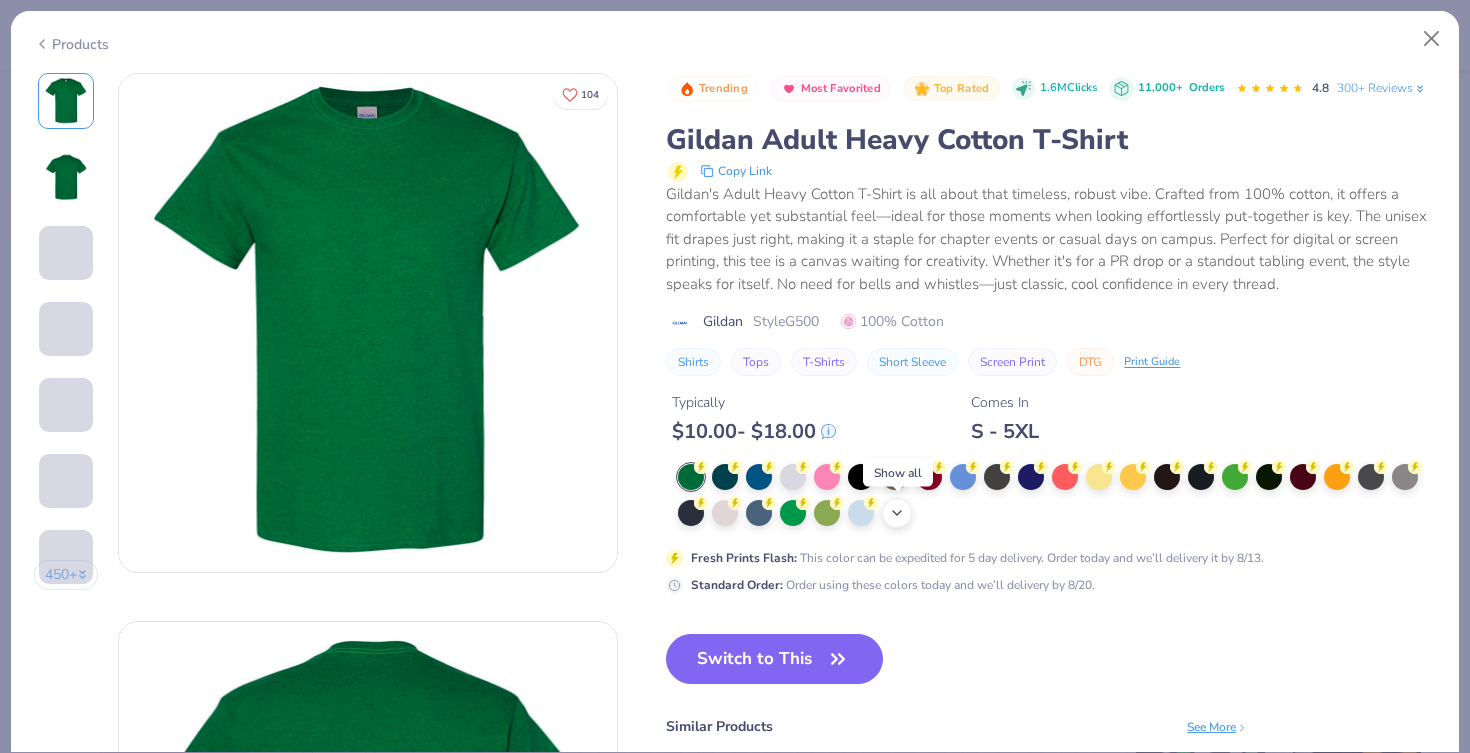 click 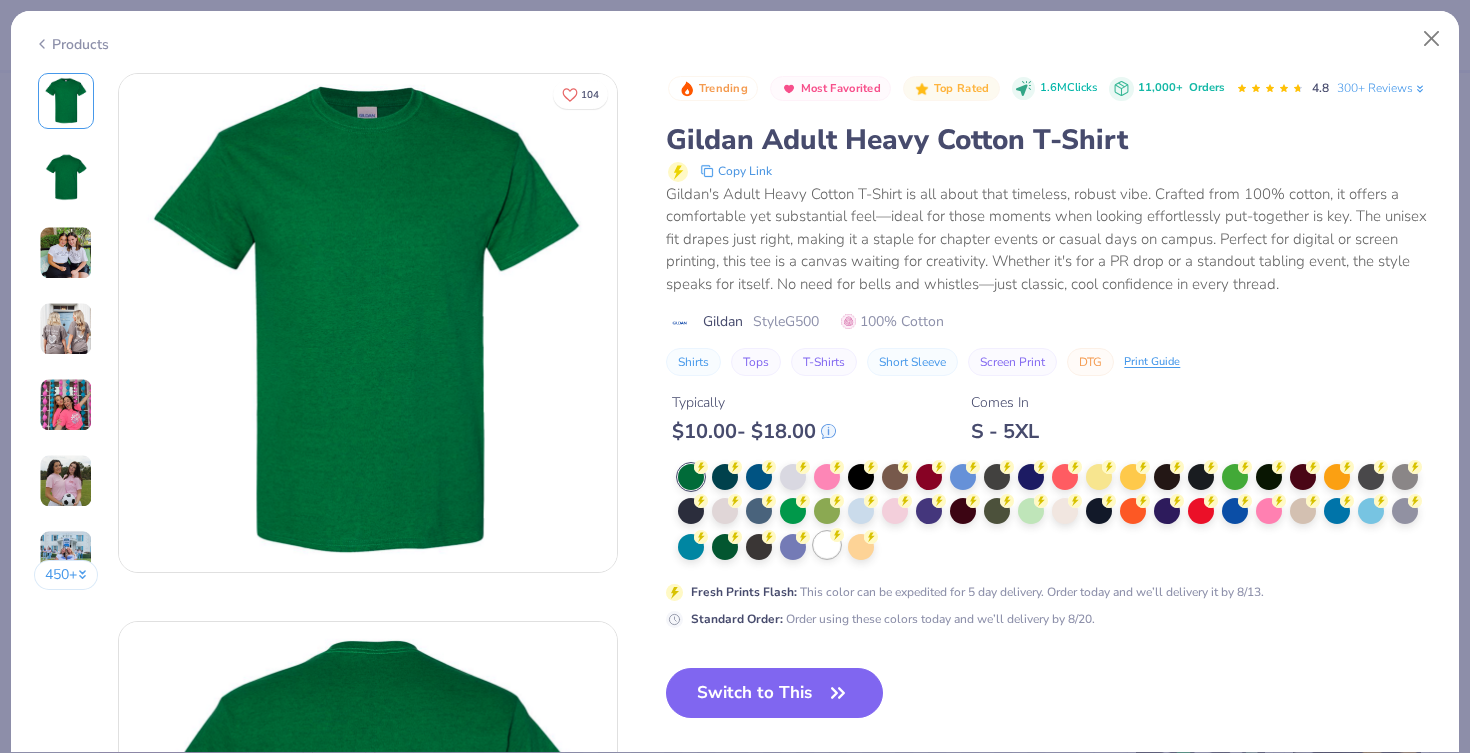 click at bounding box center [827, 545] 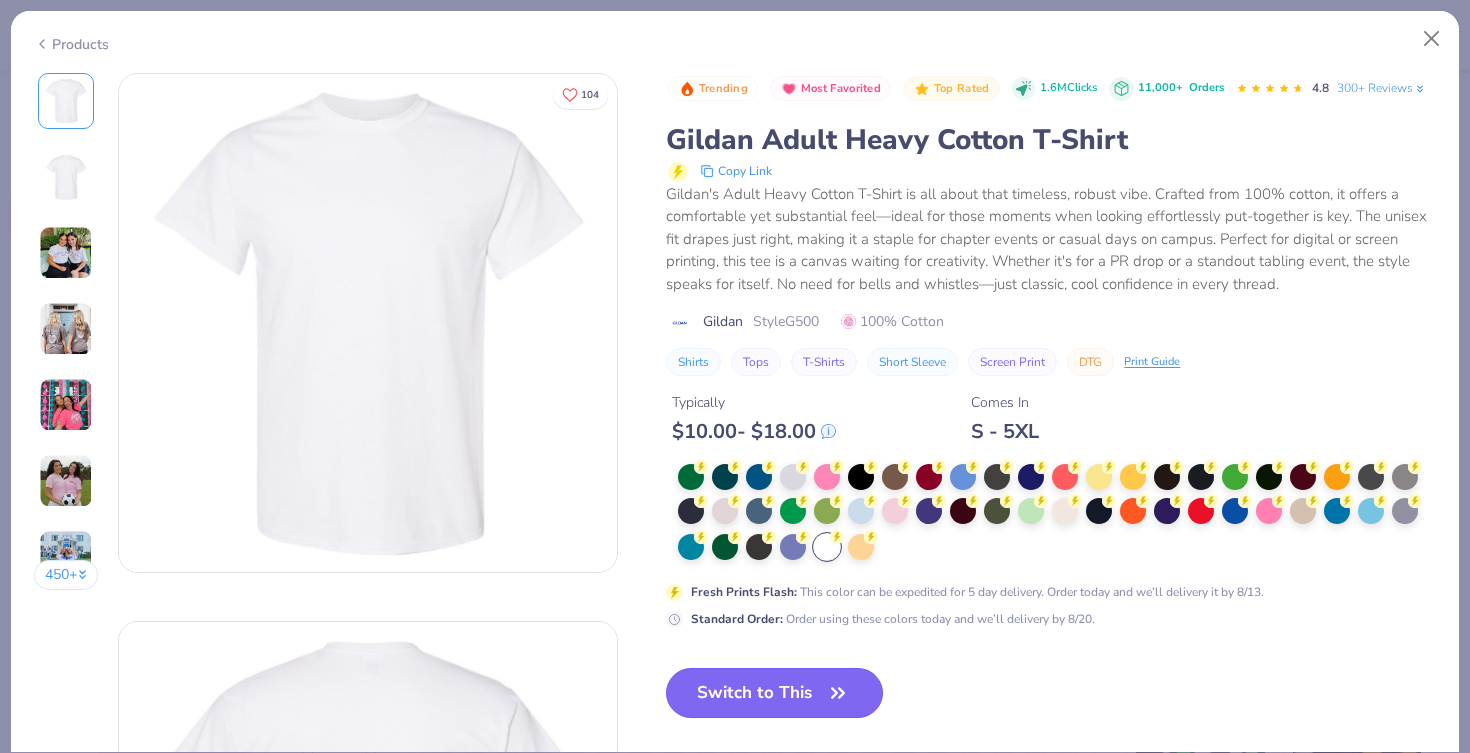click on "Switch to This" at bounding box center (774, 693) 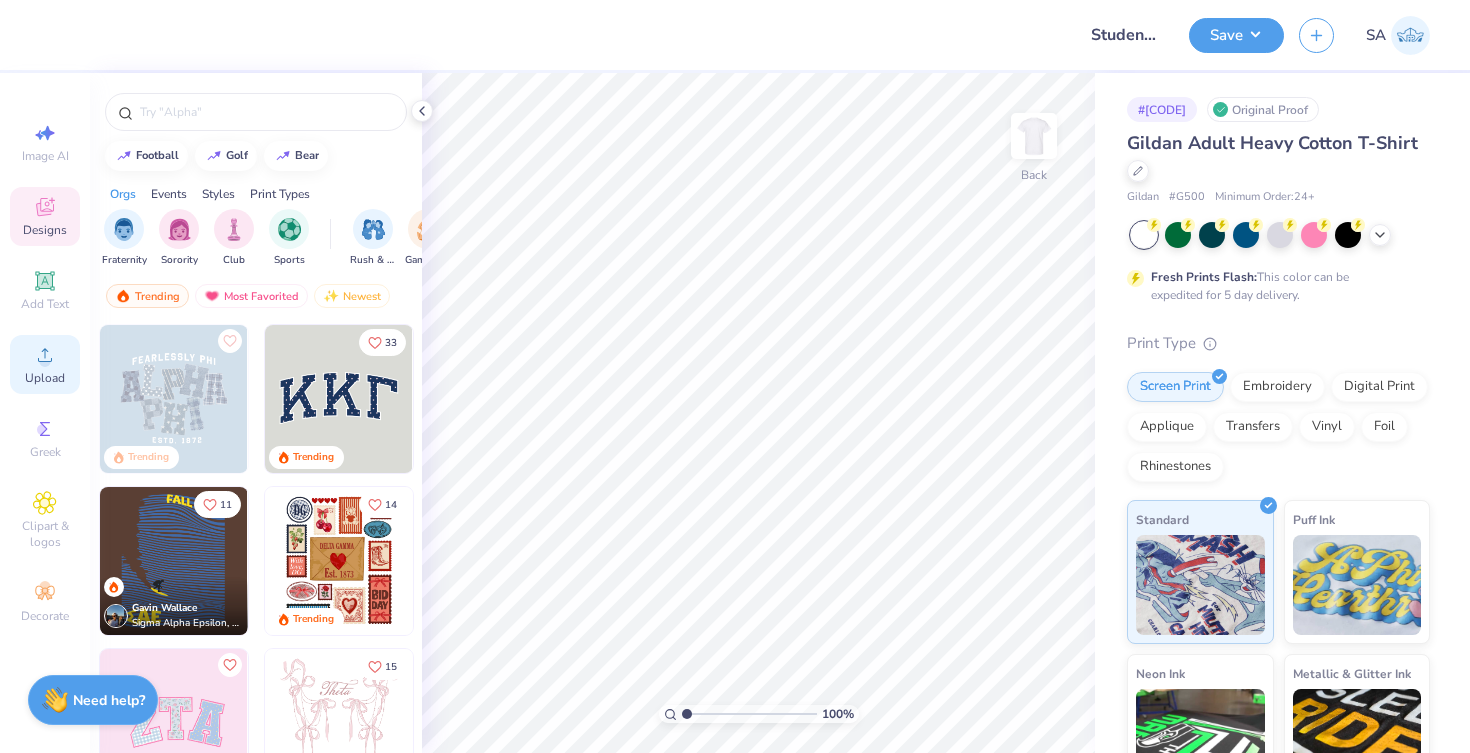click 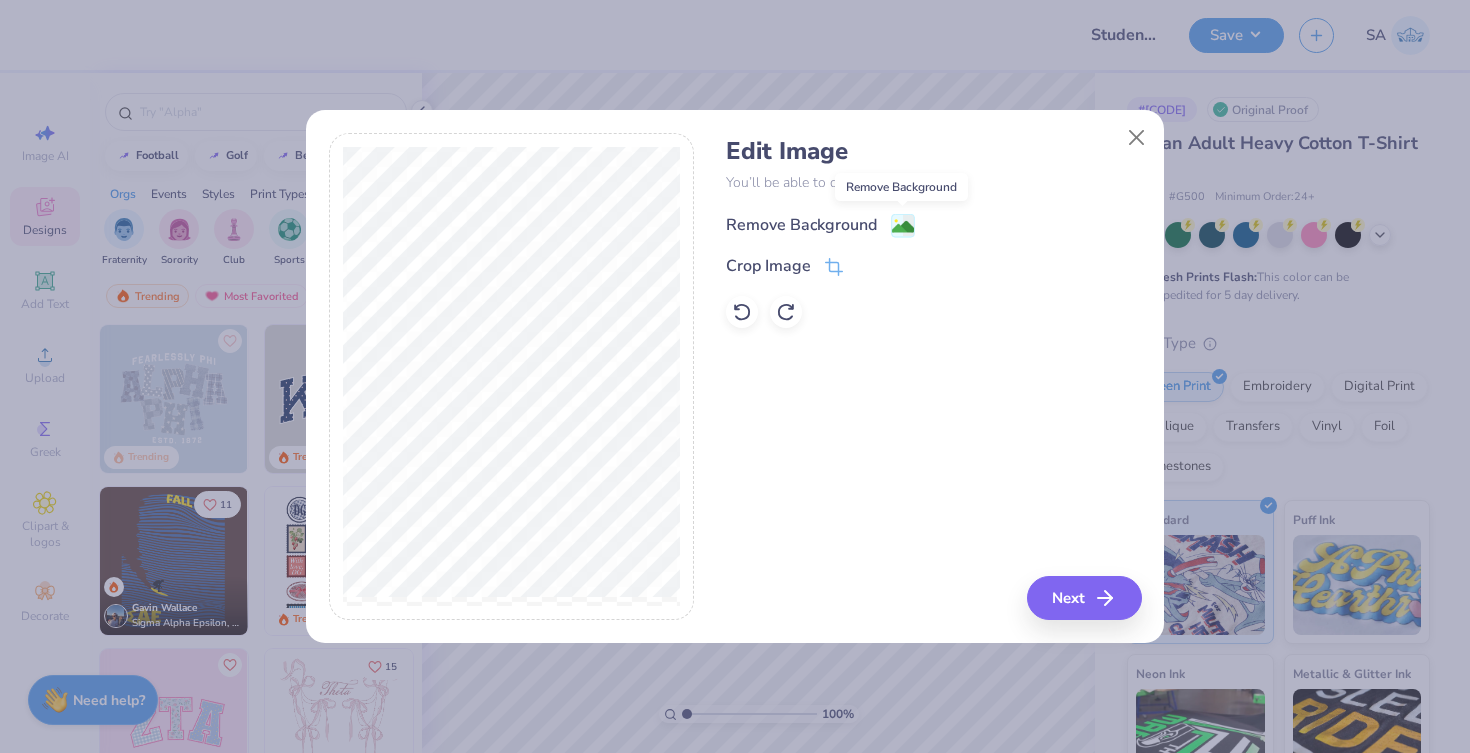click 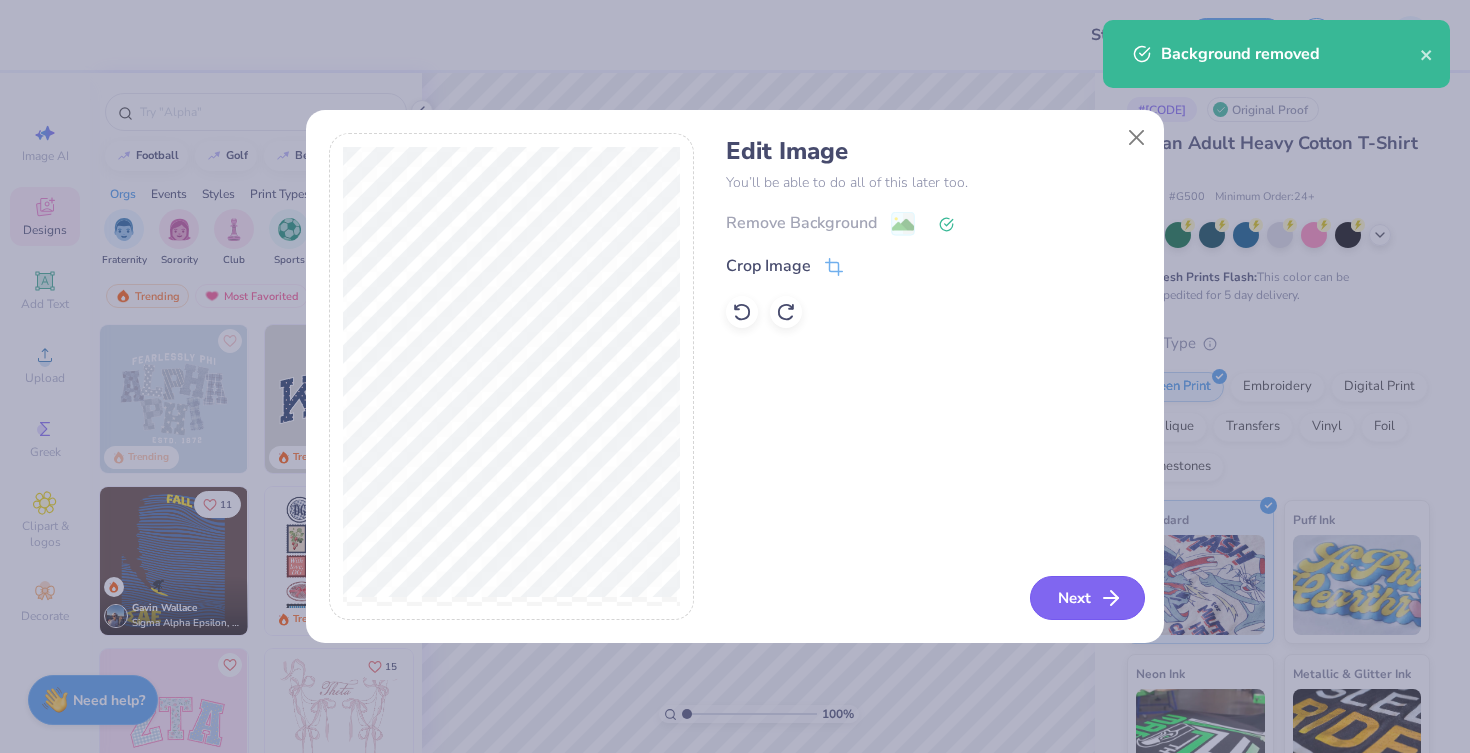 click on "Next" at bounding box center [1087, 598] 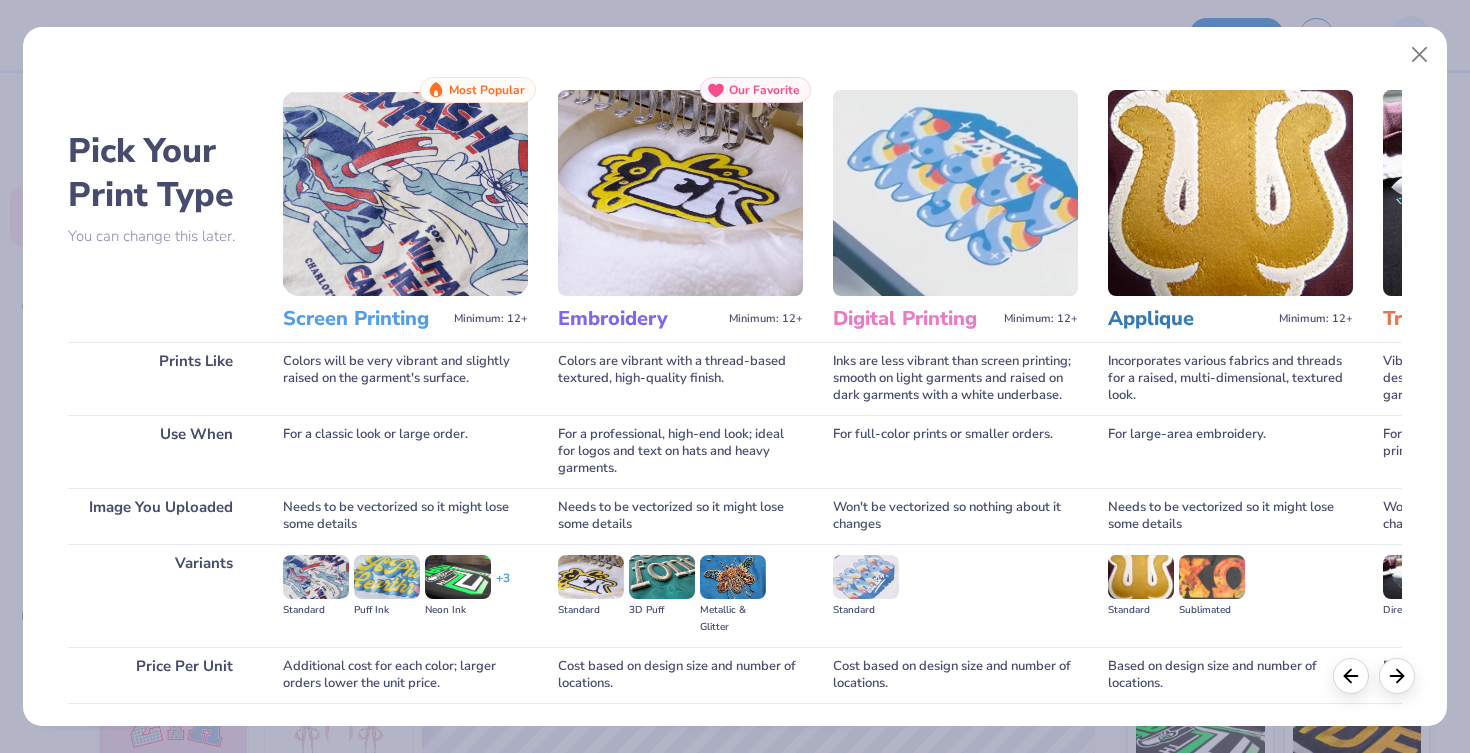 scroll, scrollTop: 144, scrollLeft: 0, axis: vertical 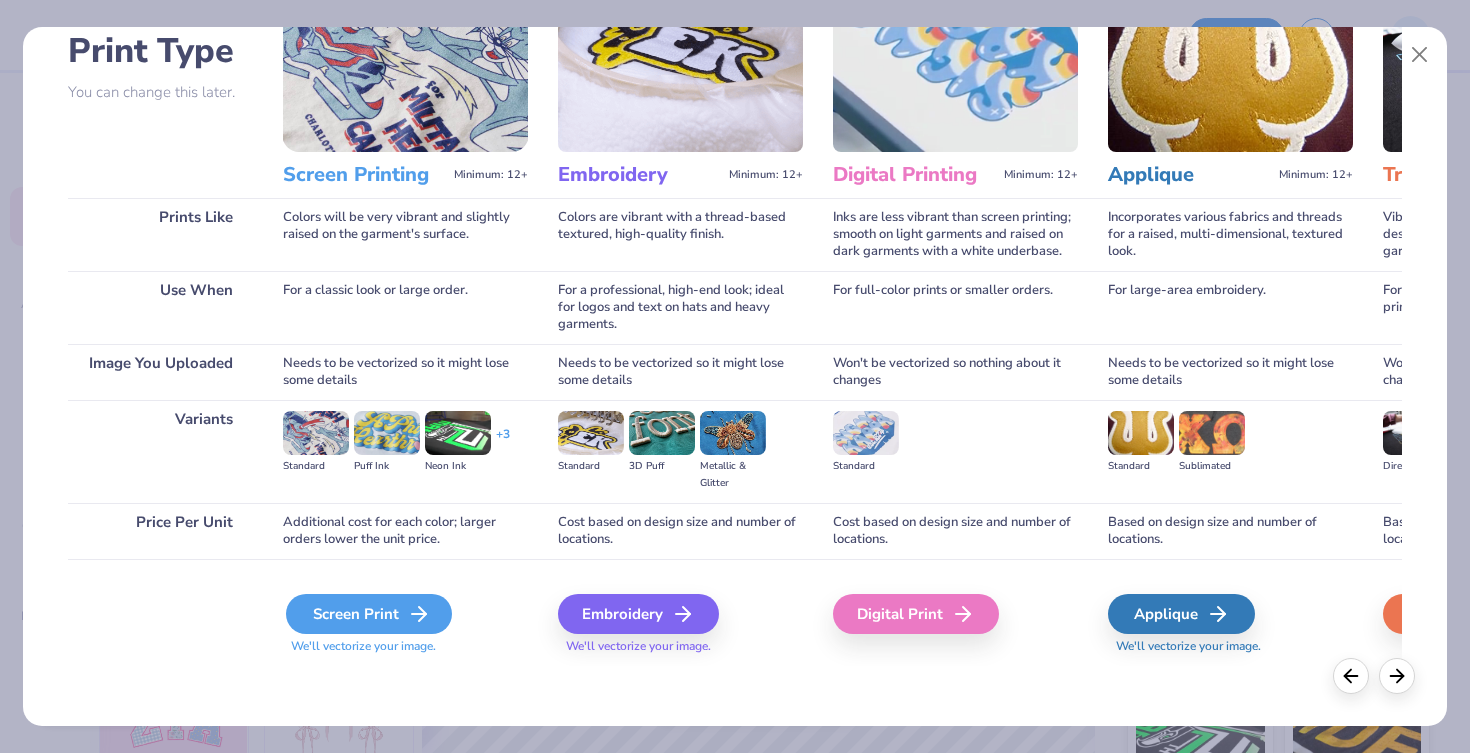 click on "Screen Print" at bounding box center (369, 614) 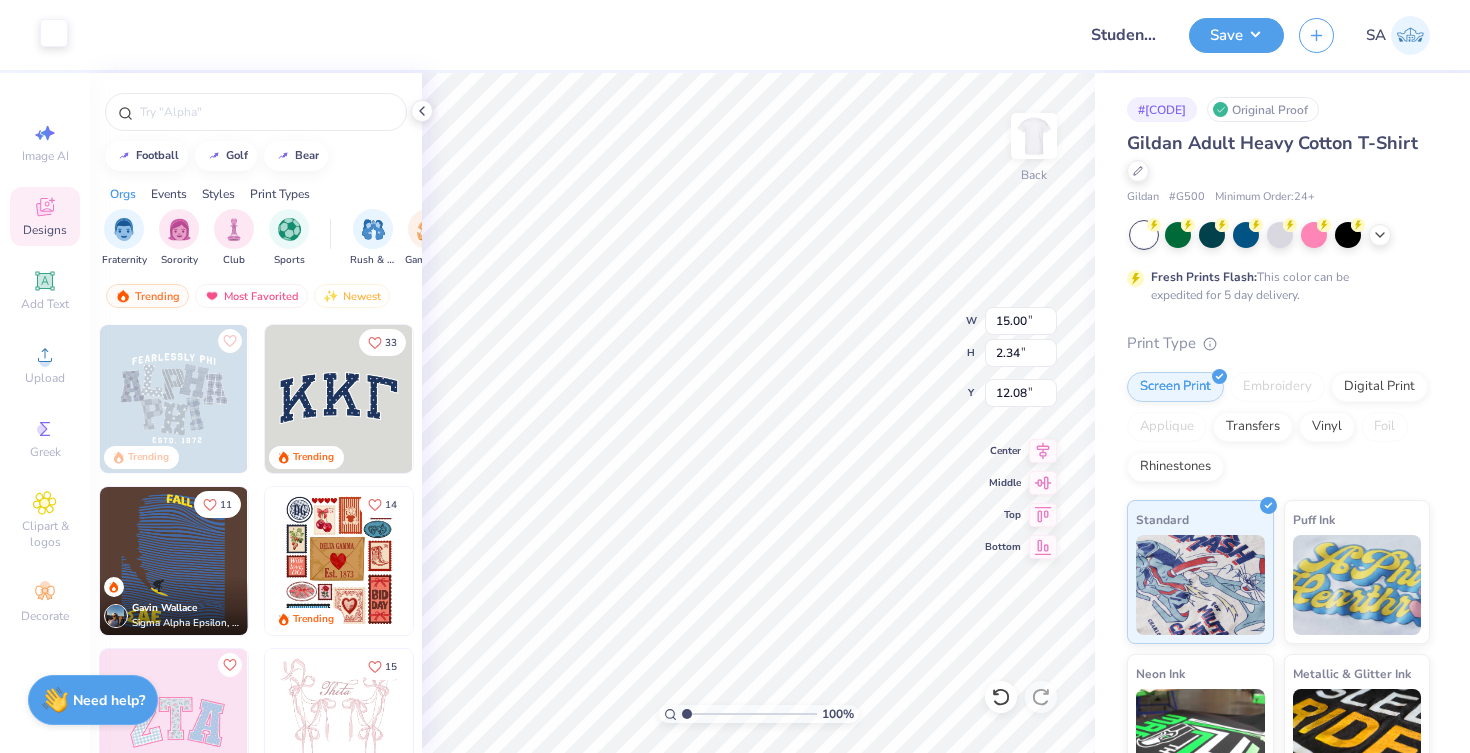 click at bounding box center (54, 33) 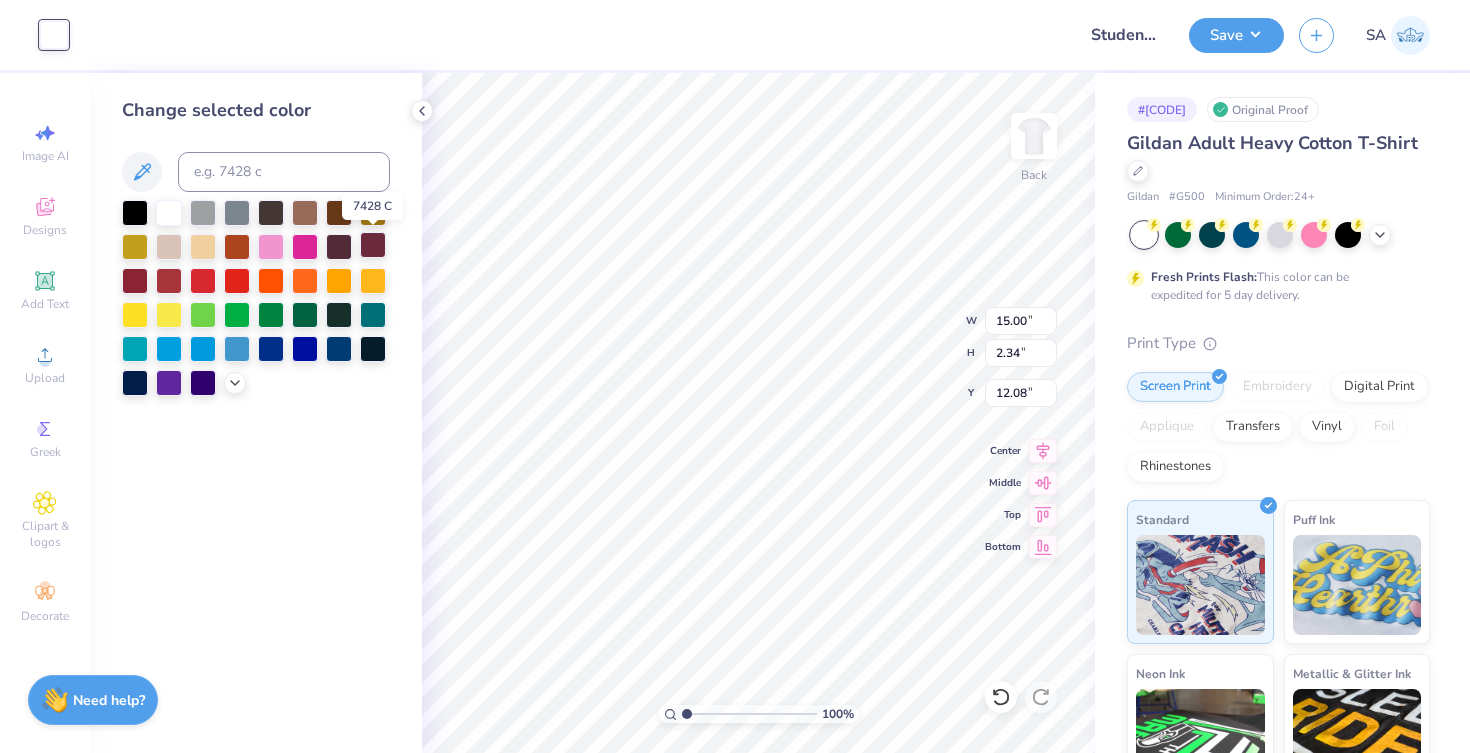 click at bounding box center [373, 245] 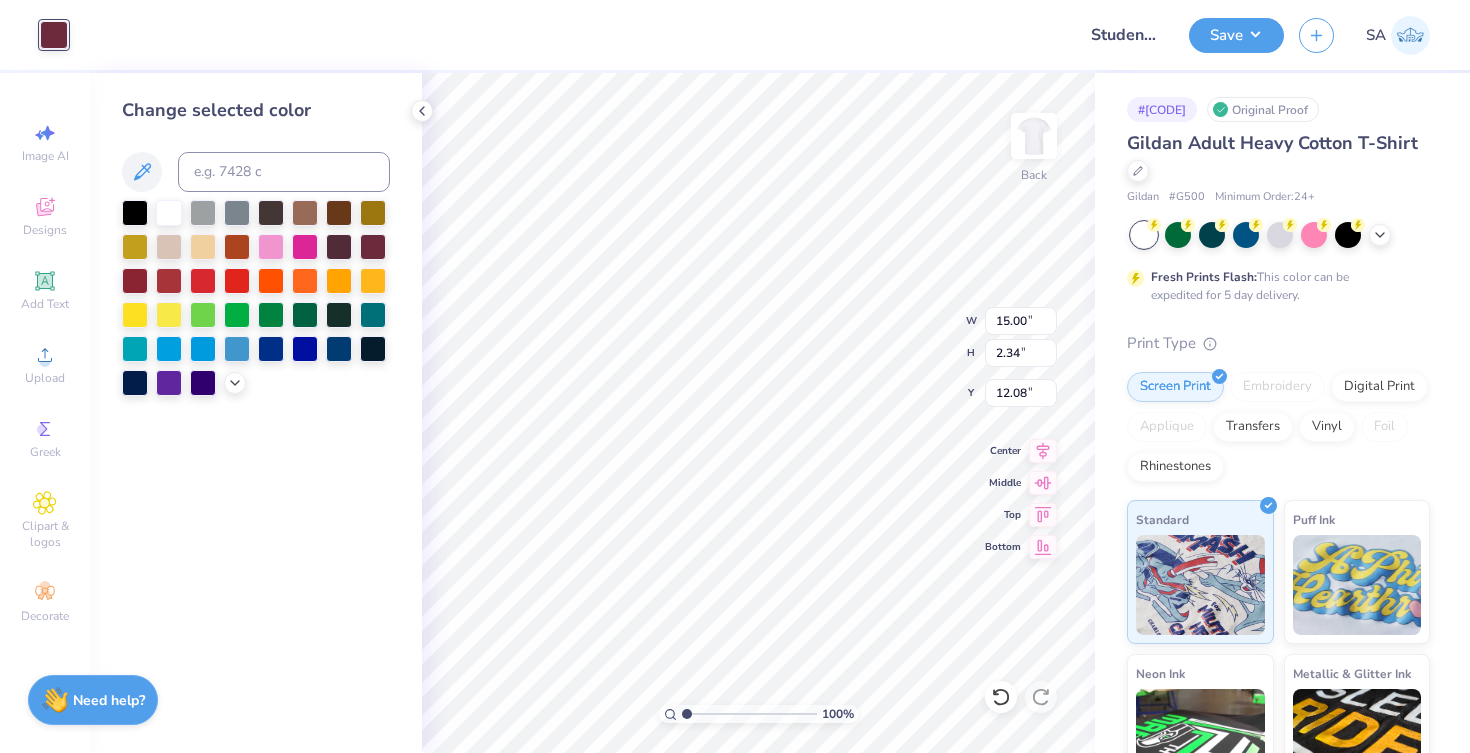 type on "6.24" 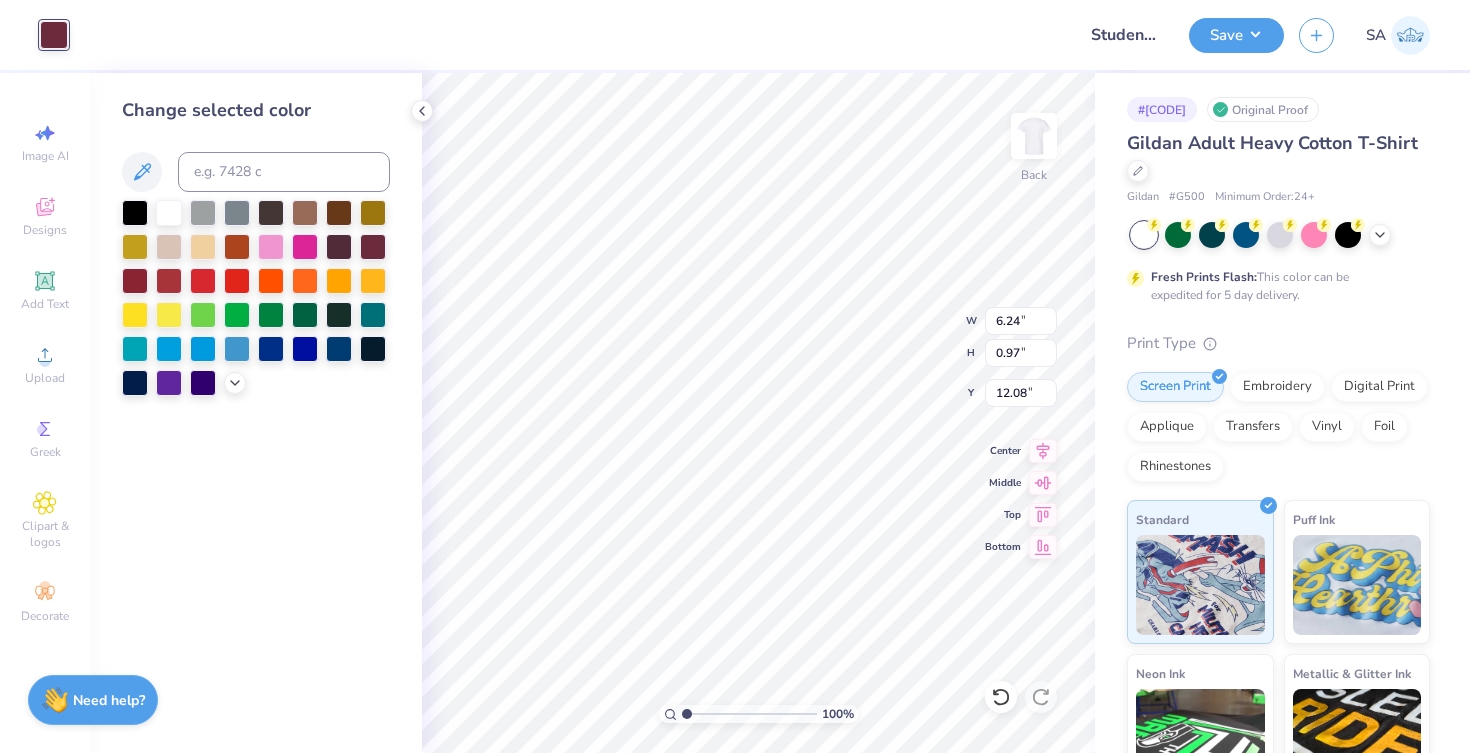 type on "3.00" 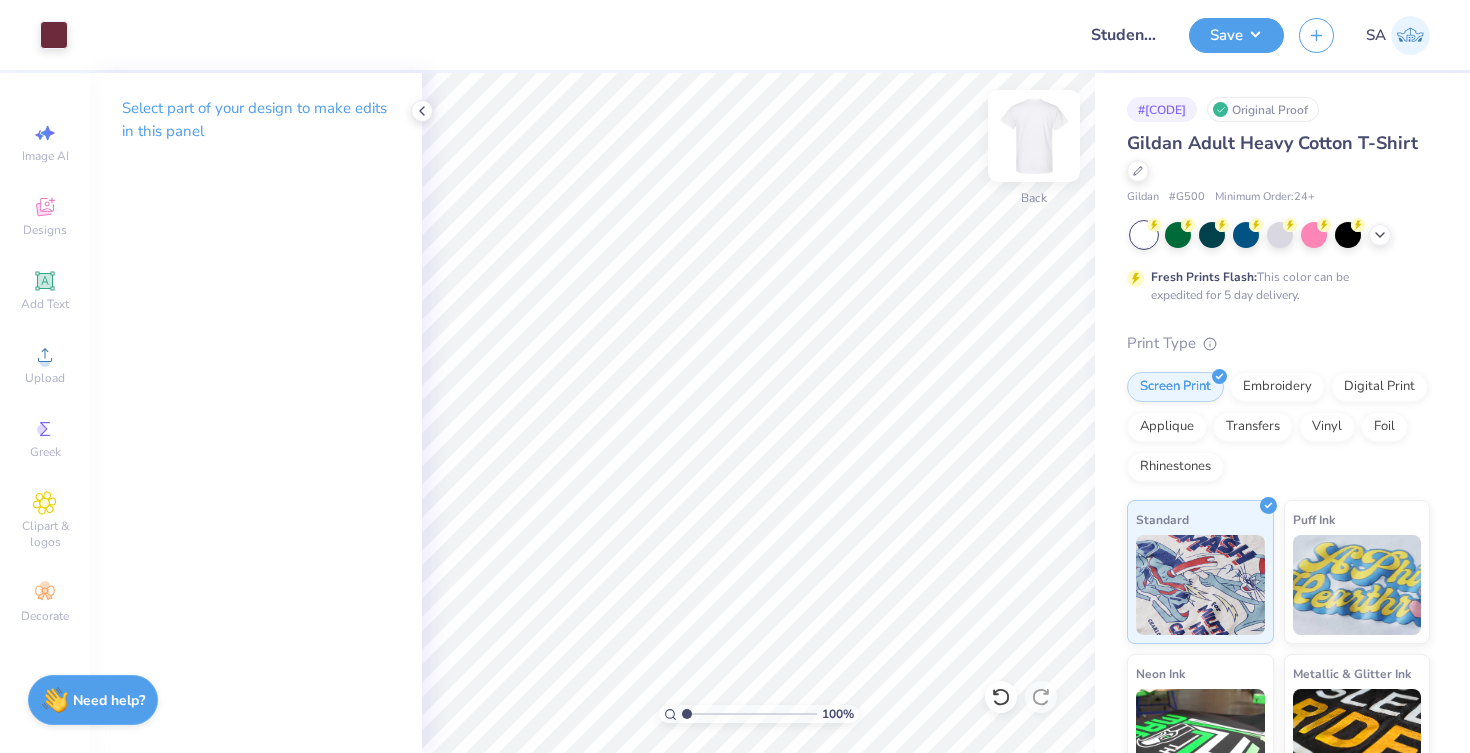 click at bounding box center [1034, 136] 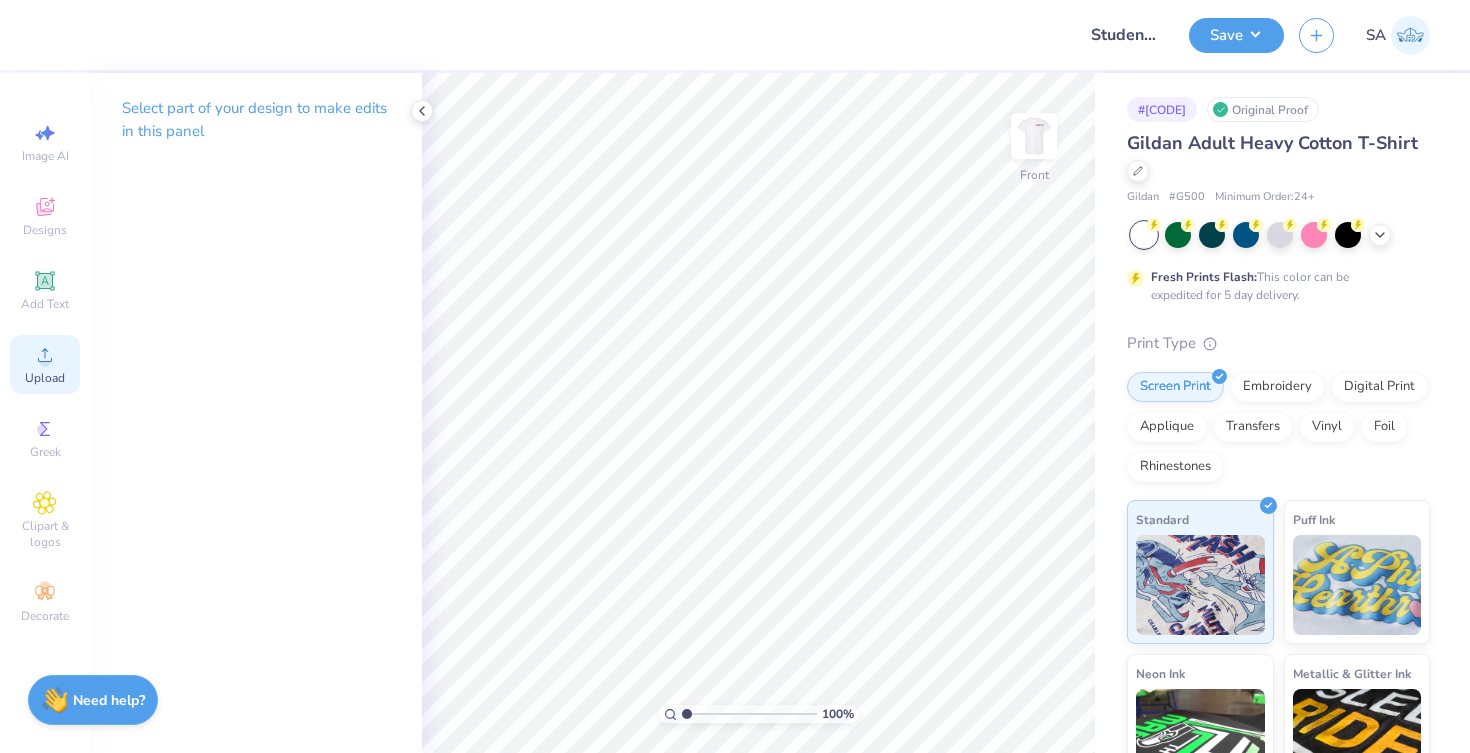 click 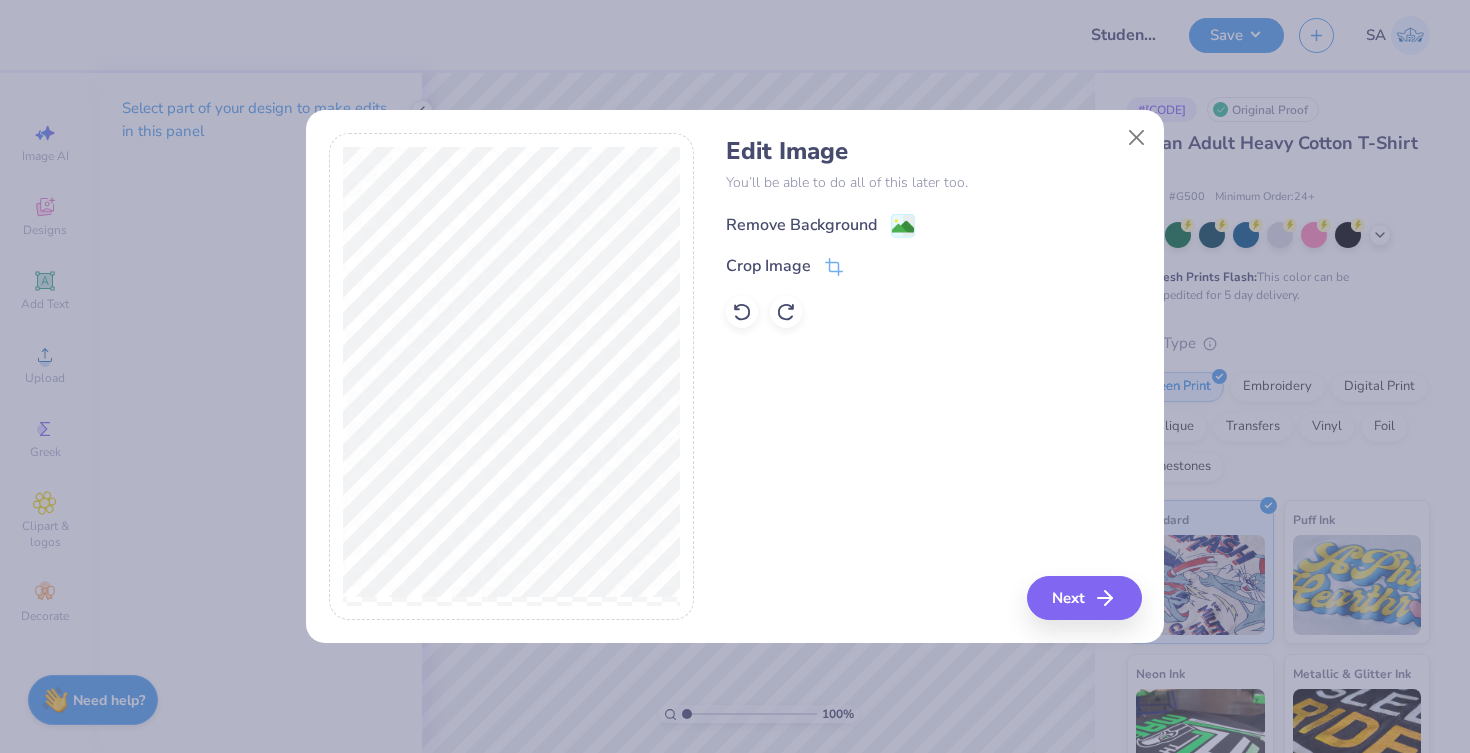 click 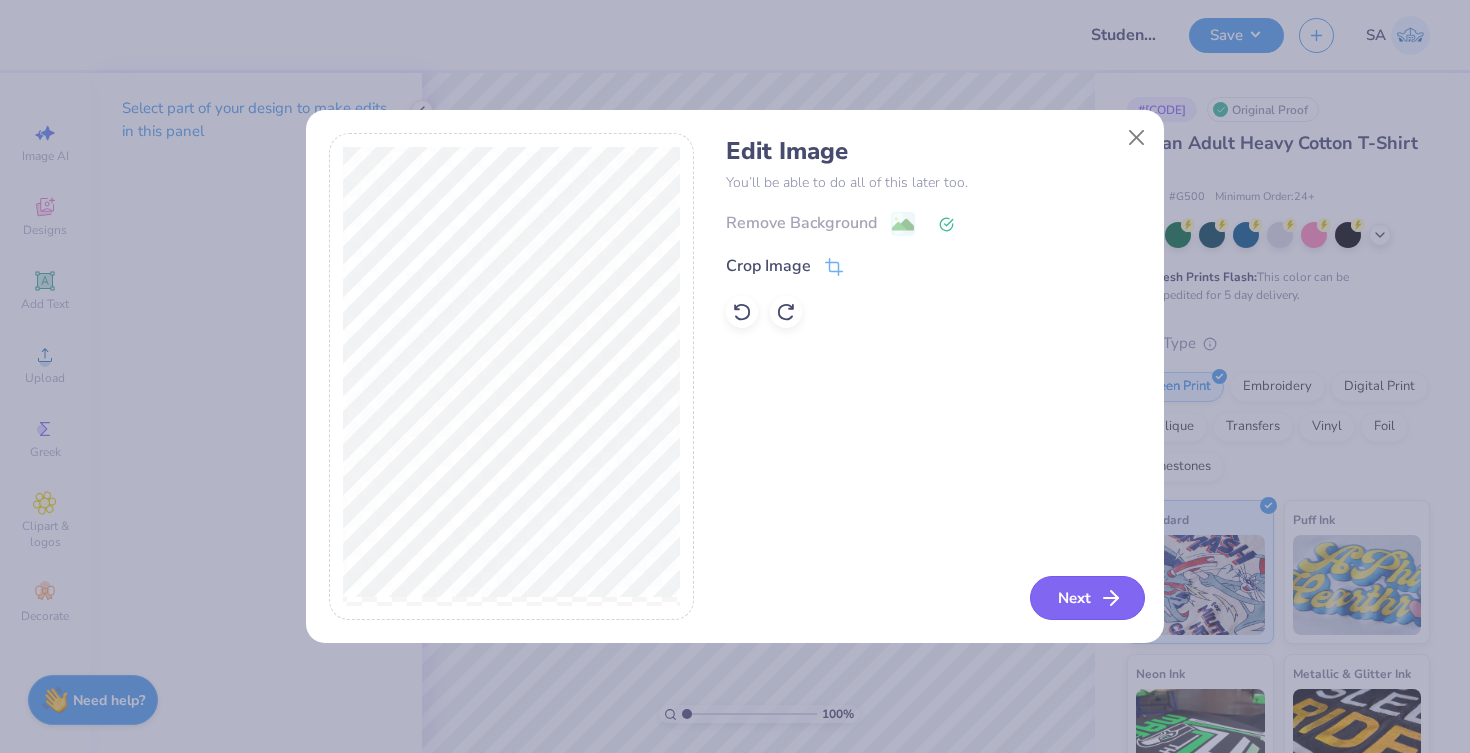 click on "Next" at bounding box center (1087, 598) 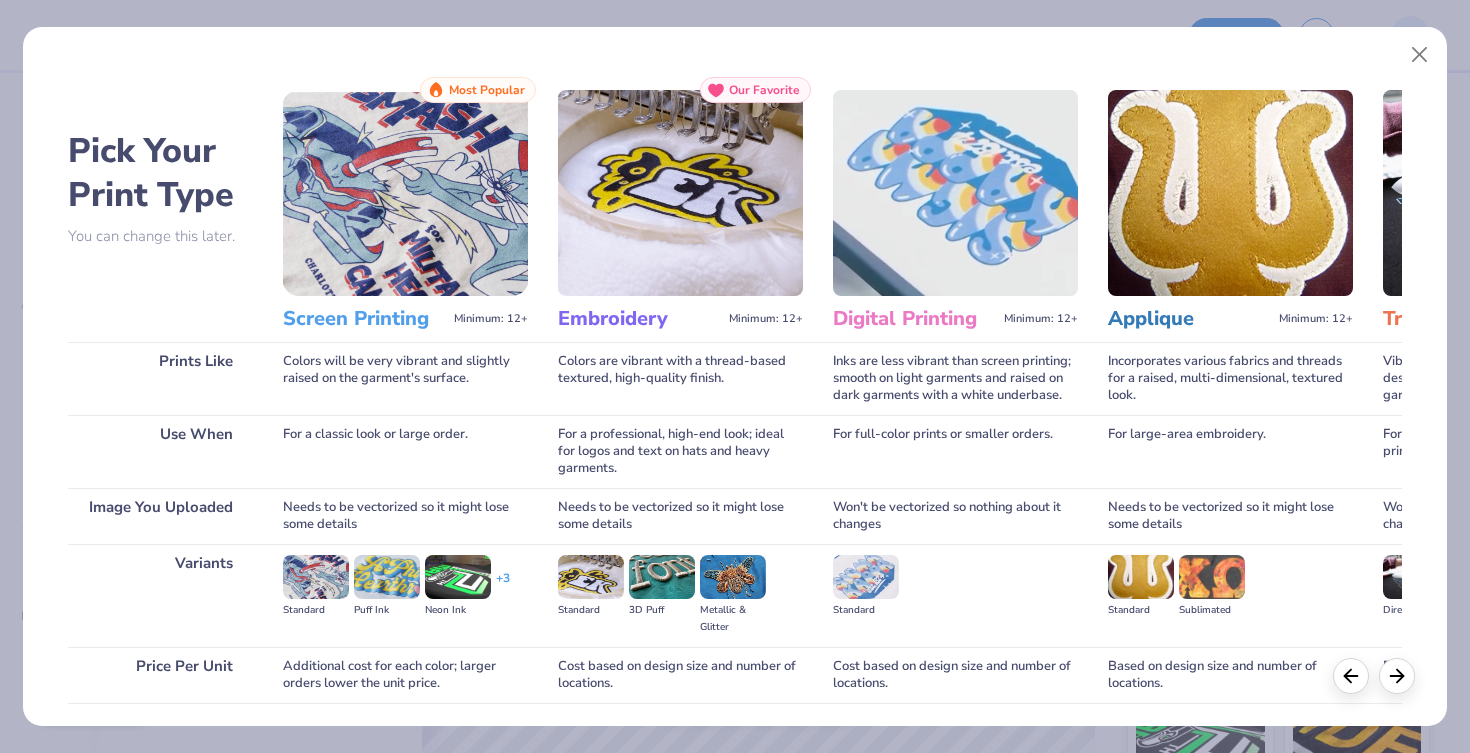 scroll, scrollTop: 144, scrollLeft: 0, axis: vertical 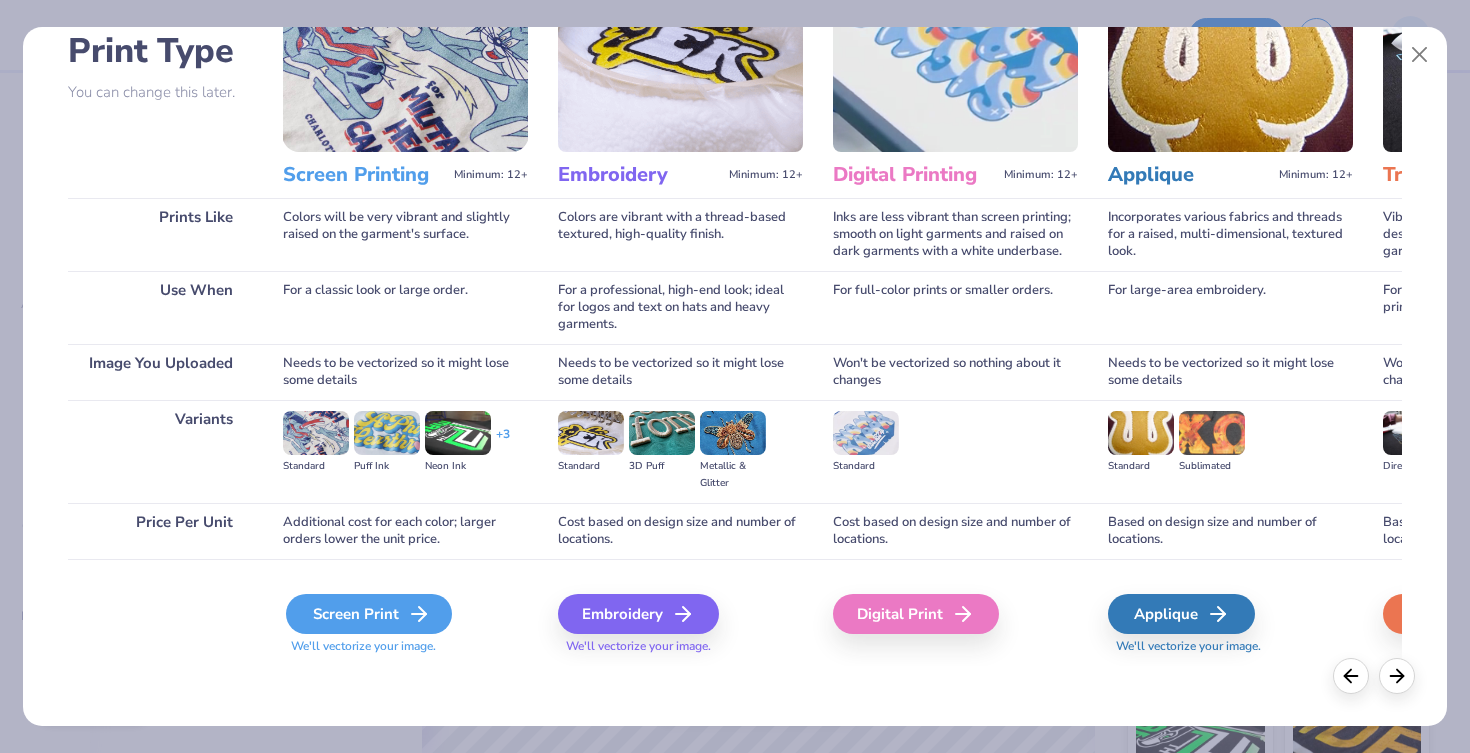 click on "Screen Print" at bounding box center [369, 614] 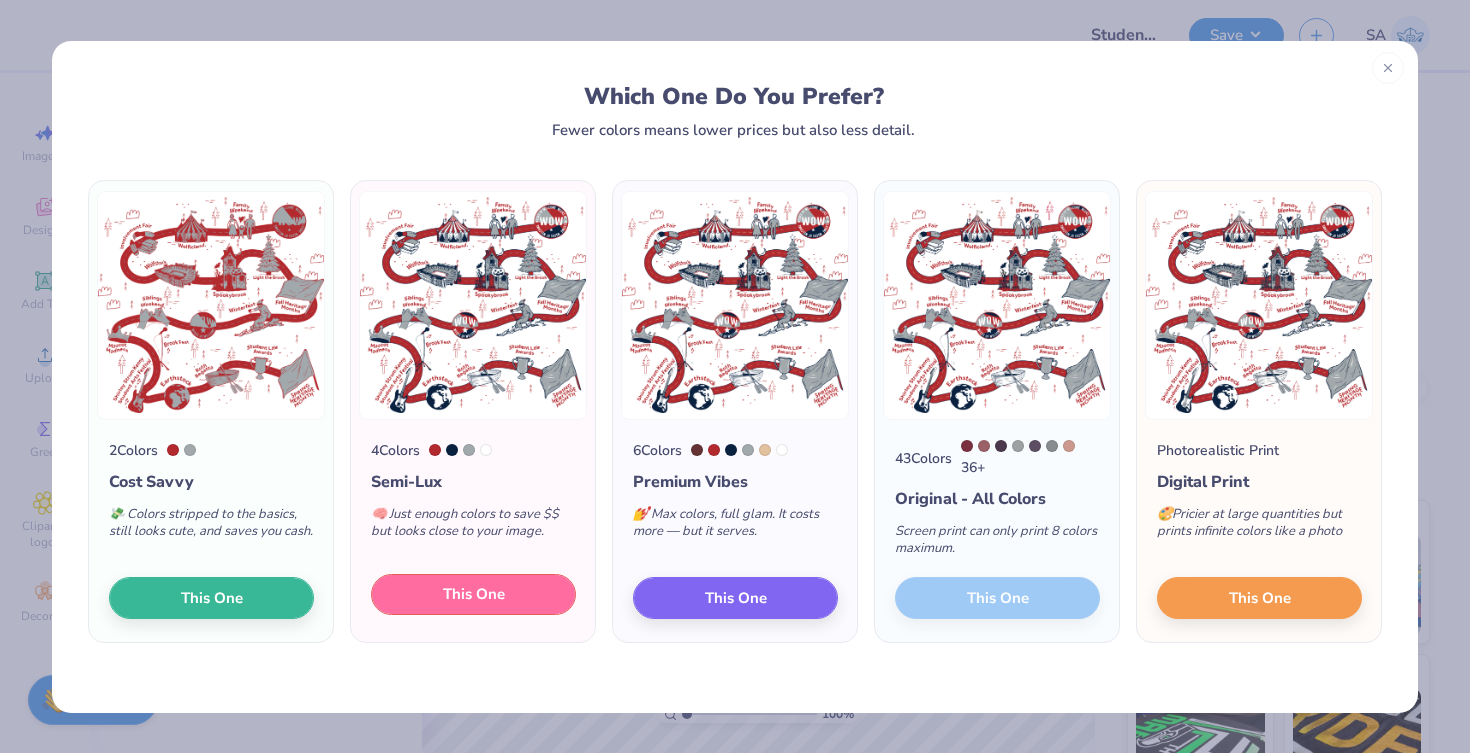 click on "This One" at bounding box center (474, 594) 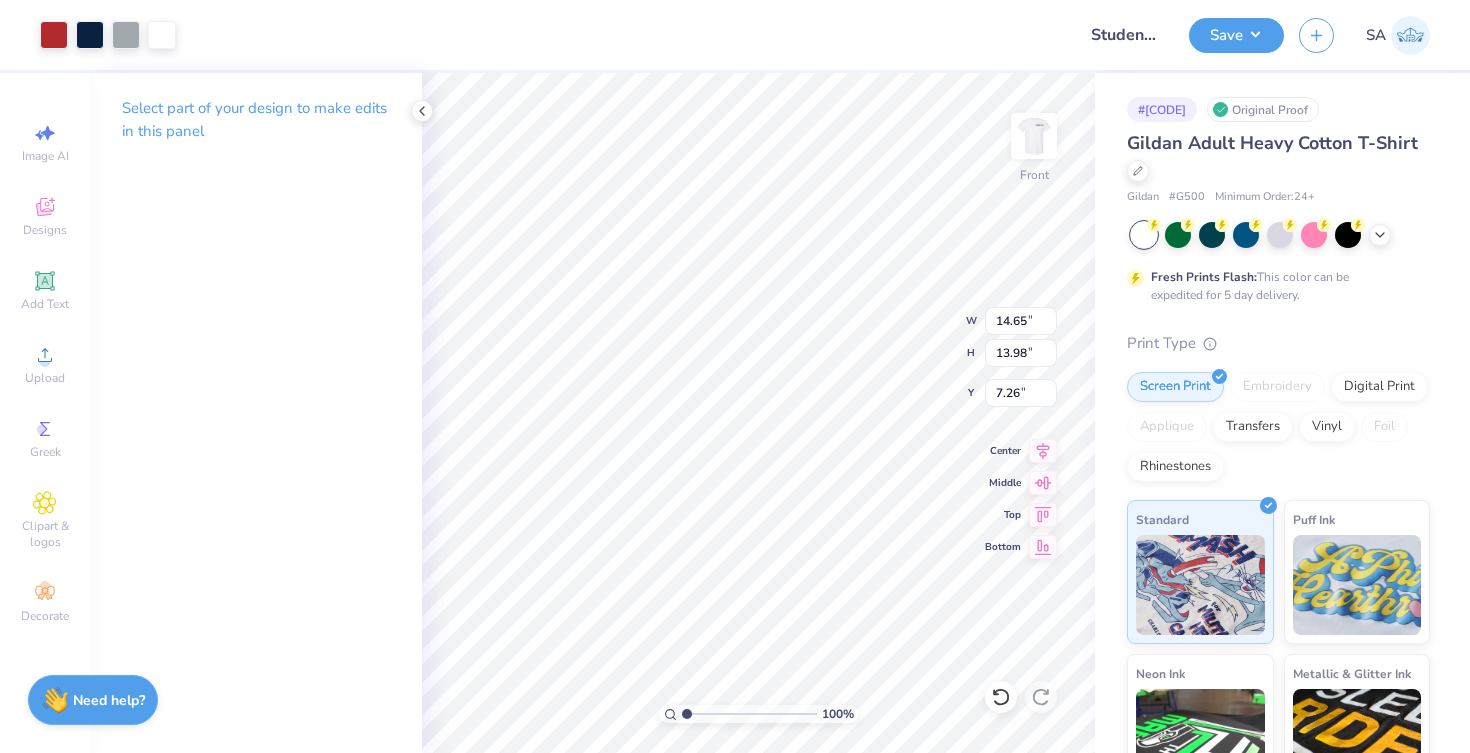type on "13.95" 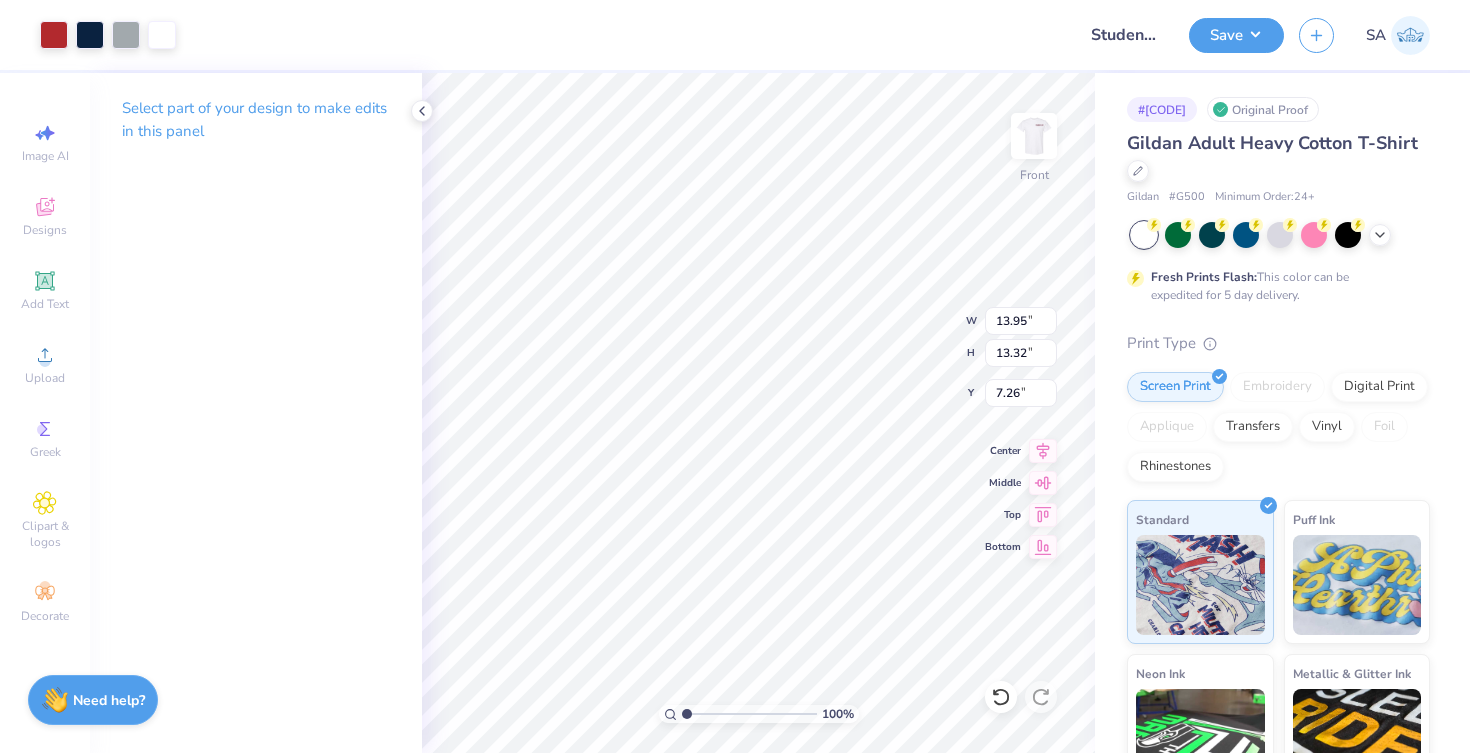 type on "3.00" 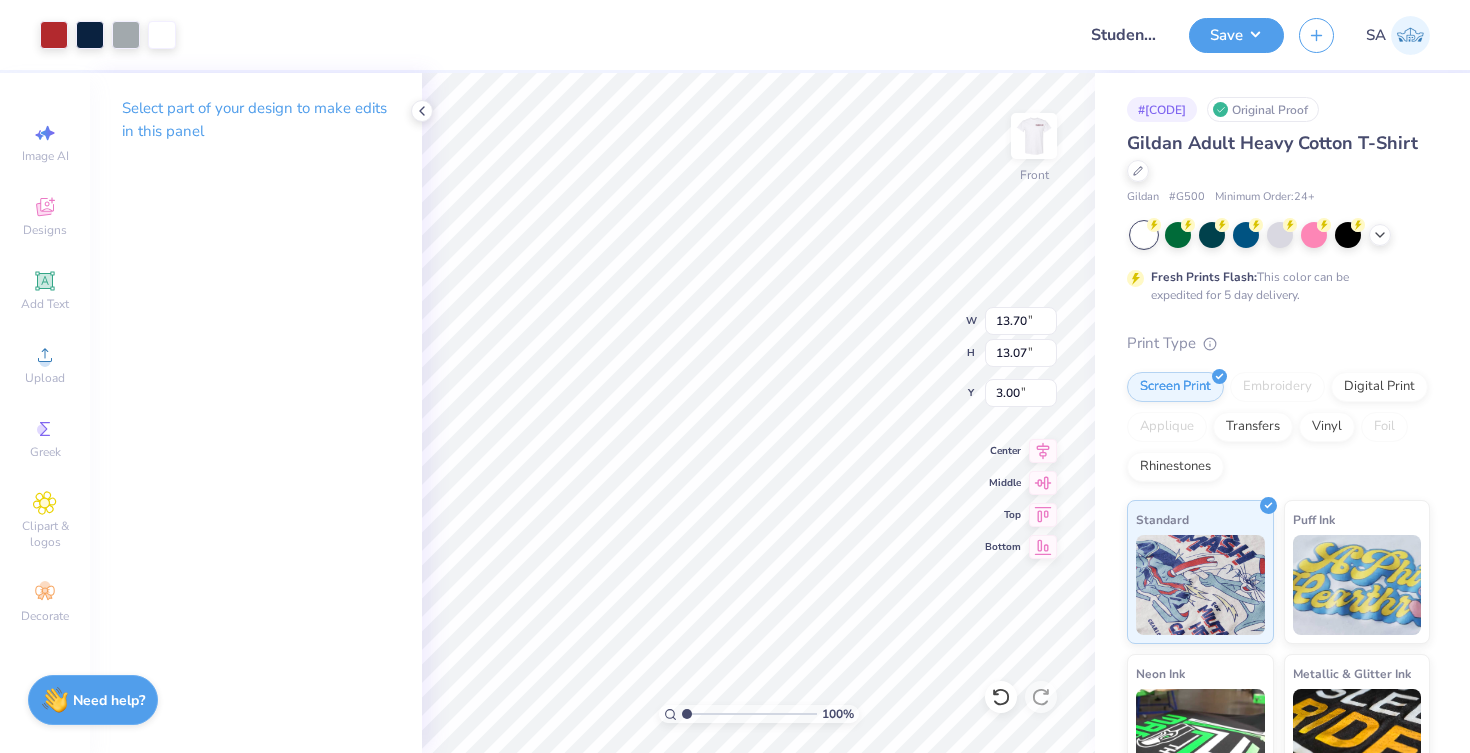 type on "13.70" 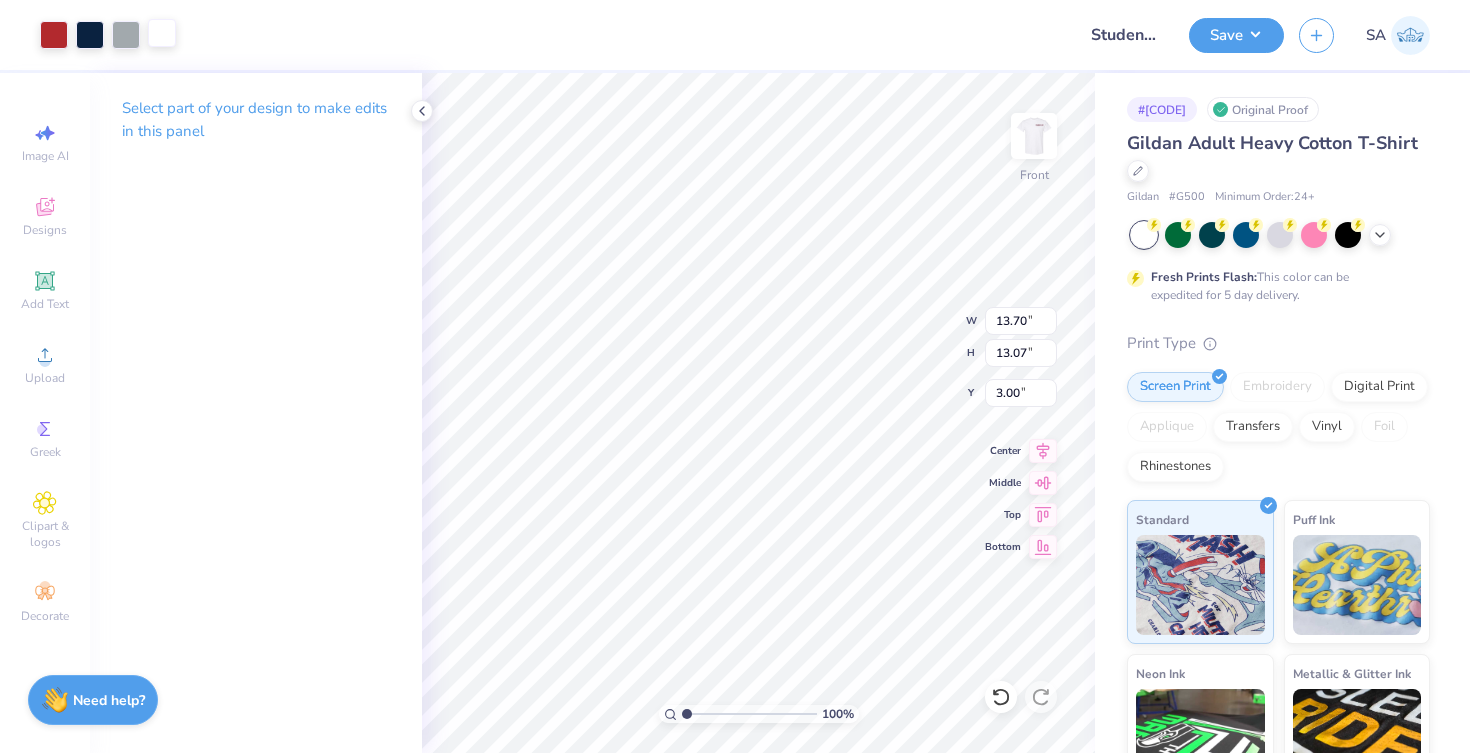 click at bounding box center (162, 33) 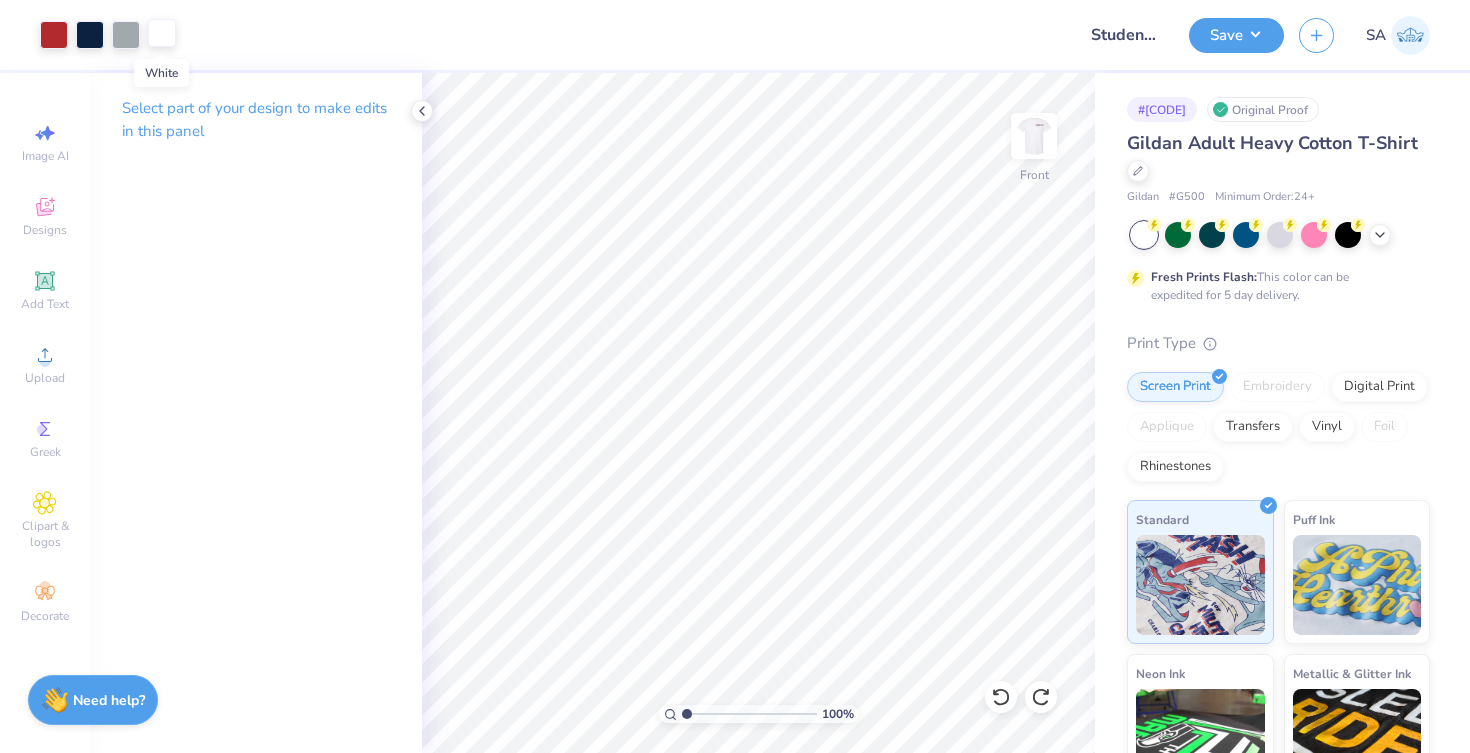 click at bounding box center (162, 33) 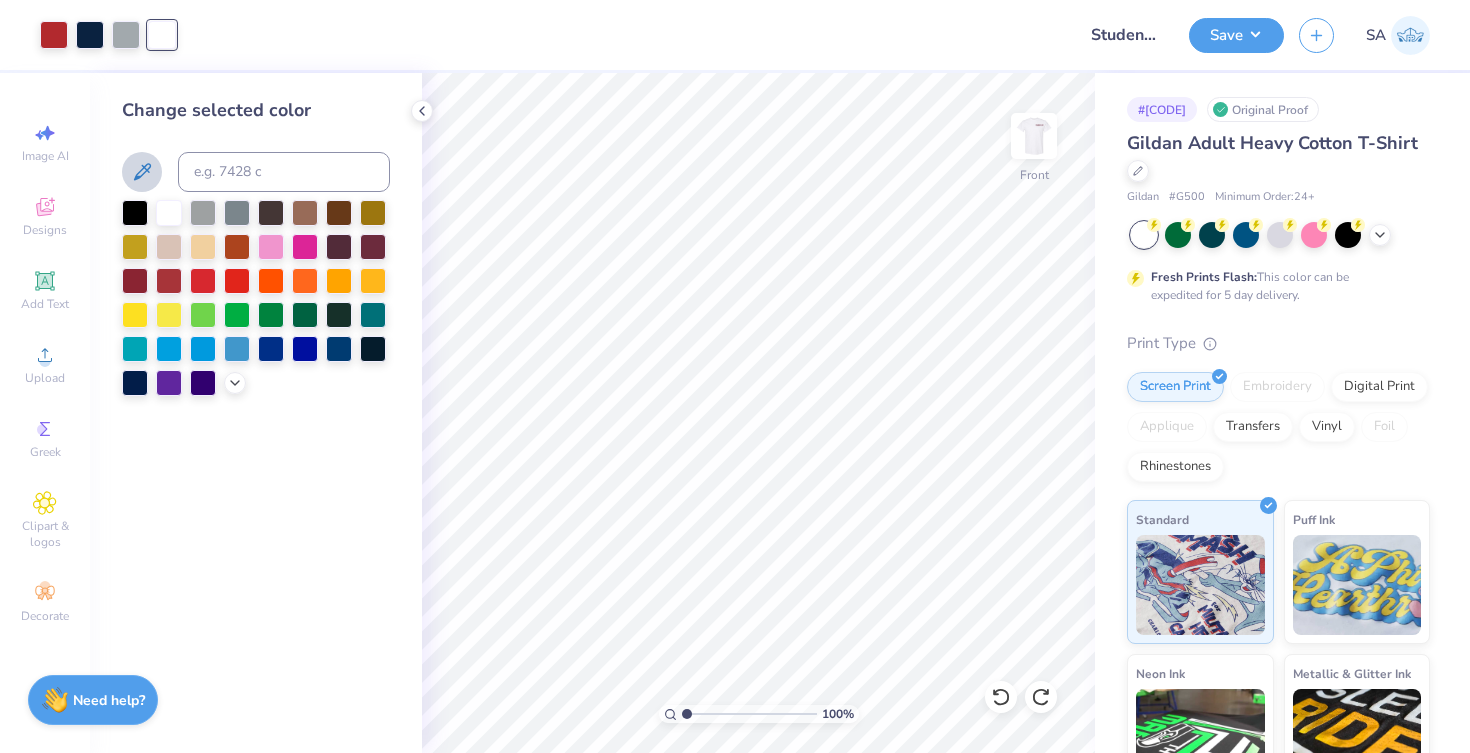 click 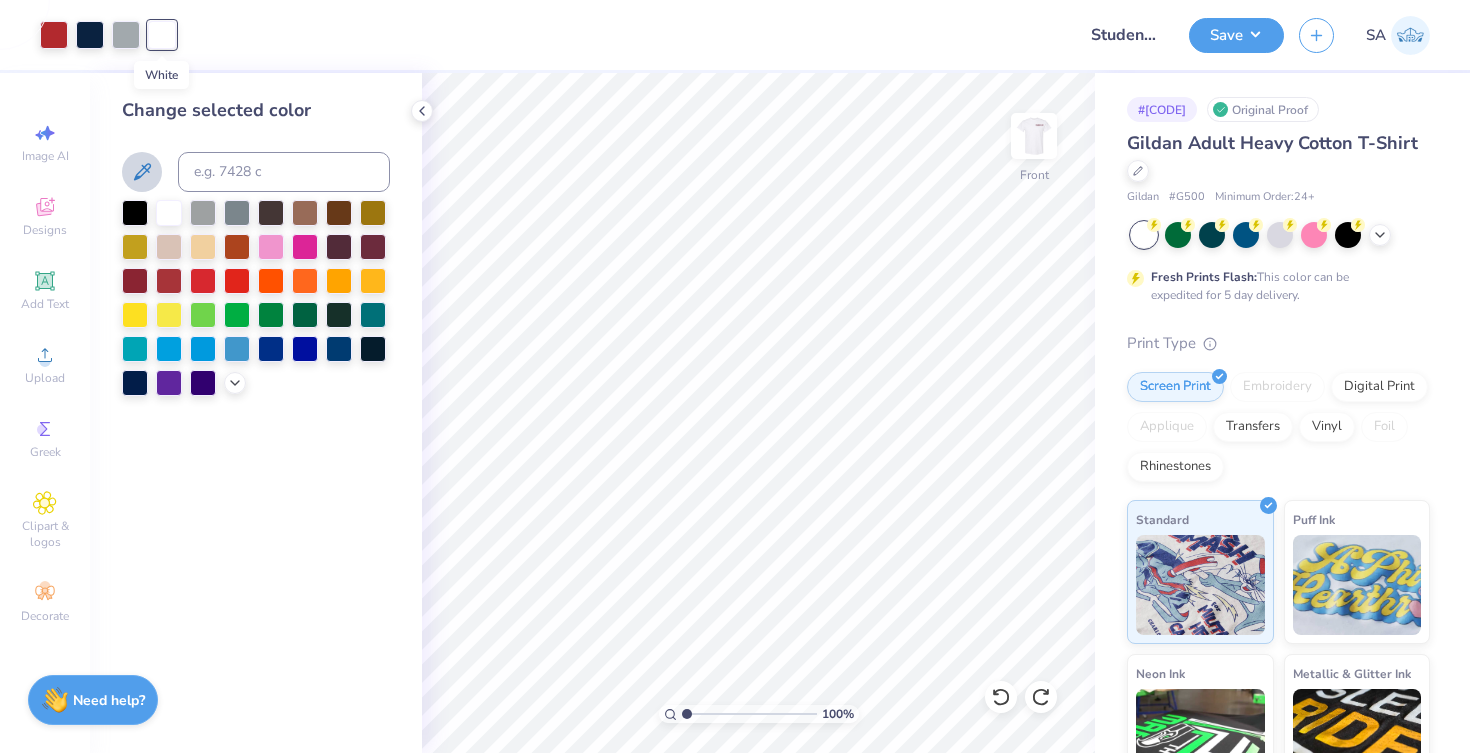 click at bounding box center (162, 35) 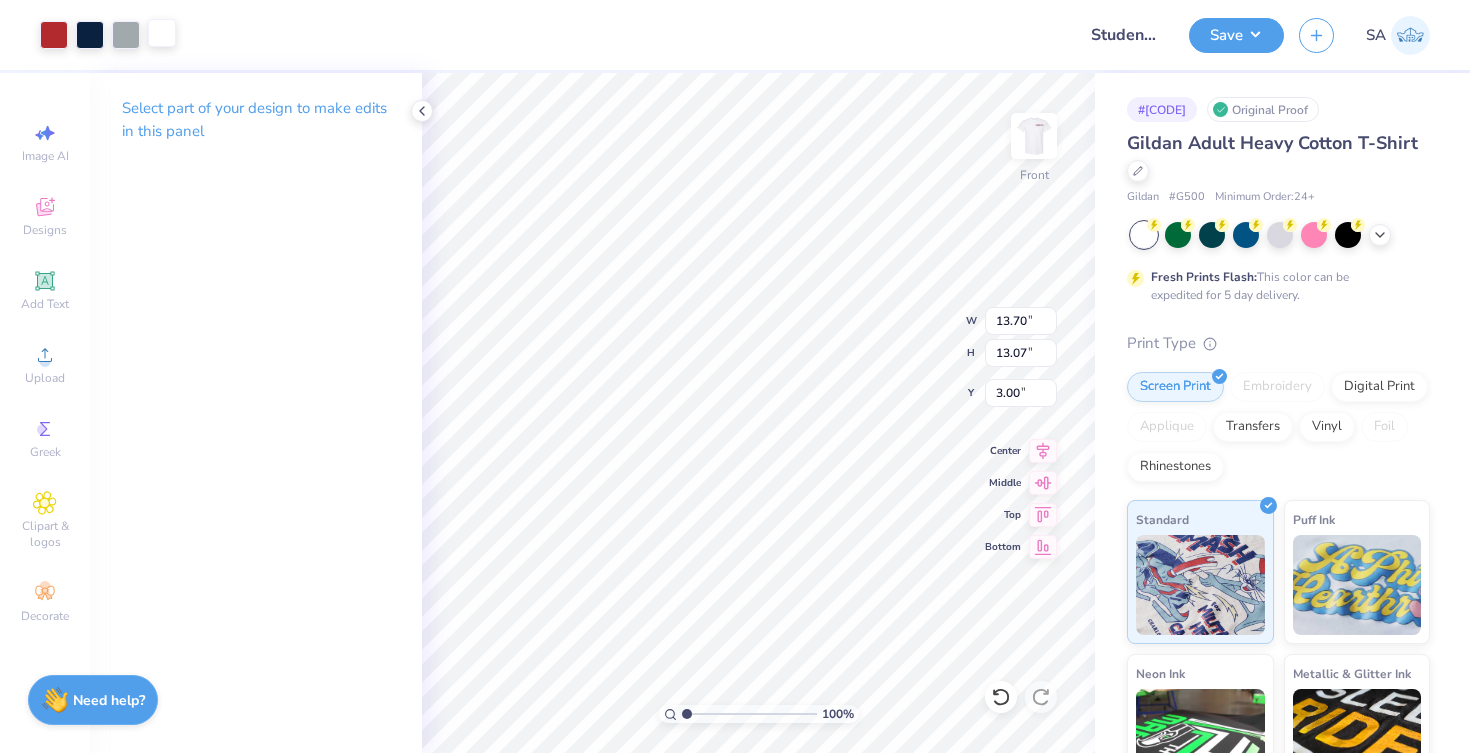 click at bounding box center (162, 33) 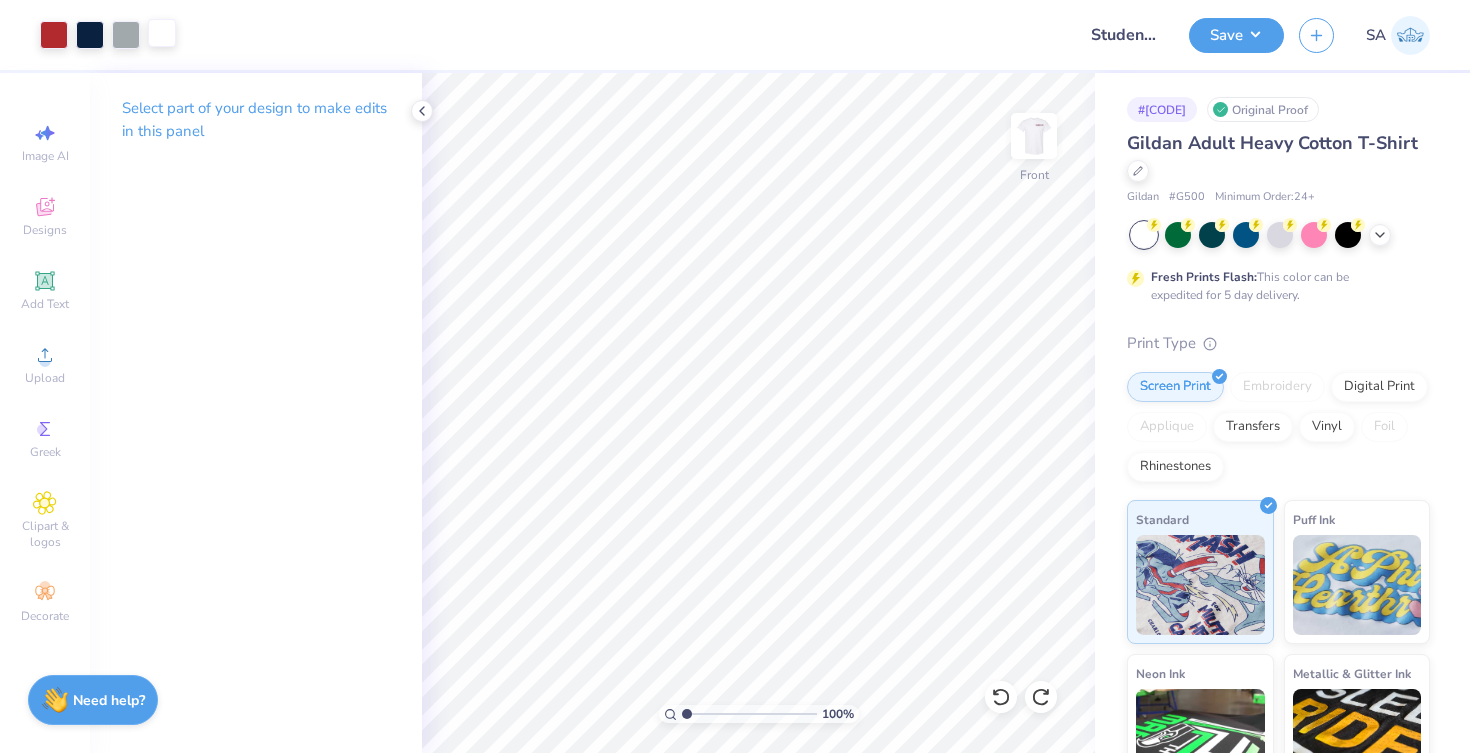 click at bounding box center (162, 33) 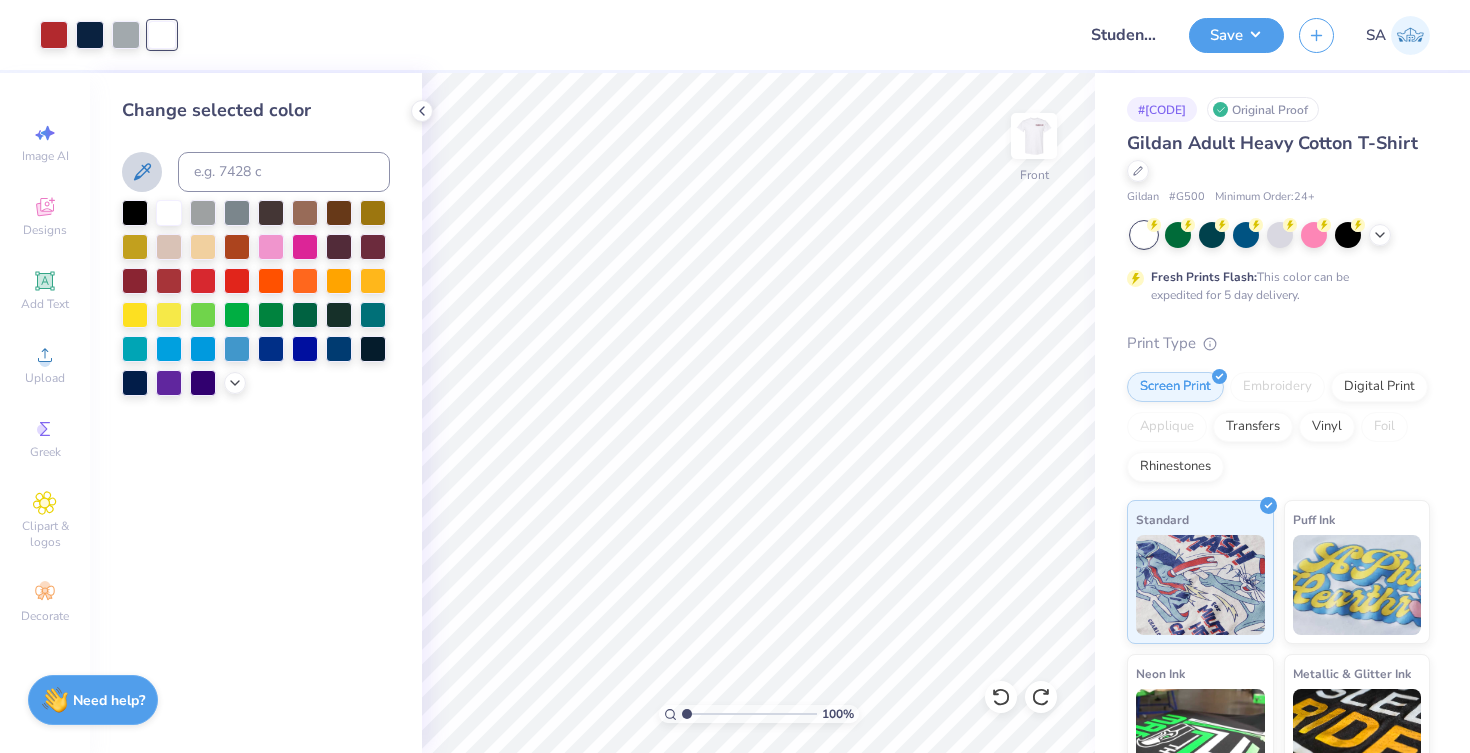 click 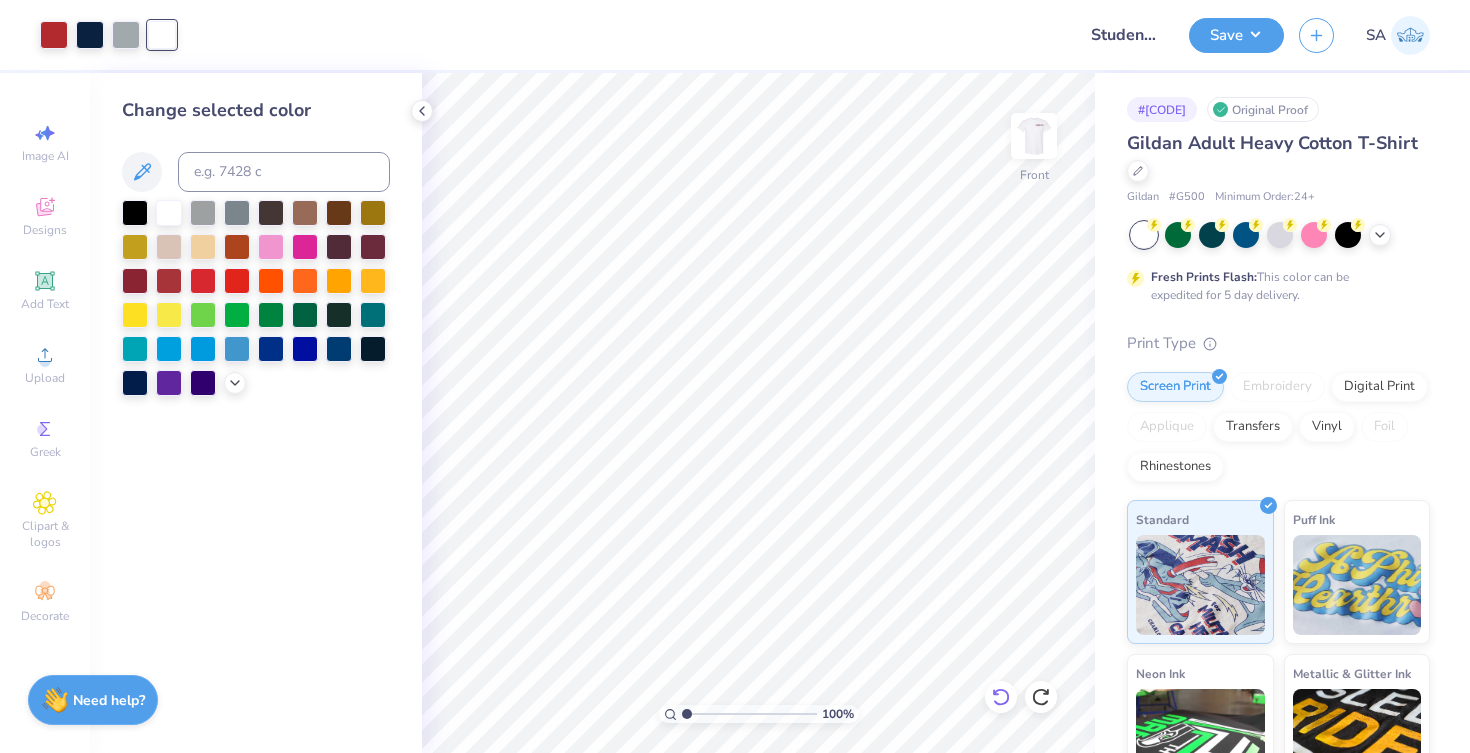 click 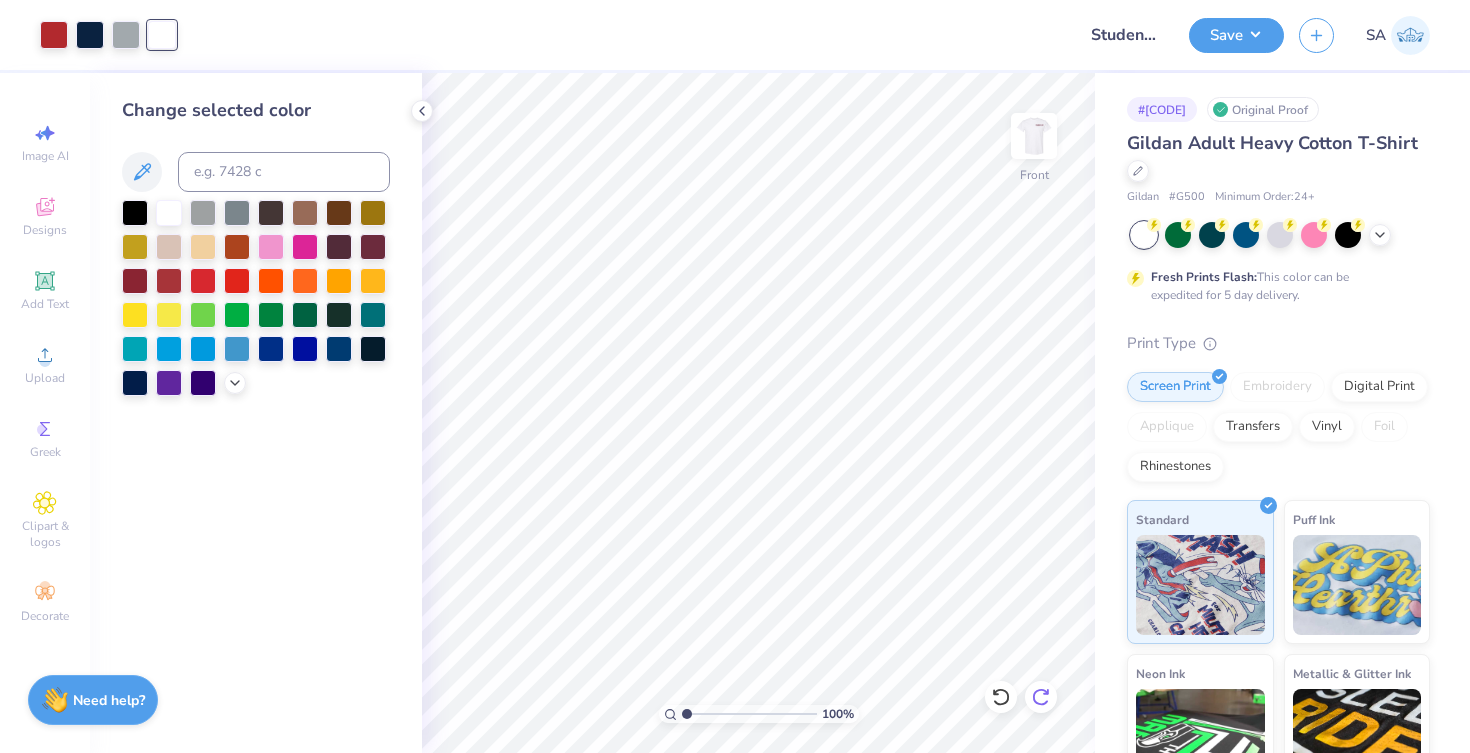 click 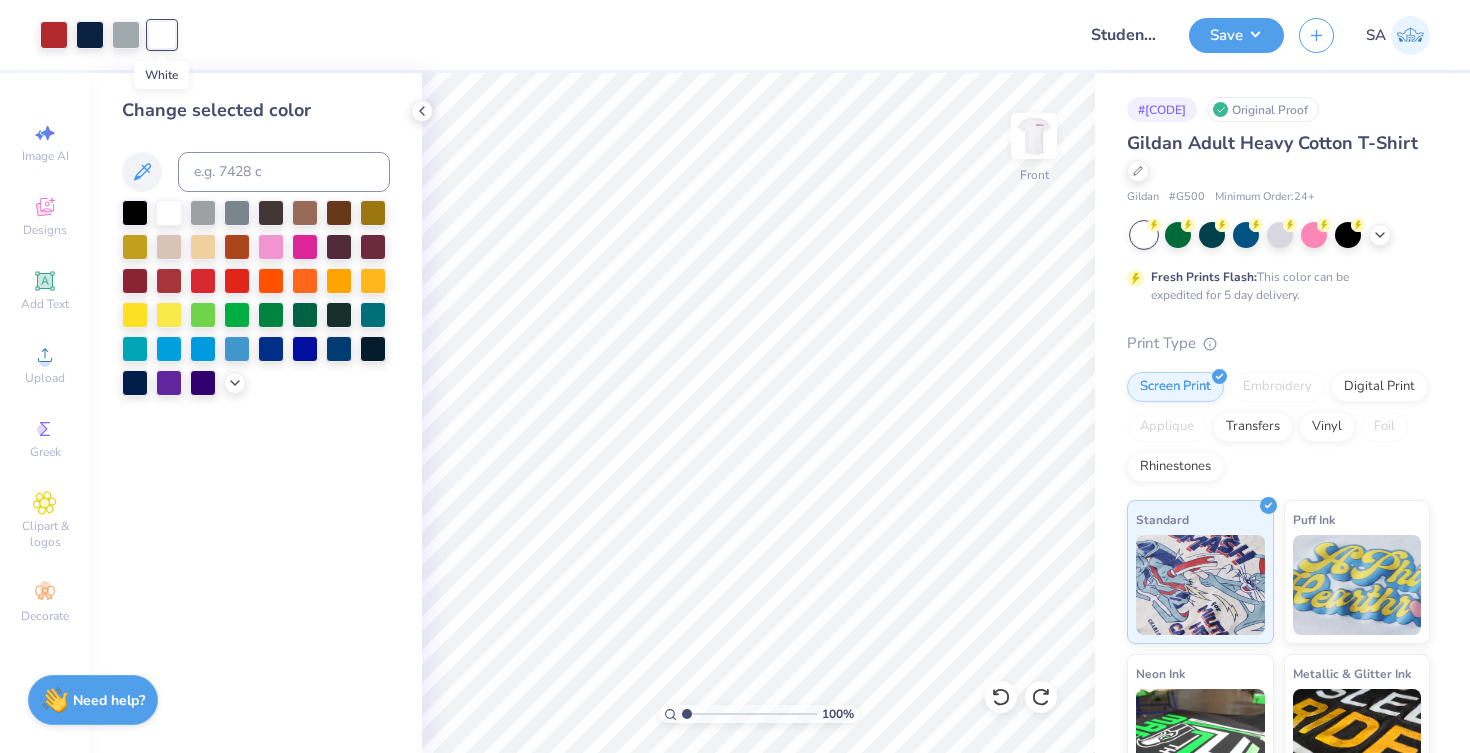 click at bounding box center [162, 35] 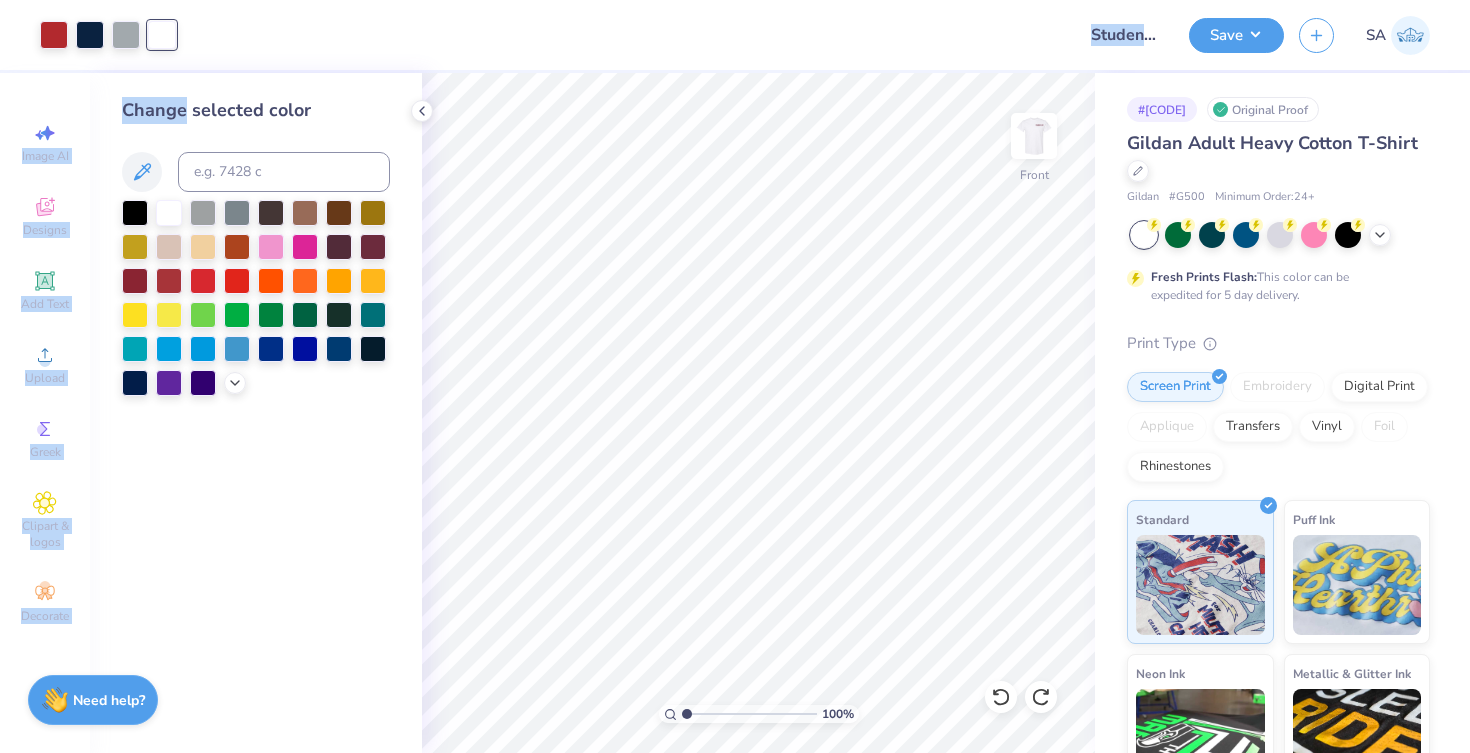 drag, startPoint x: 174, startPoint y: 37, endPoint x: 284, endPoint y: 77, distance: 117.047 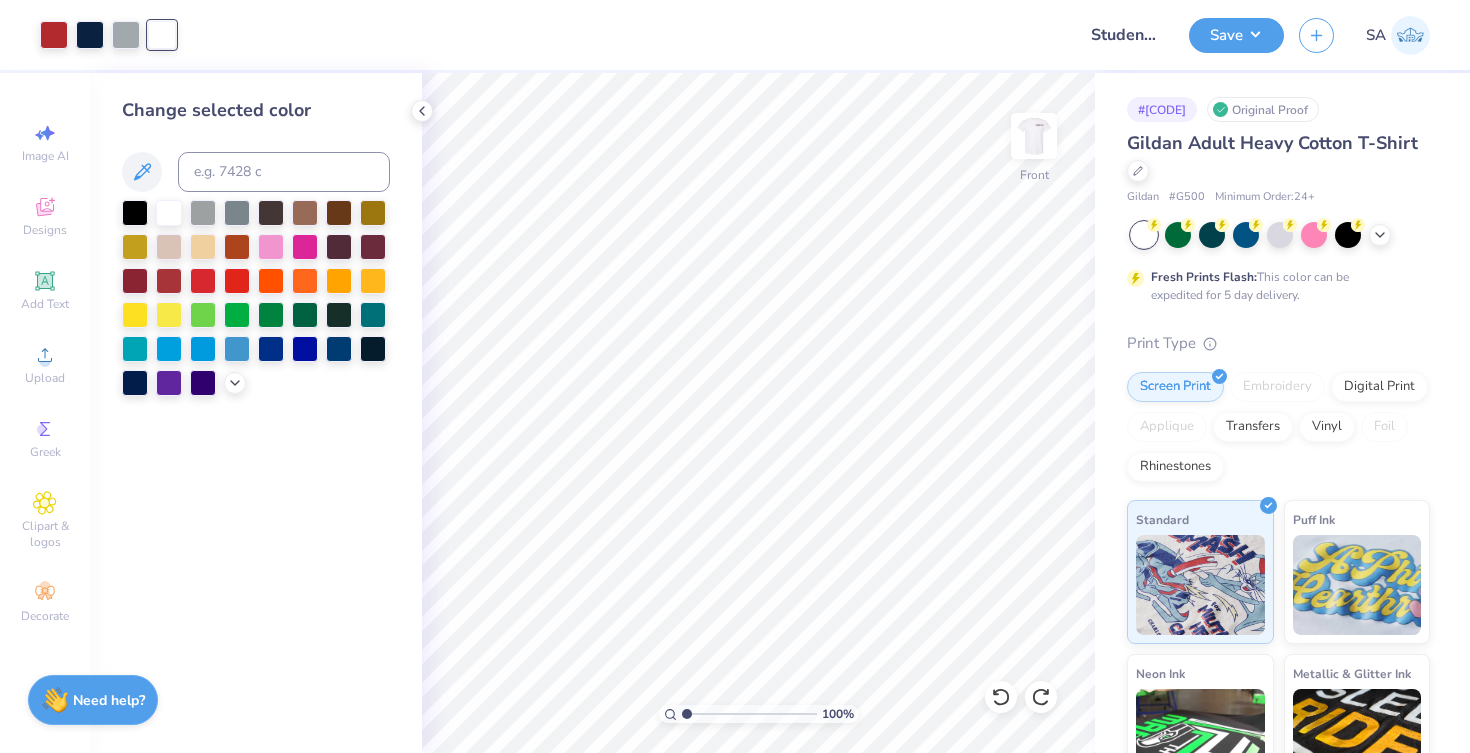 click at bounding box center [626, 35] 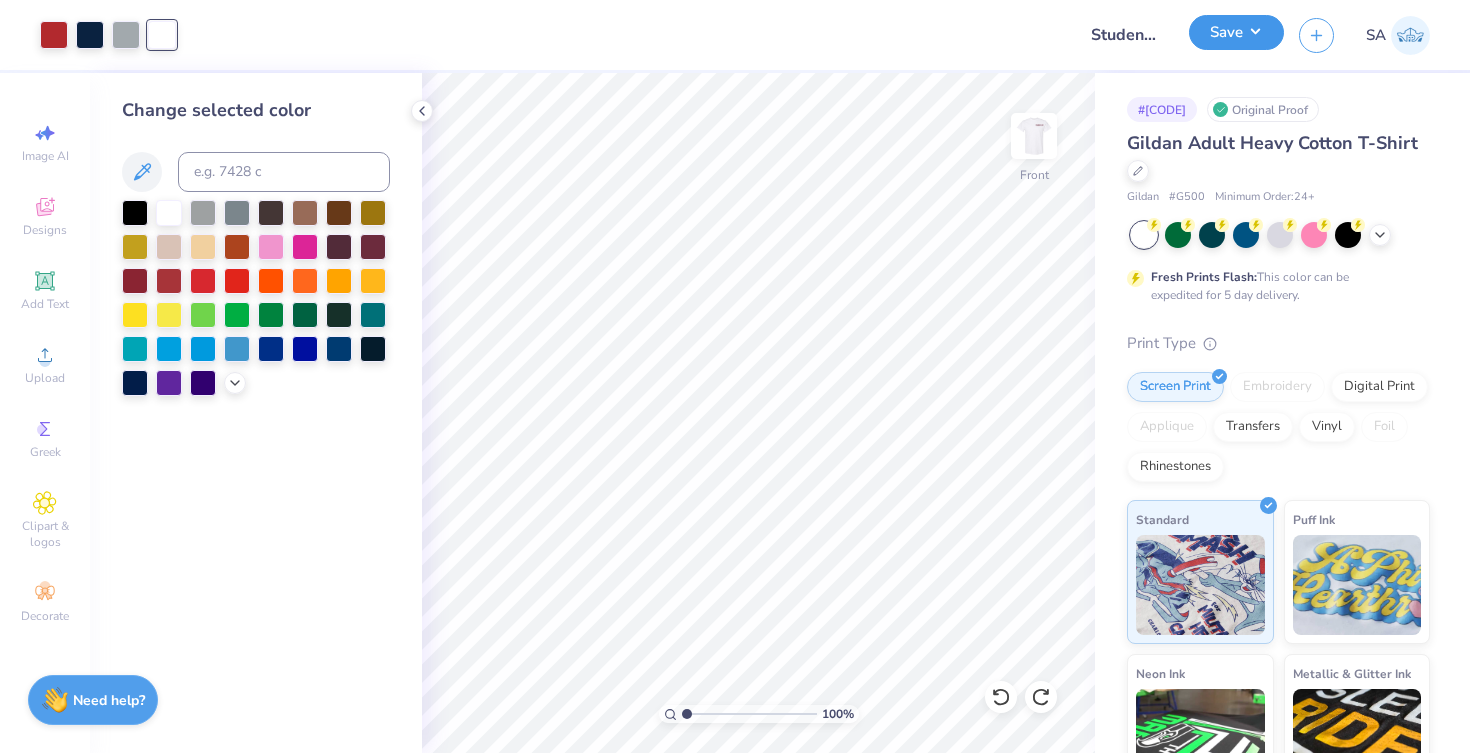 click on "Save" at bounding box center [1236, 32] 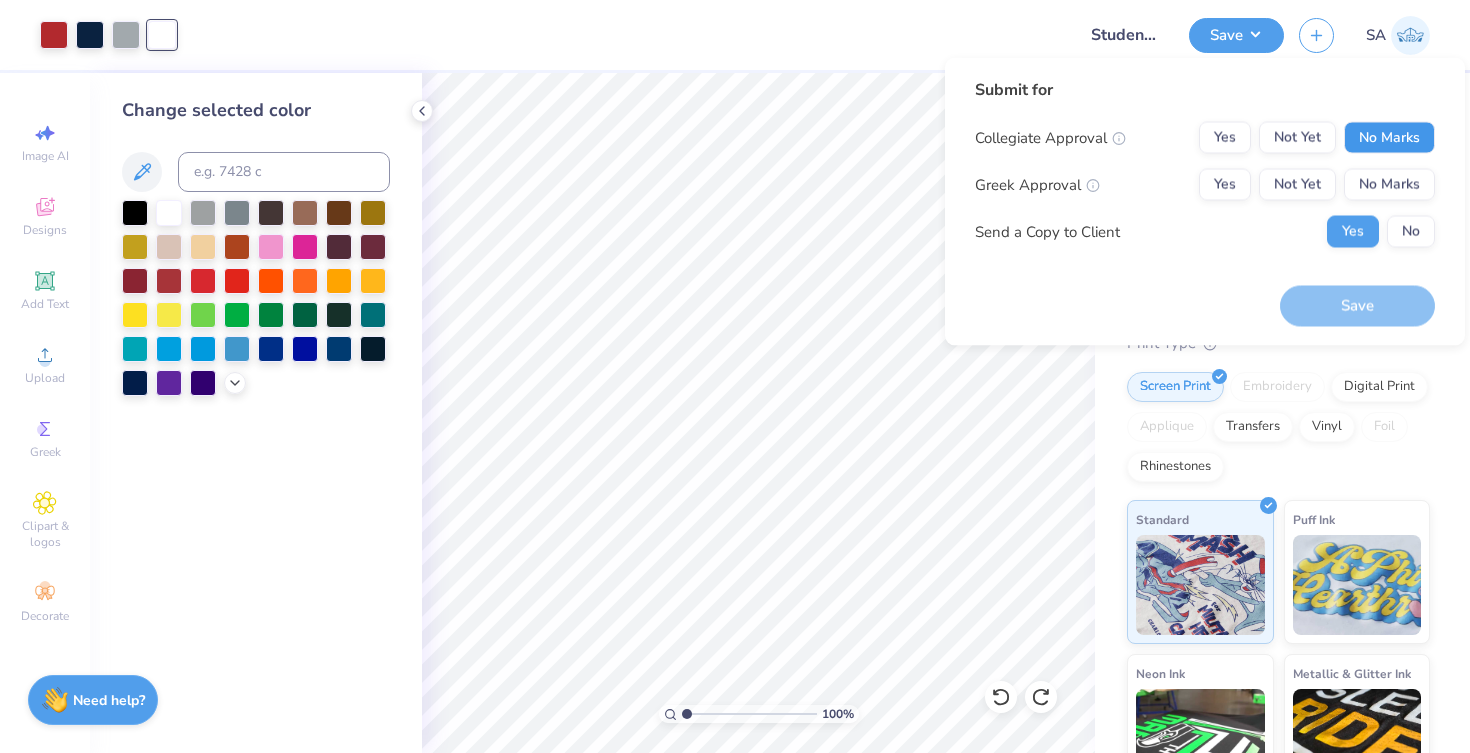 click on "No Marks" at bounding box center (1389, 138) 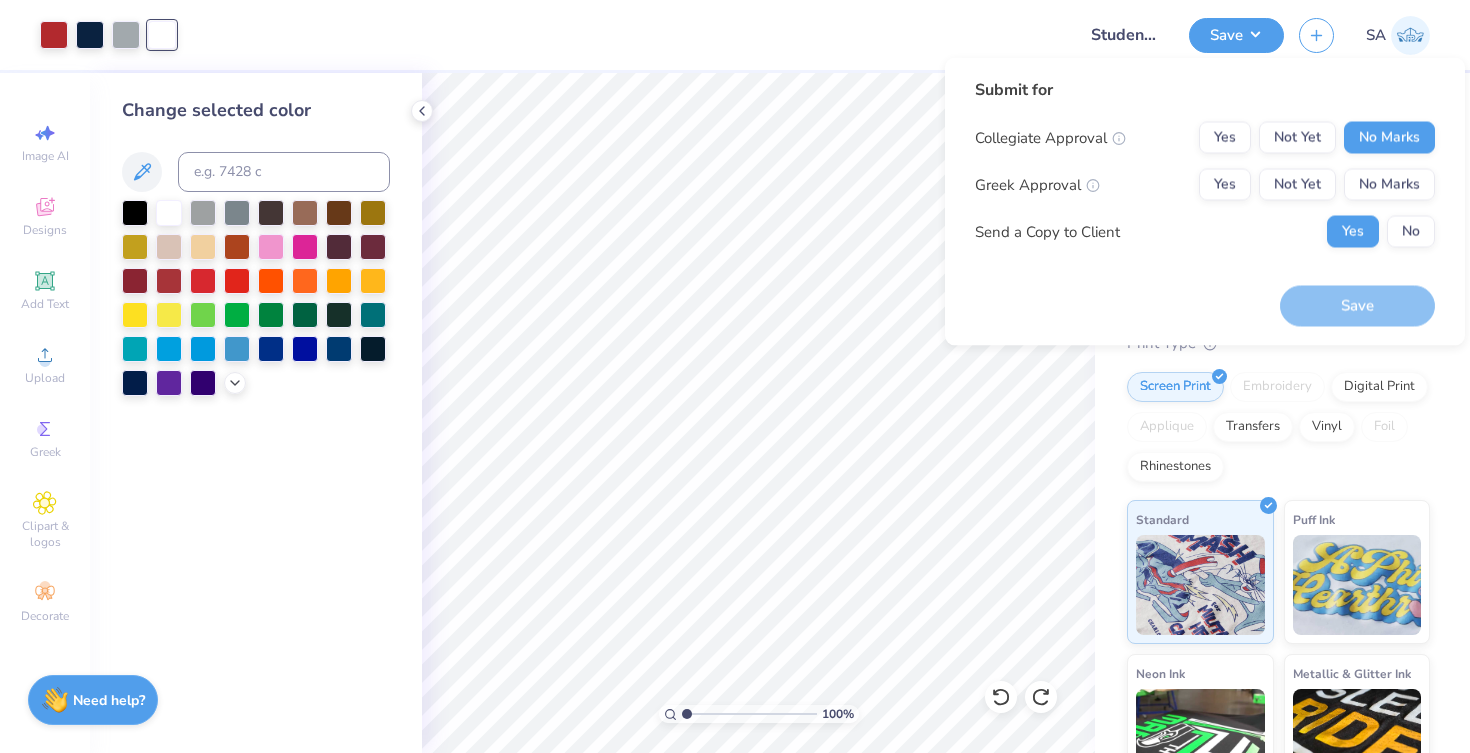 click on "Collegiate Approval Yes Not Yet No Marks Greek Approval Yes Not Yet No Marks Send a Copy to Client Yes No" at bounding box center [1205, 185] 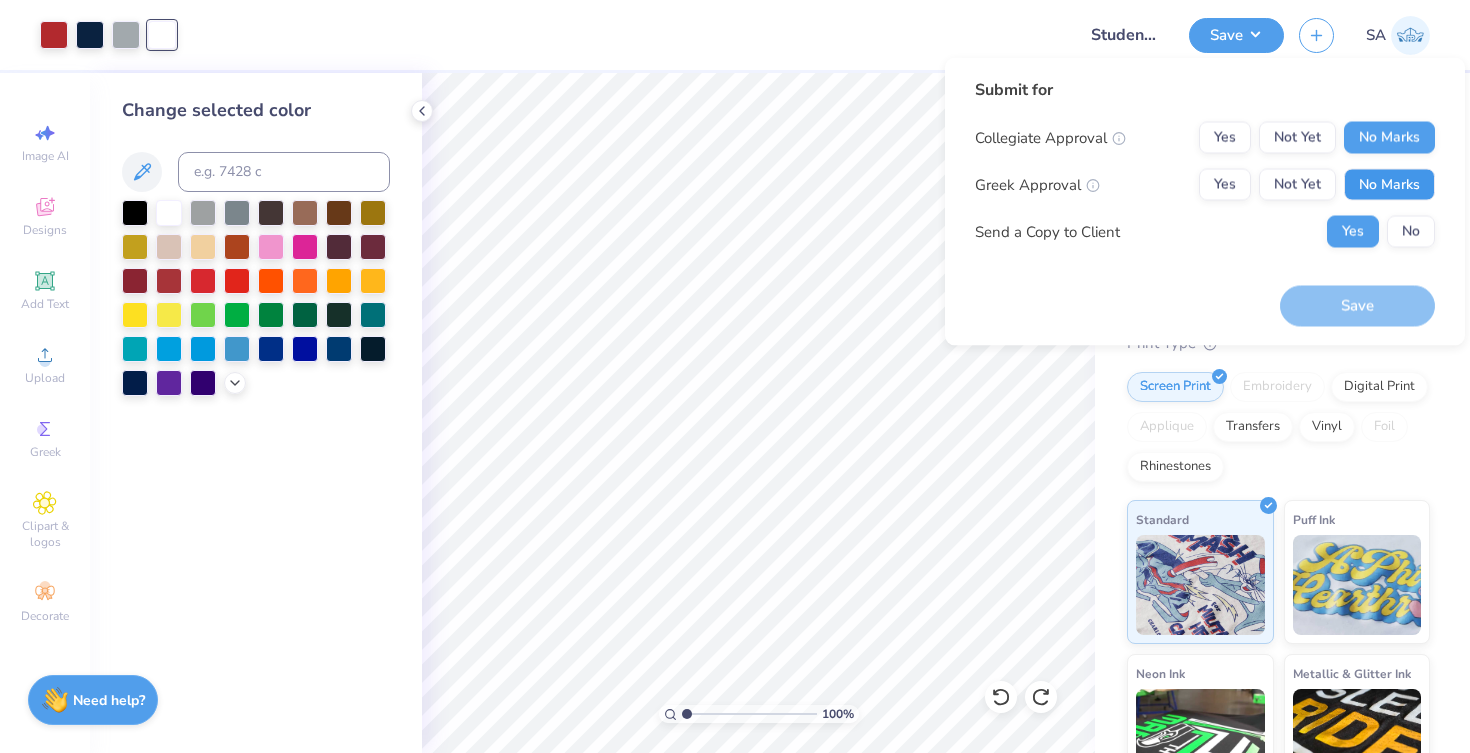 click on "No Marks" at bounding box center (1389, 185) 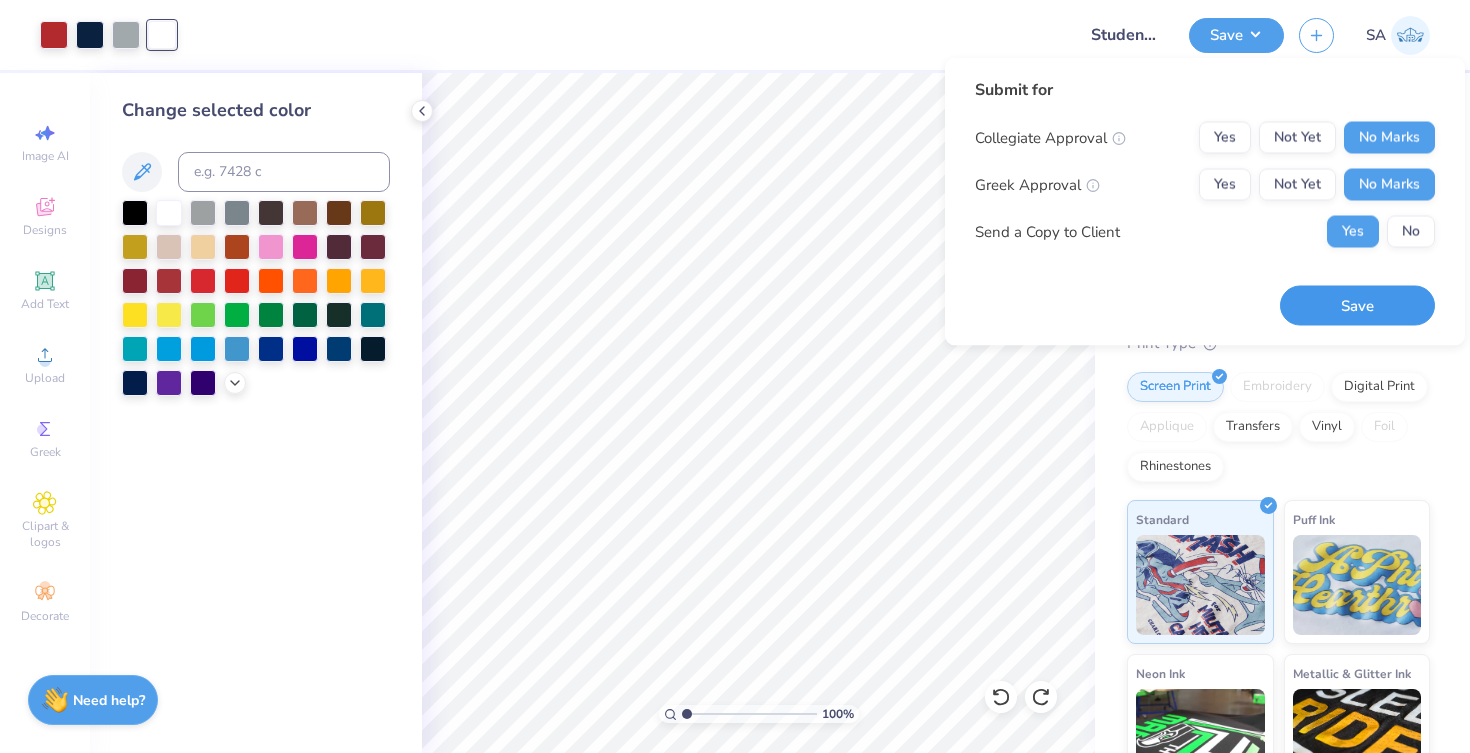 click on "Save" at bounding box center (1357, 305) 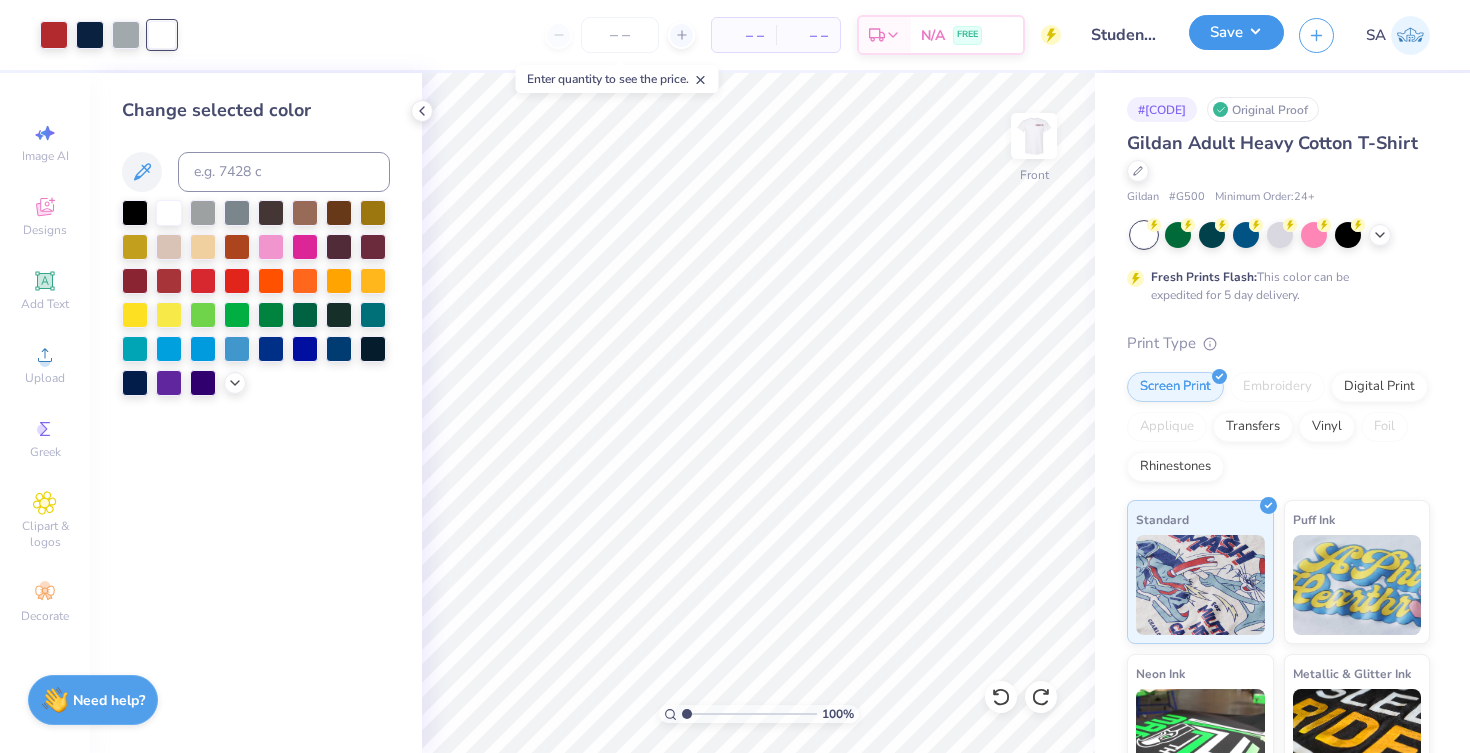 click on "Save" at bounding box center [1236, 32] 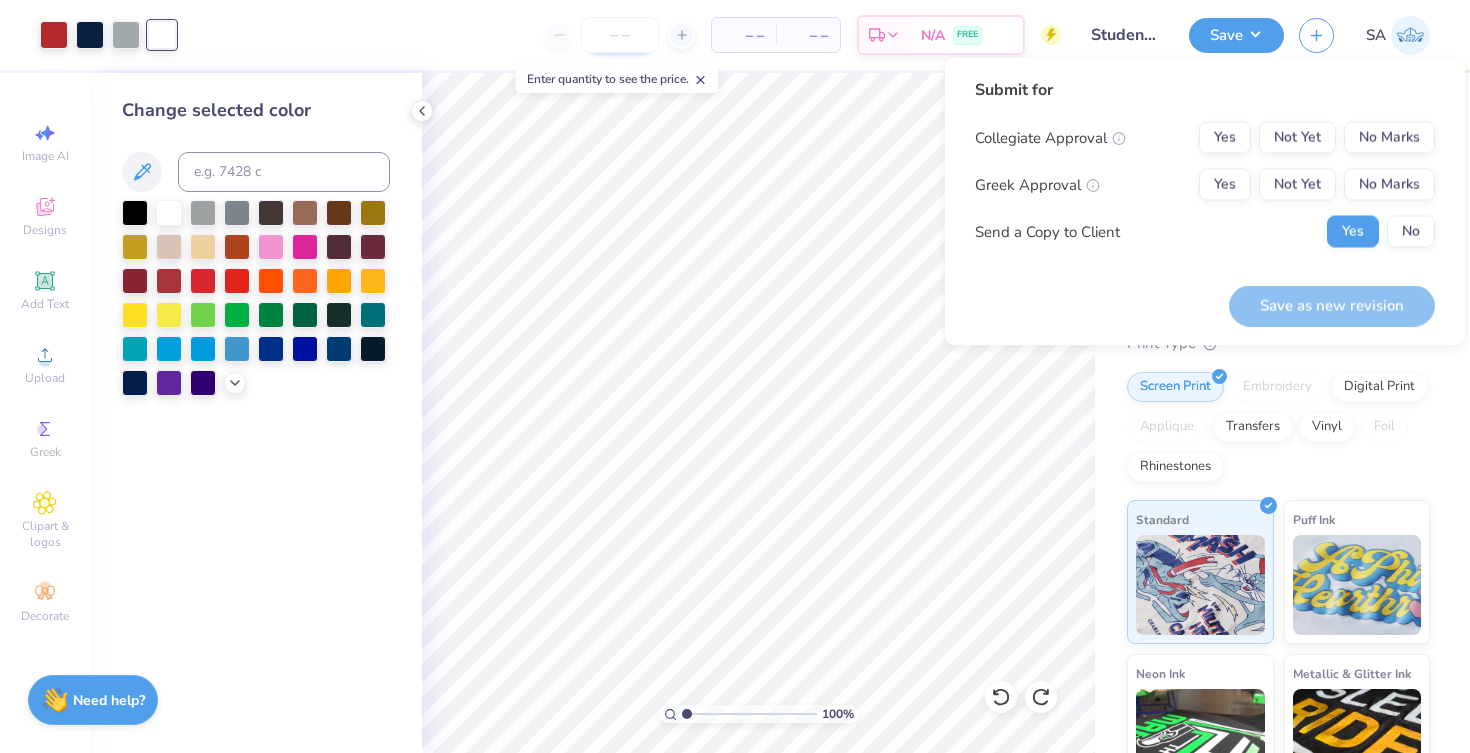 click at bounding box center [620, 35] 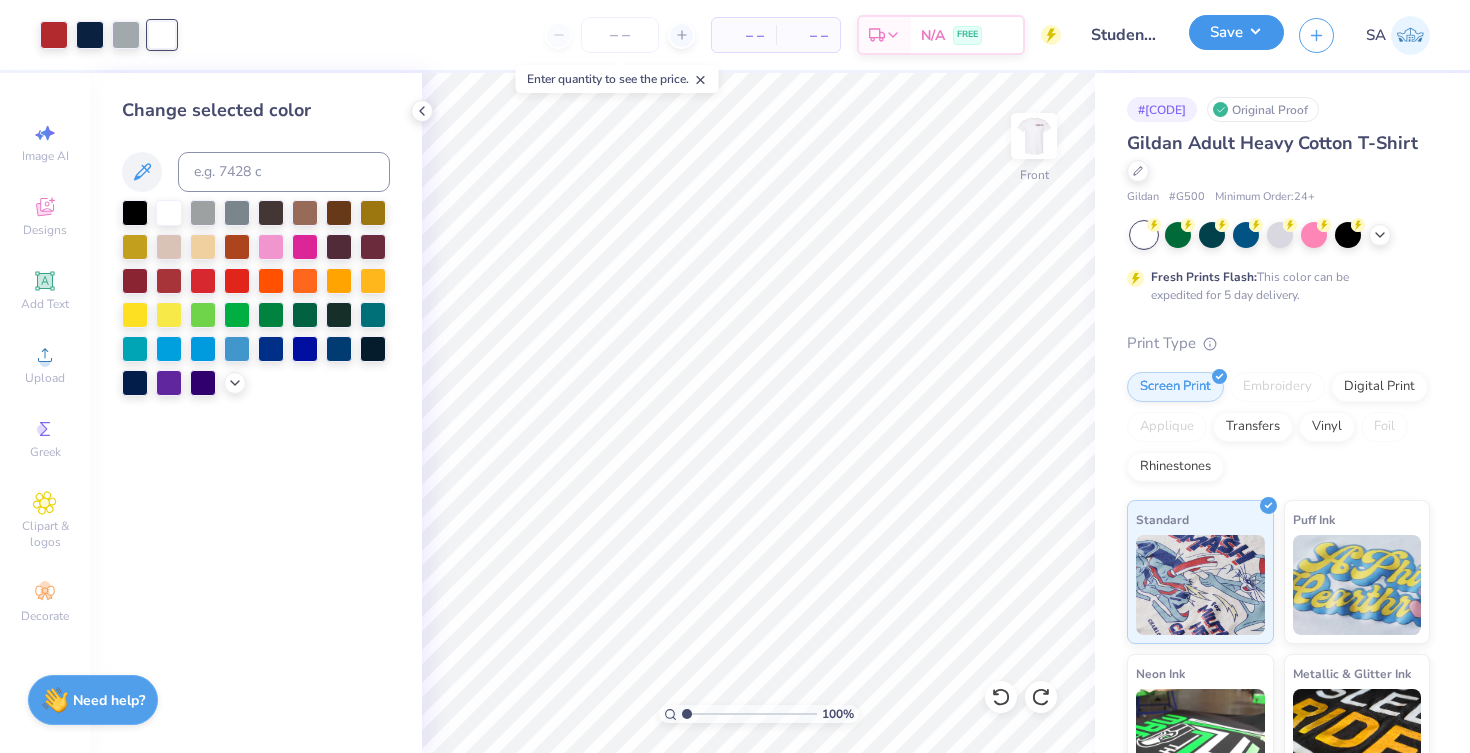 click on "Save" at bounding box center [1236, 32] 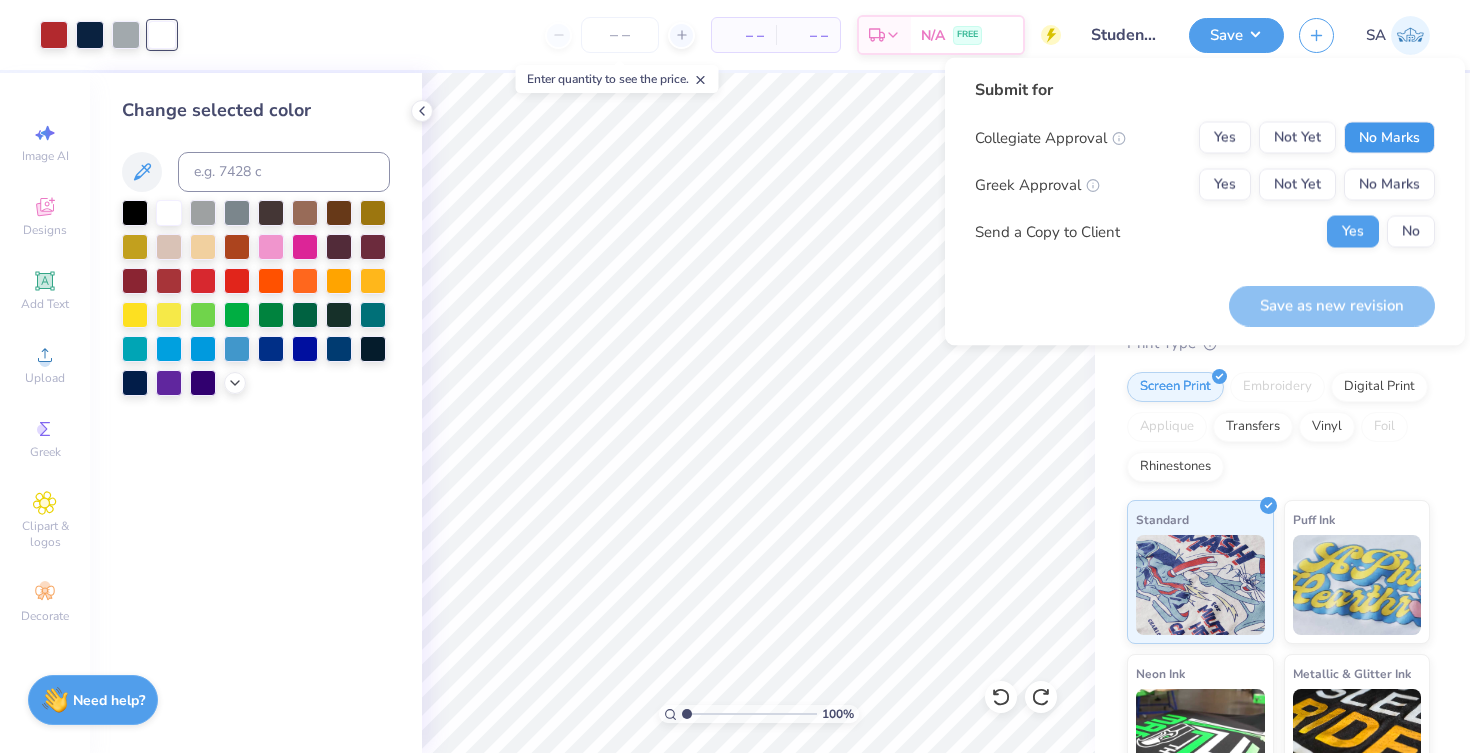 click on "No Marks" at bounding box center (1389, 138) 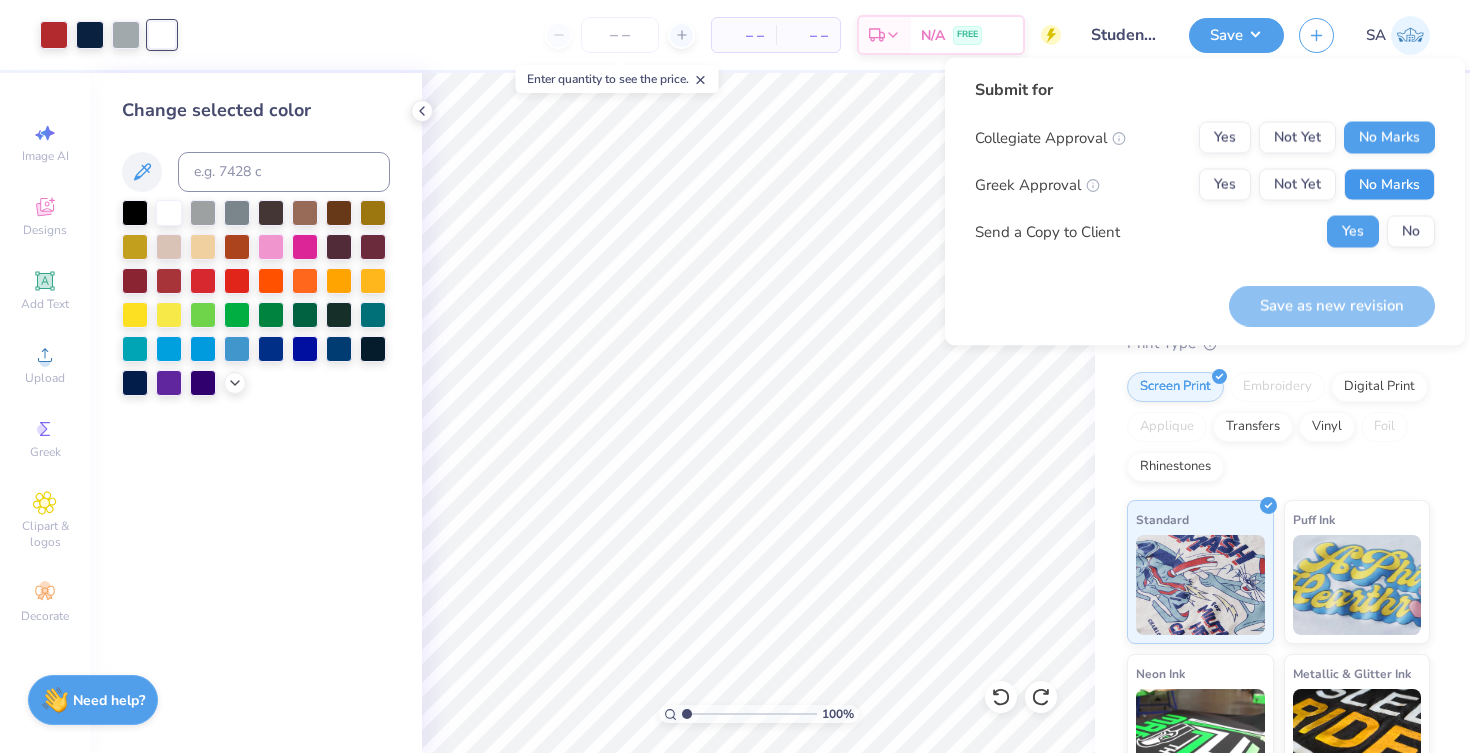 click on "No Marks" at bounding box center (1389, 185) 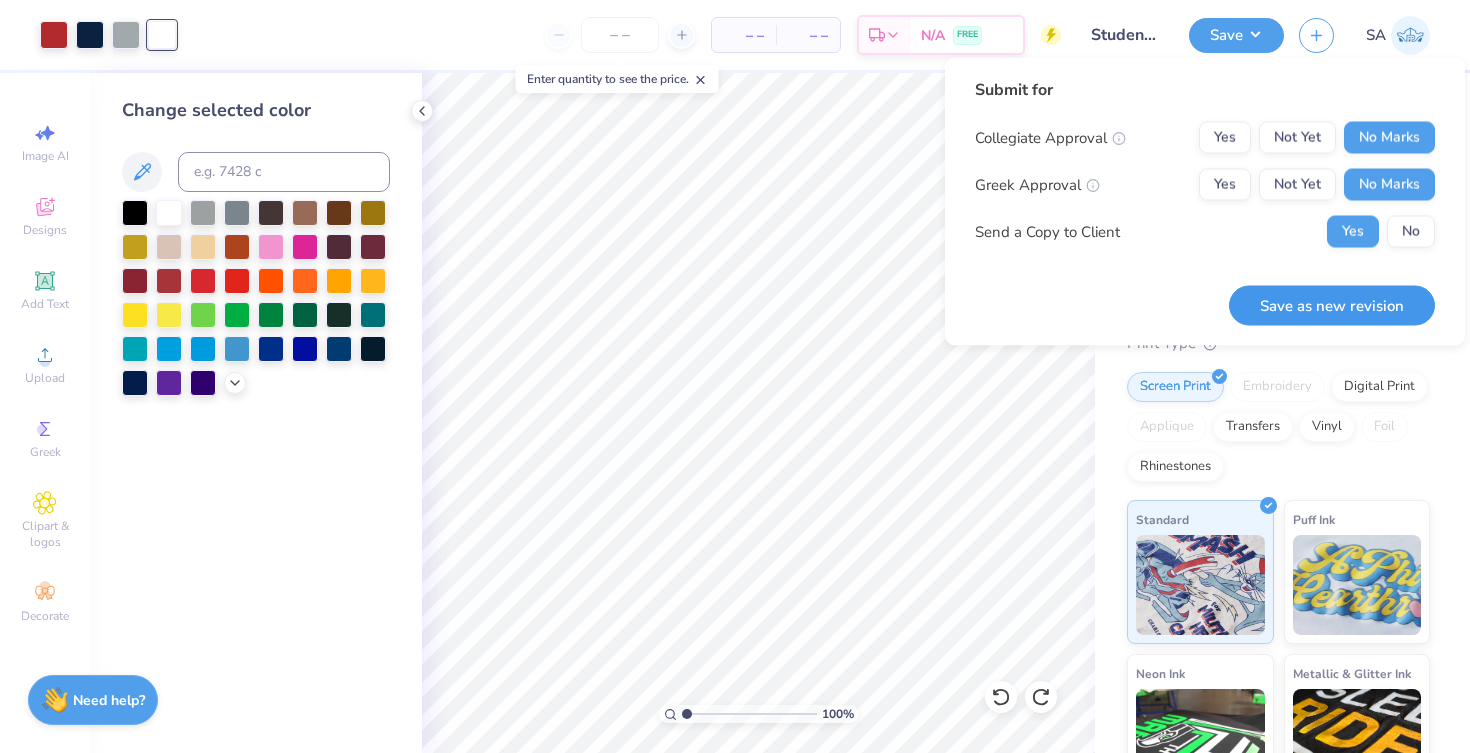 click on "Save as new revision" at bounding box center (1332, 305) 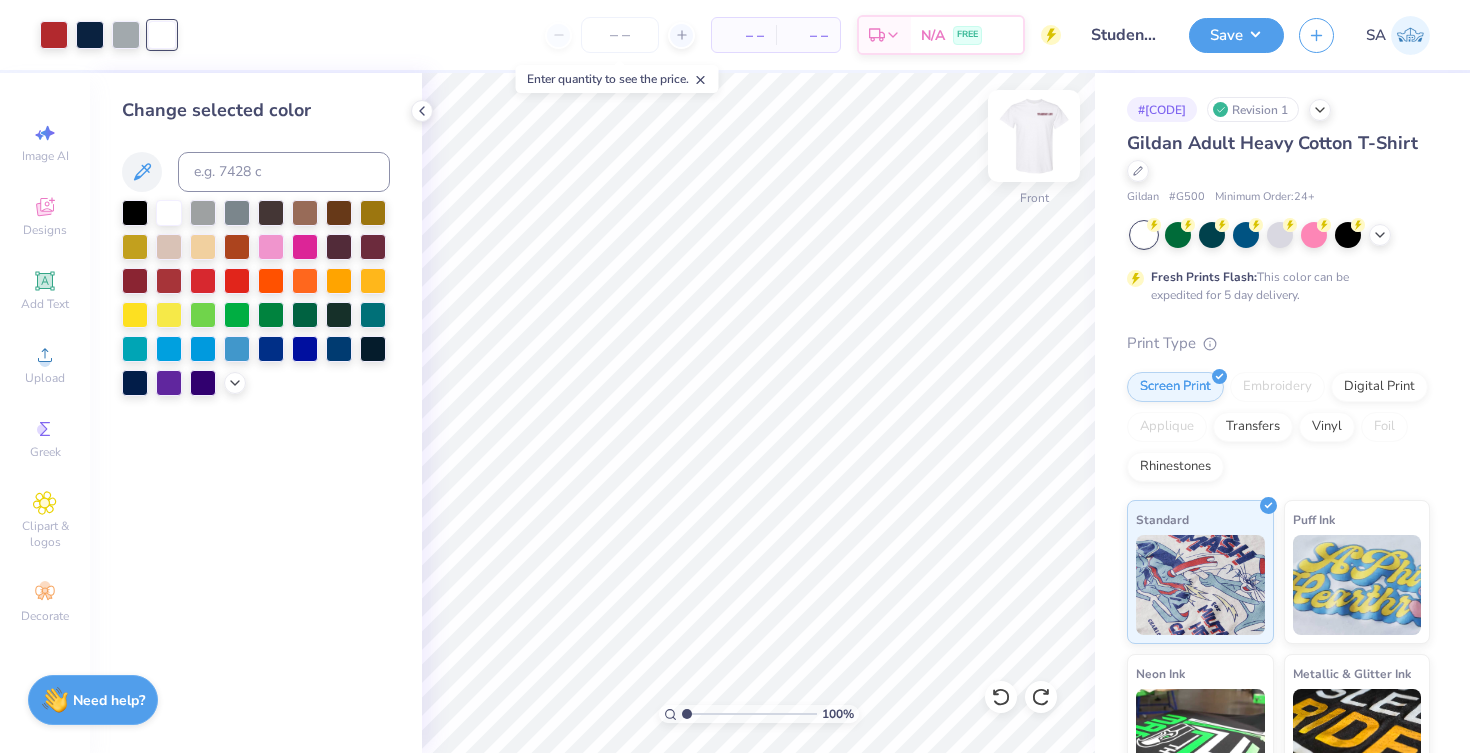 click at bounding box center [1034, 136] 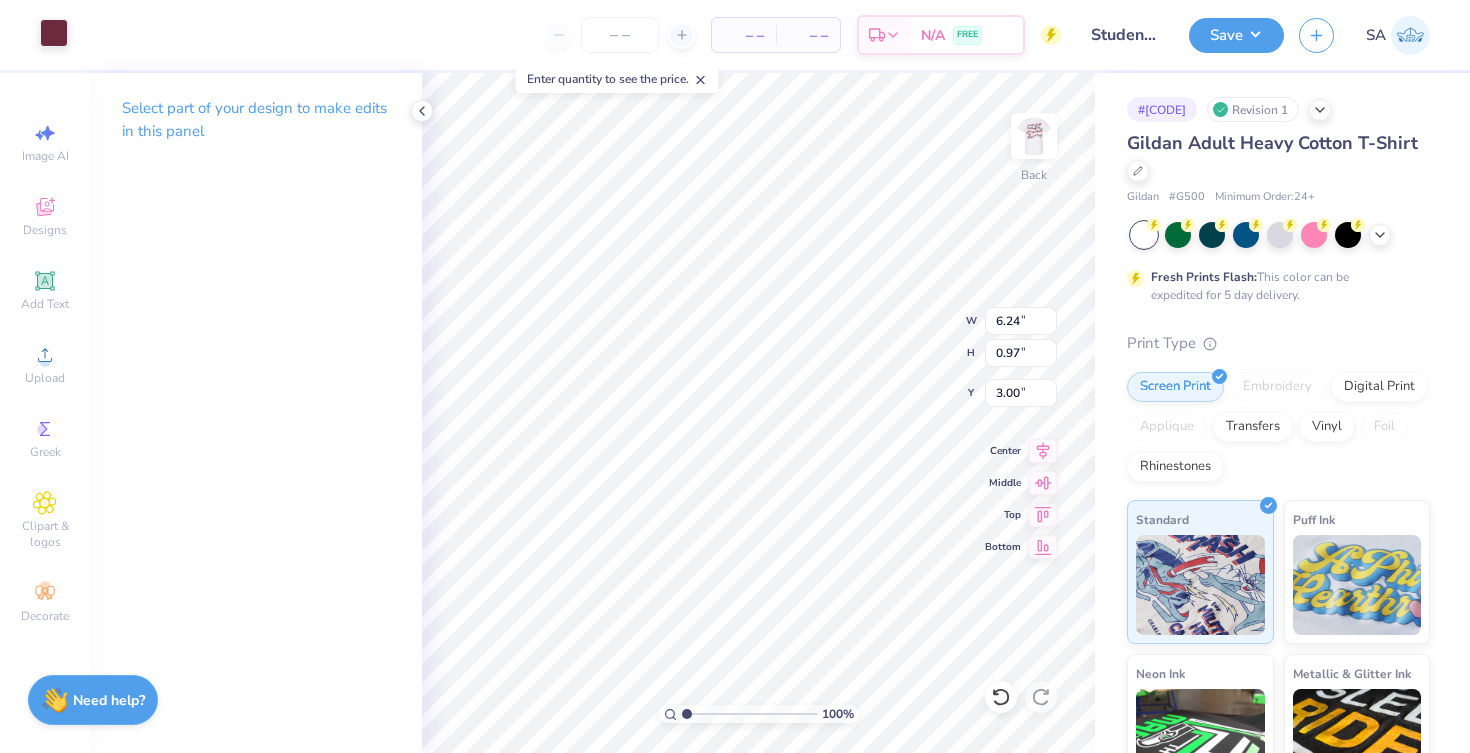 click at bounding box center [54, 33] 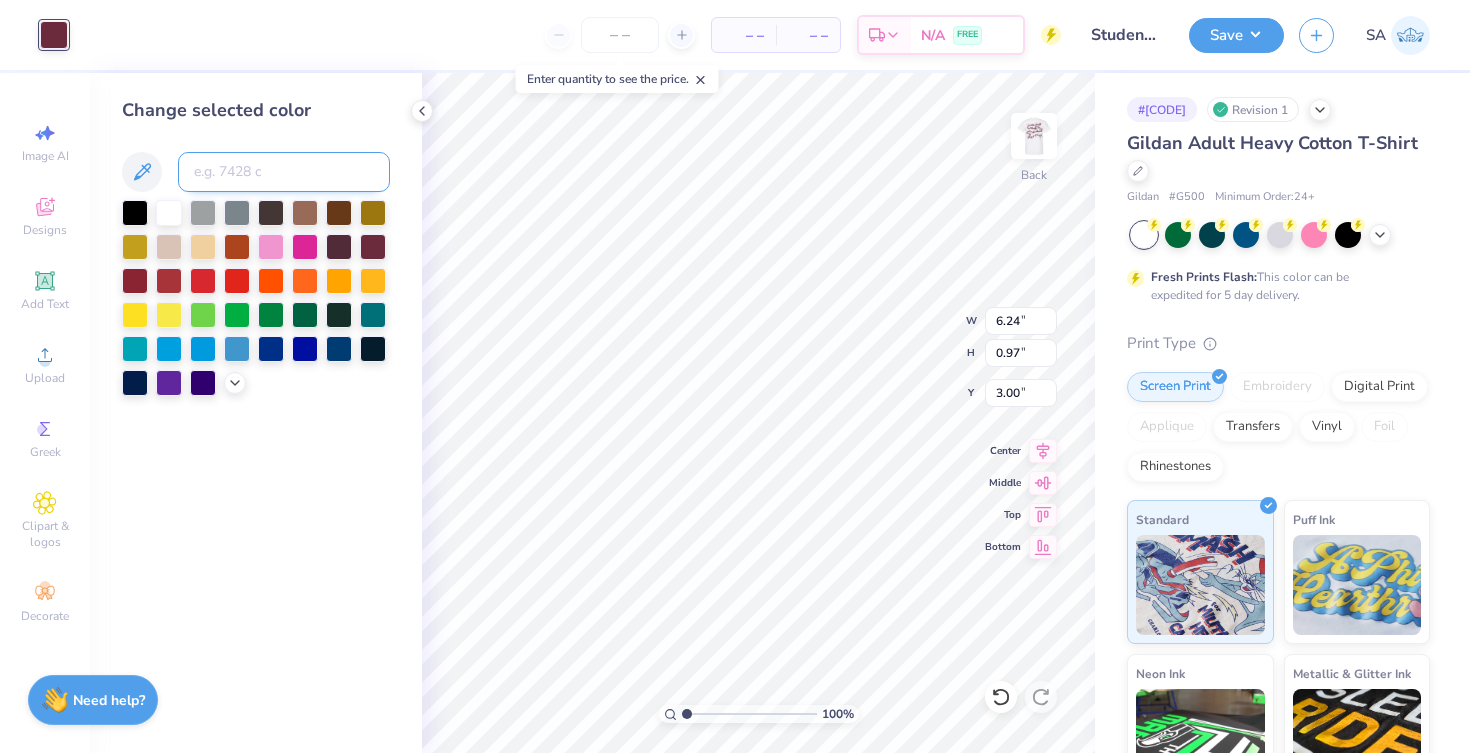 click at bounding box center (284, 172) 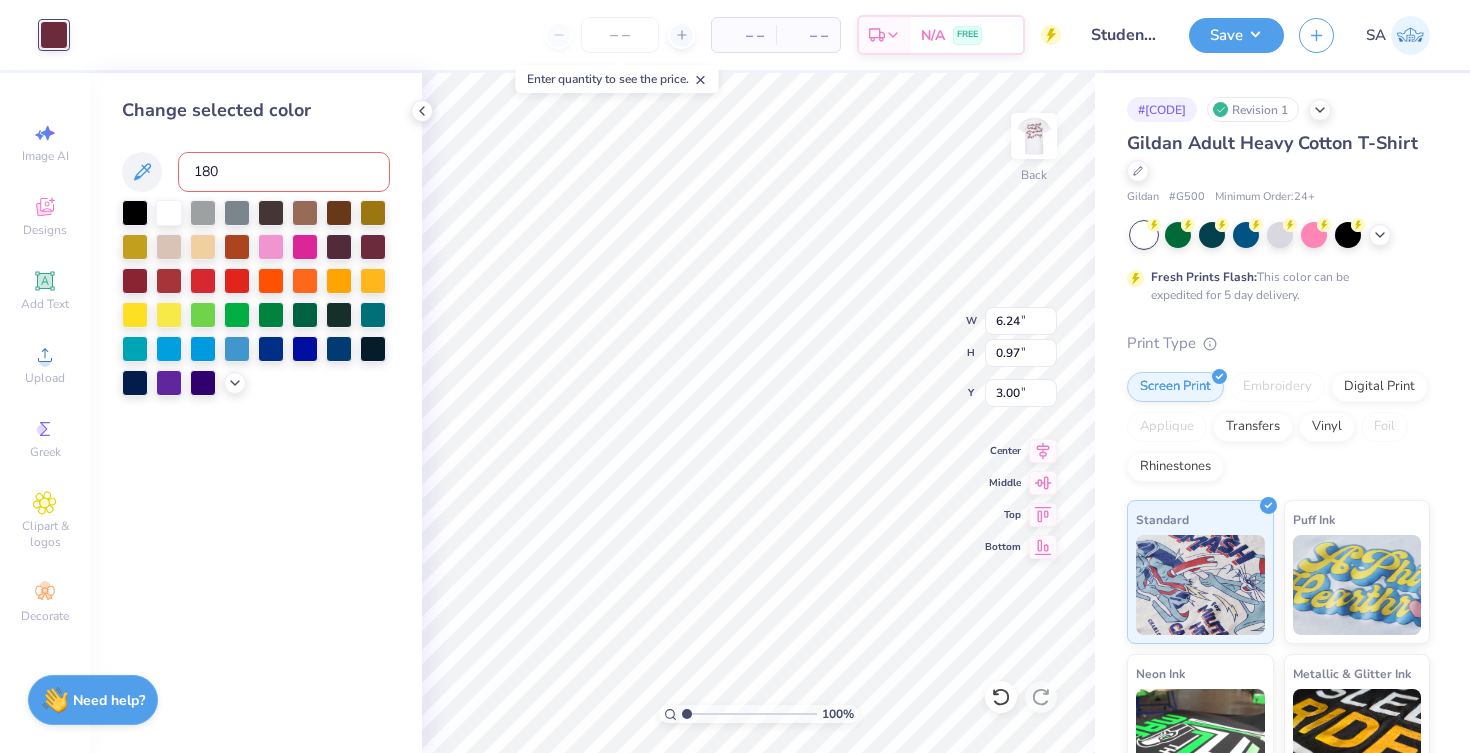 type on "1805" 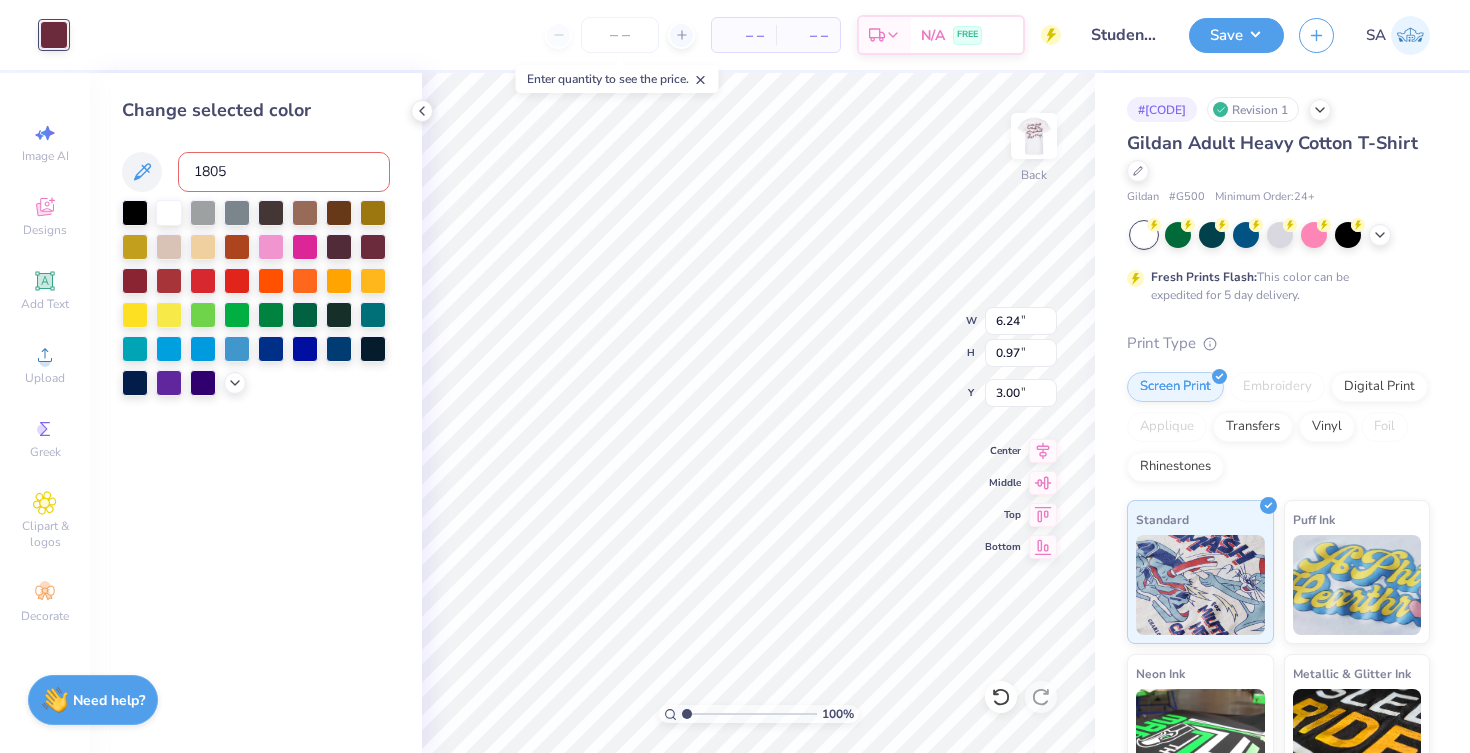 type 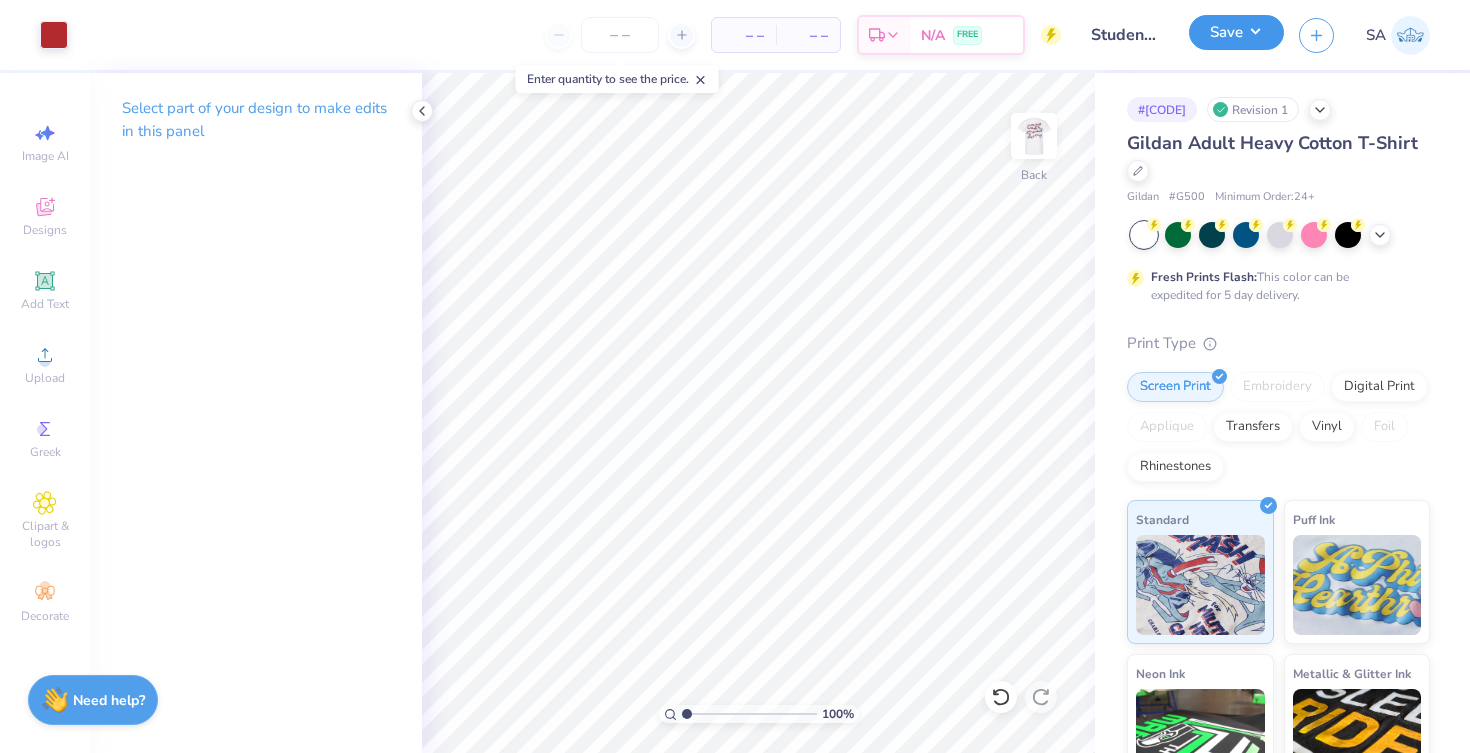 click on "Save" at bounding box center [1236, 32] 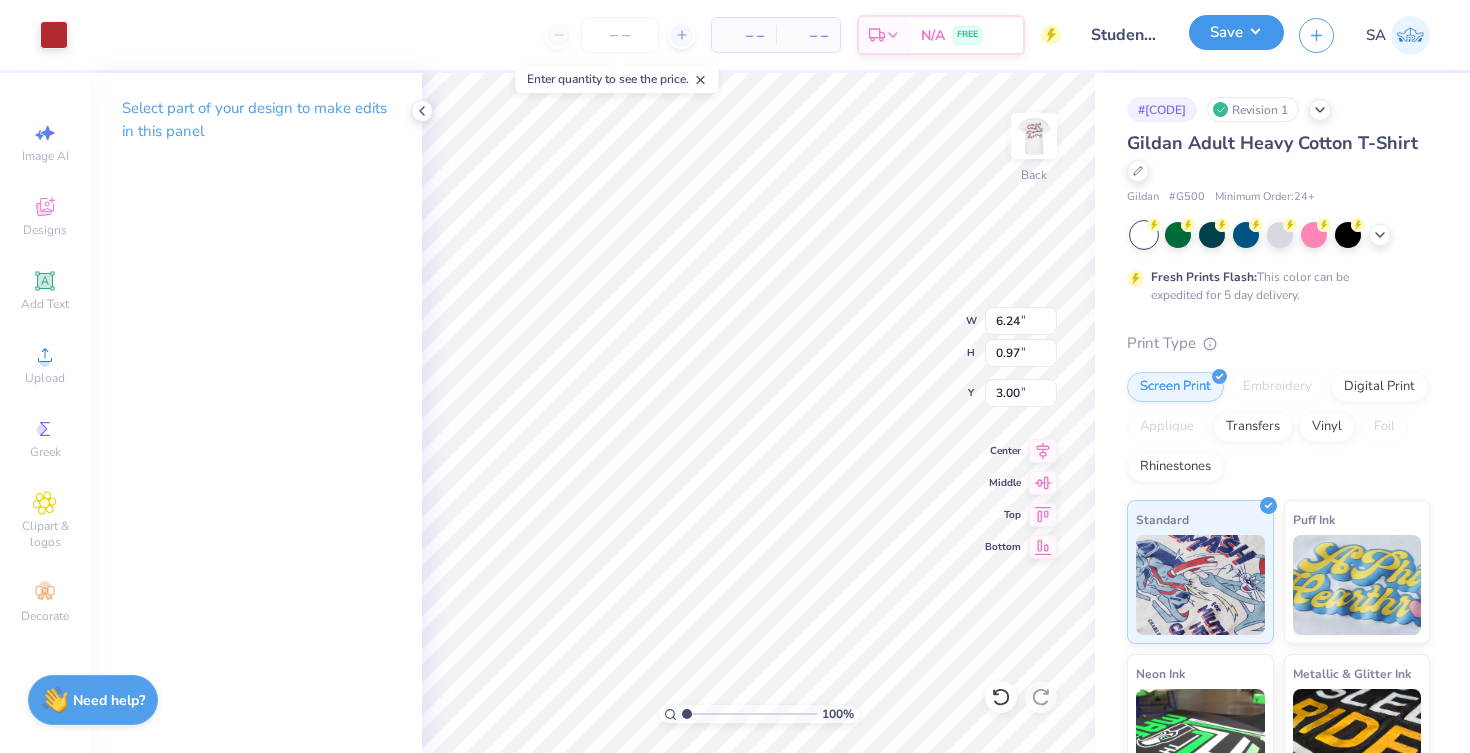 click on "Save" at bounding box center (1236, 32) 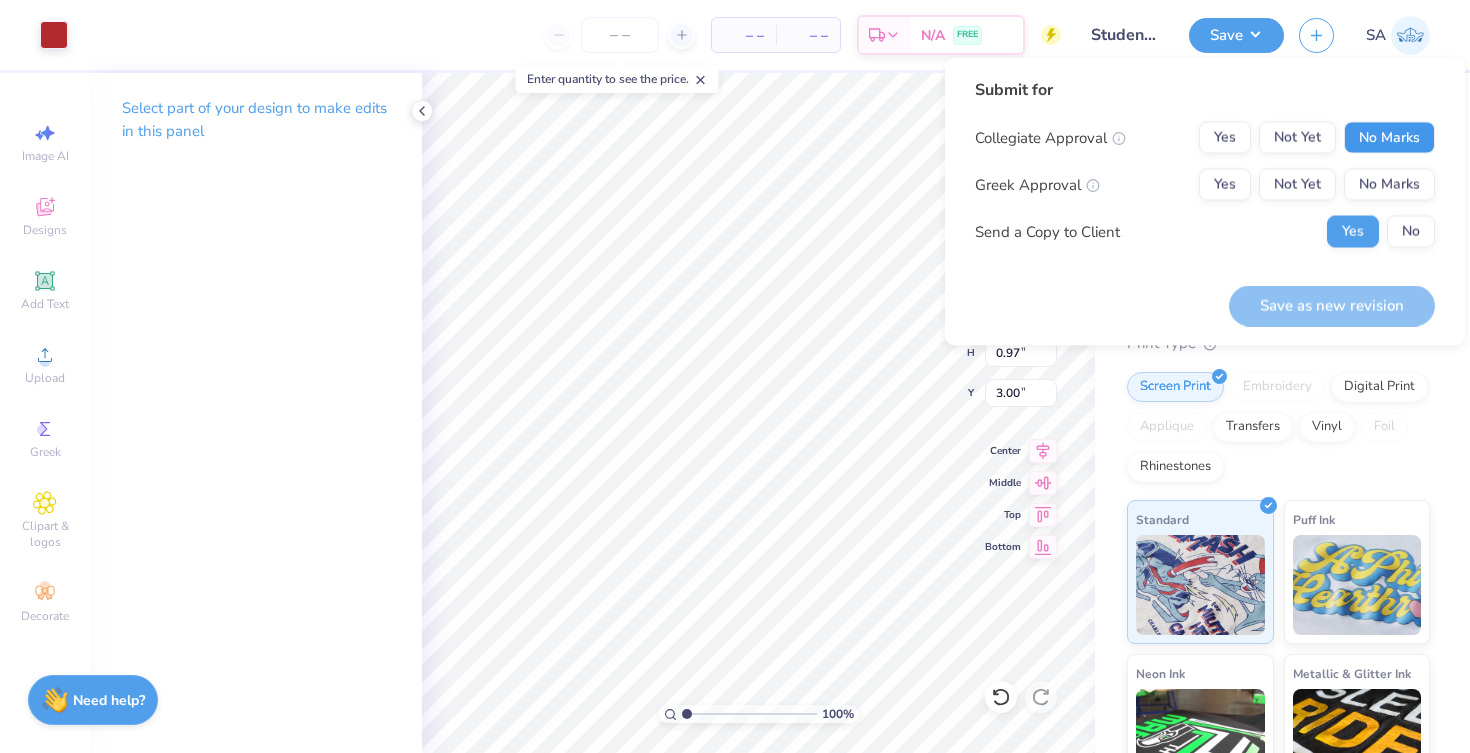 click on "No Marks" at bounding box center [1389, 138] 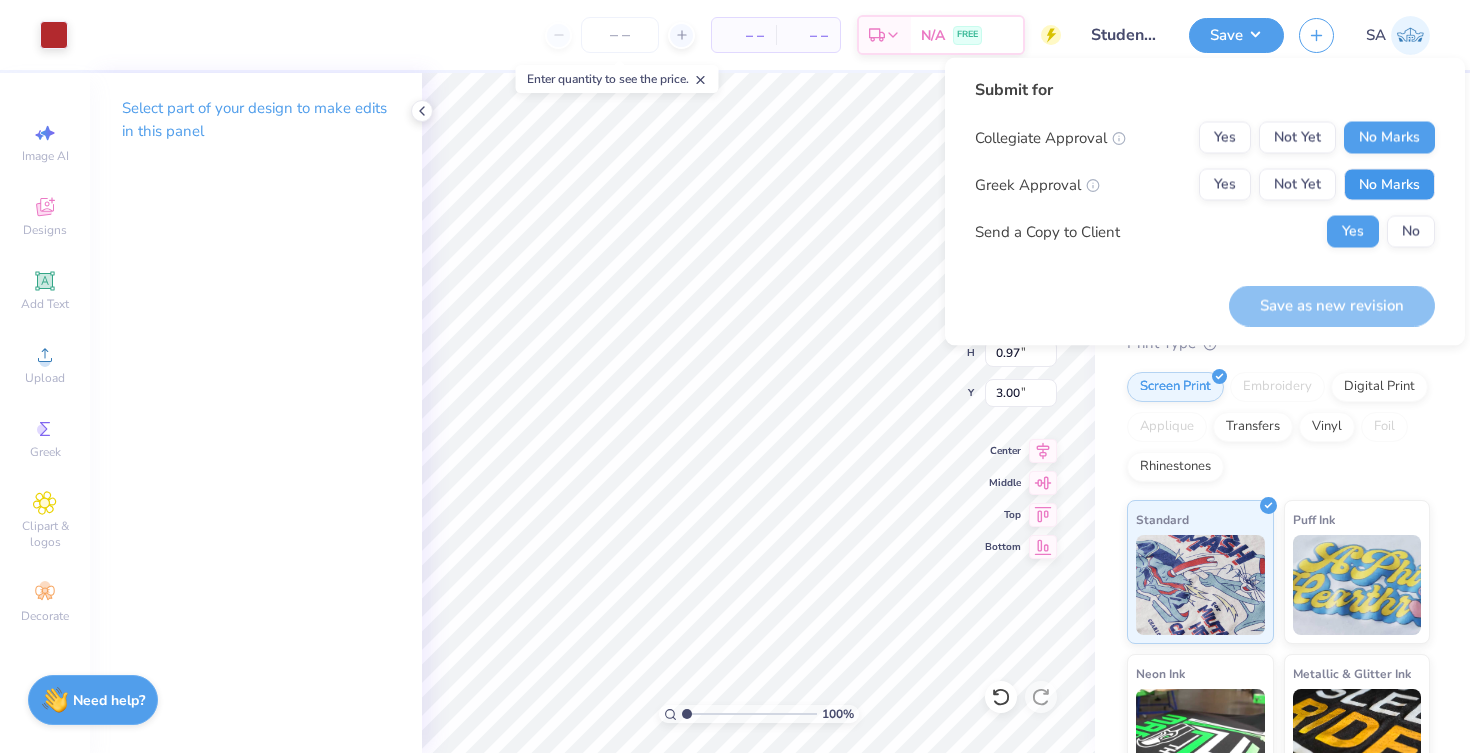 click on "No Marks" at bounding box center [1389, 185] 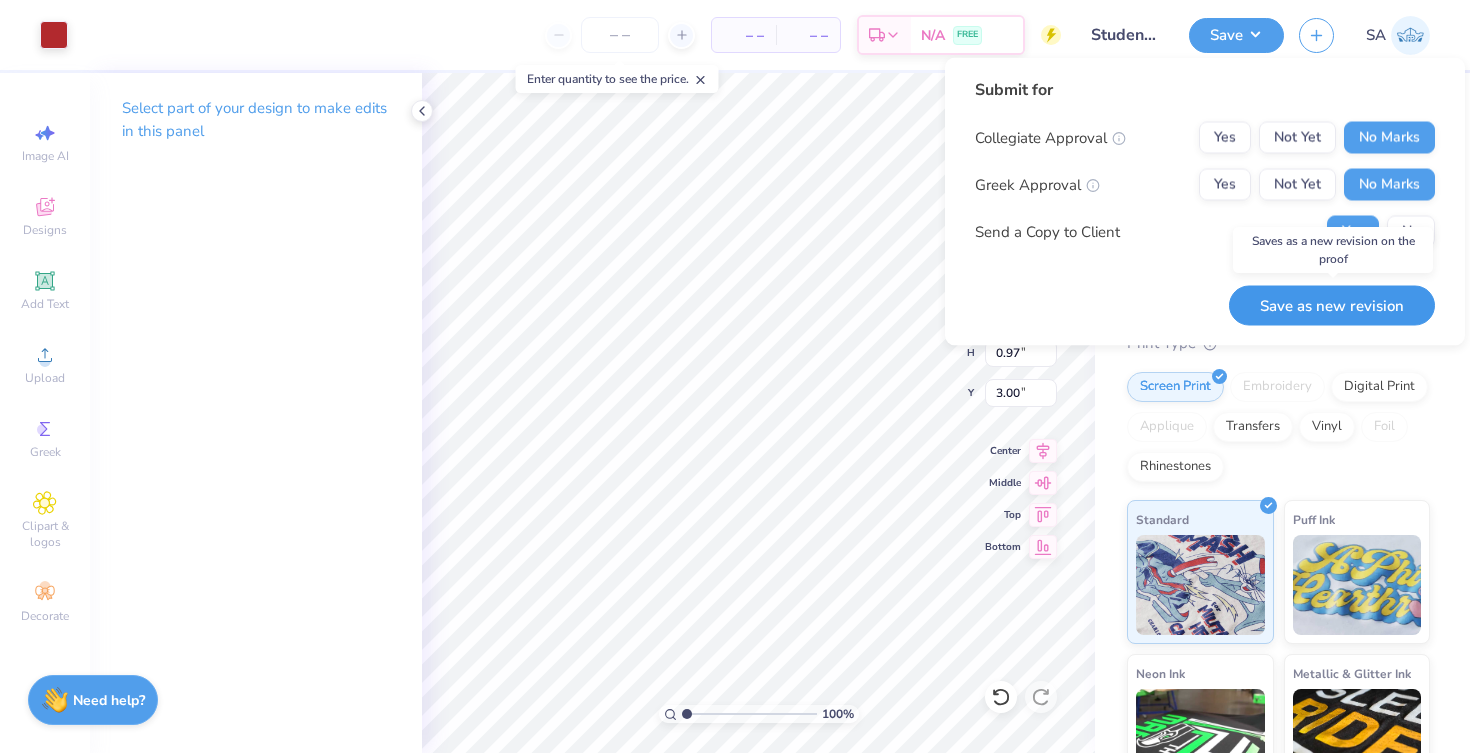 click on "Save as new revision" at bounding box center [1332, 305] 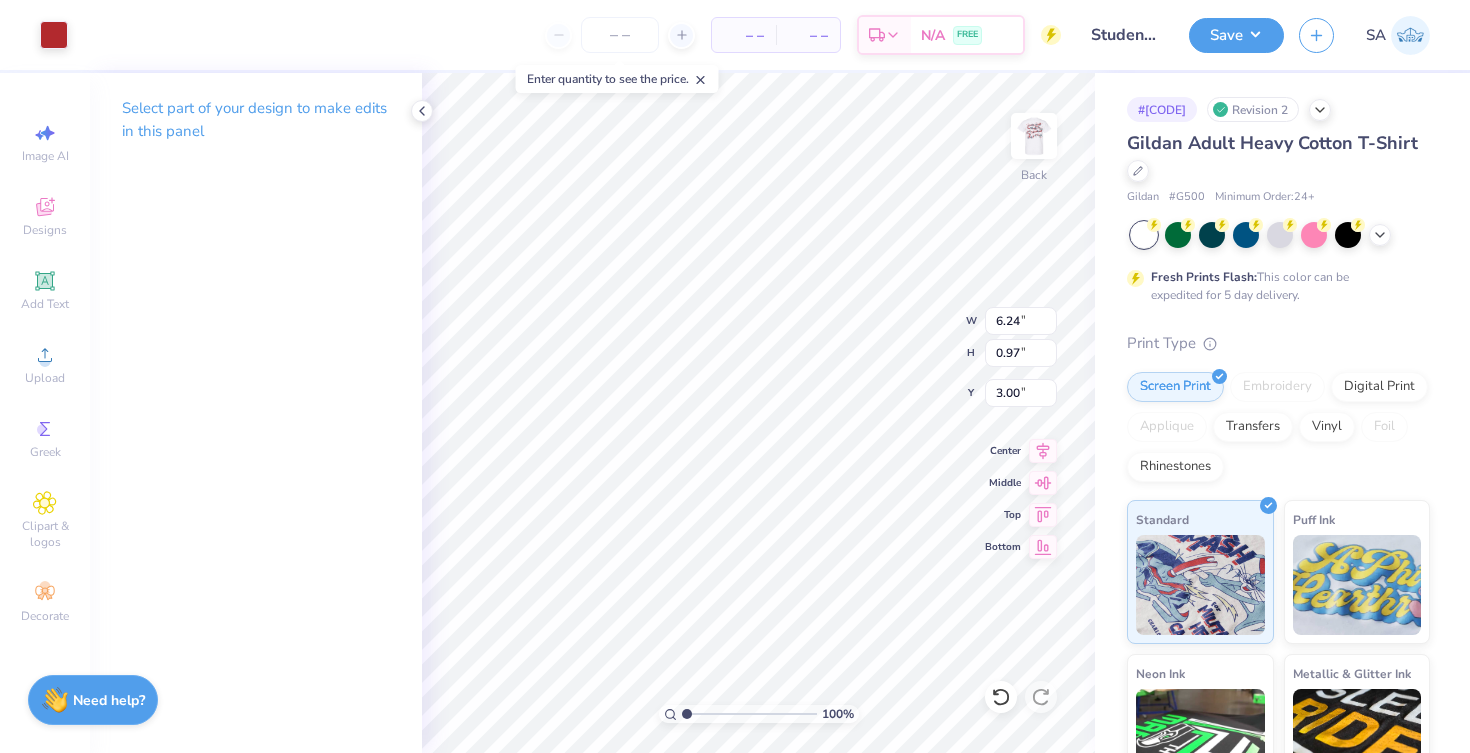 click on "– – Per Item – – Total Est.  Delivery N/A FREE" at bounding box center (572, 35) 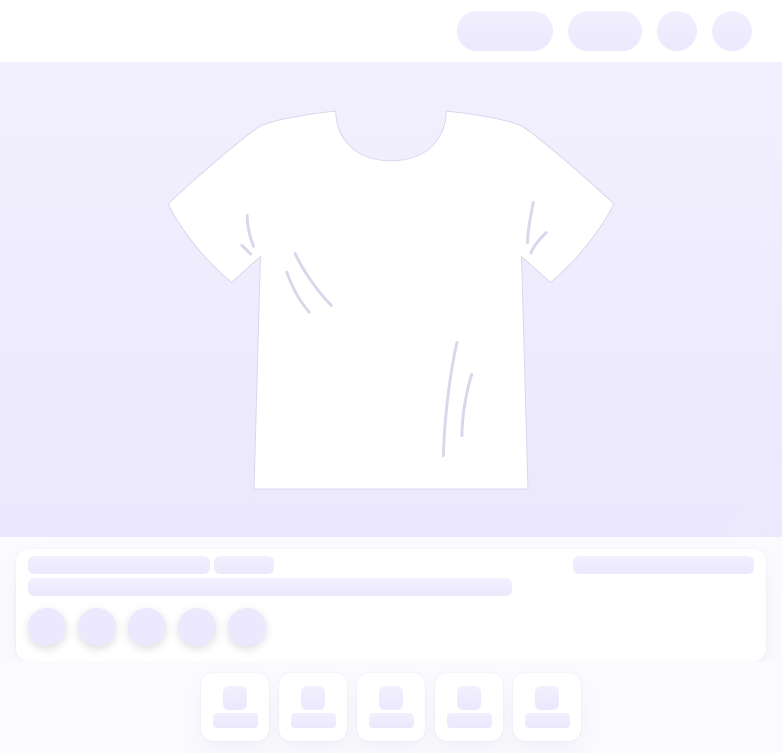 scroll, scrollTop: 0, scrollLeft: 0, axis: both 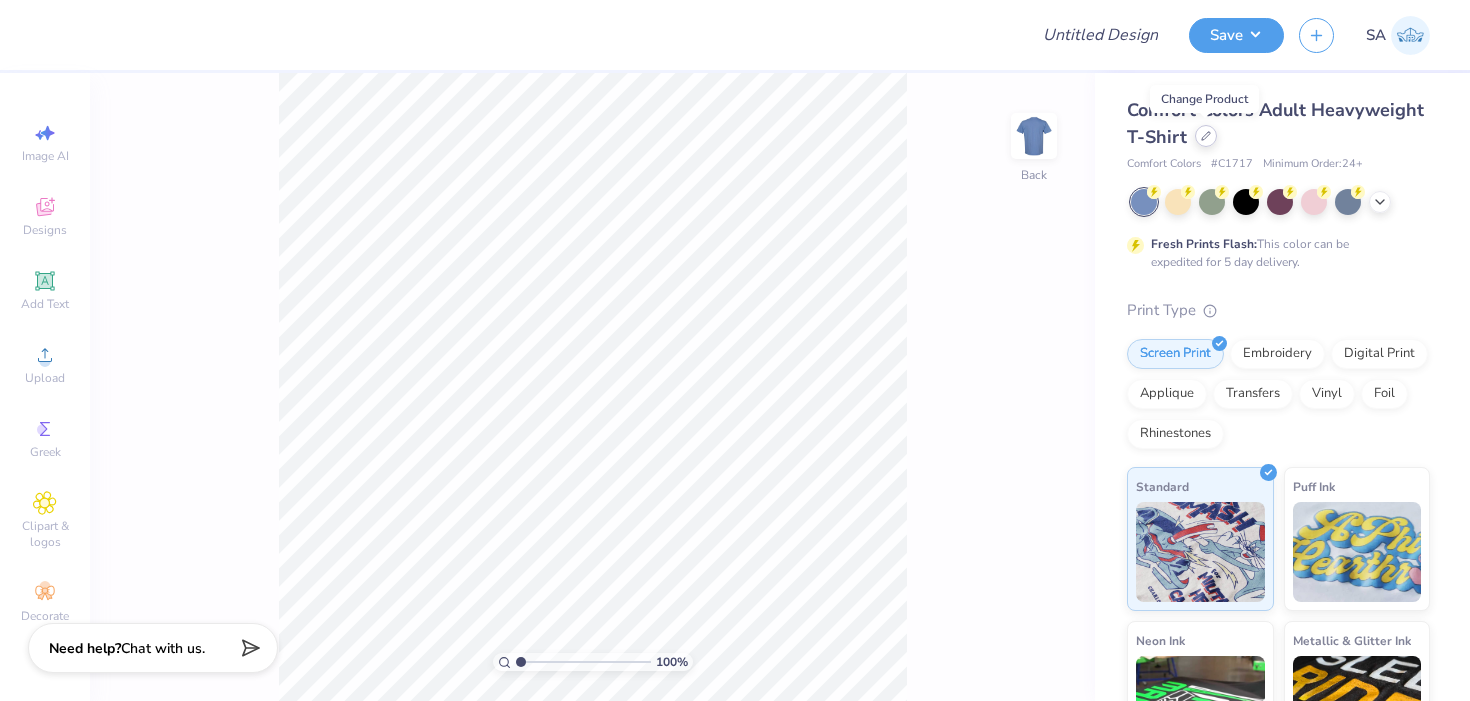 click 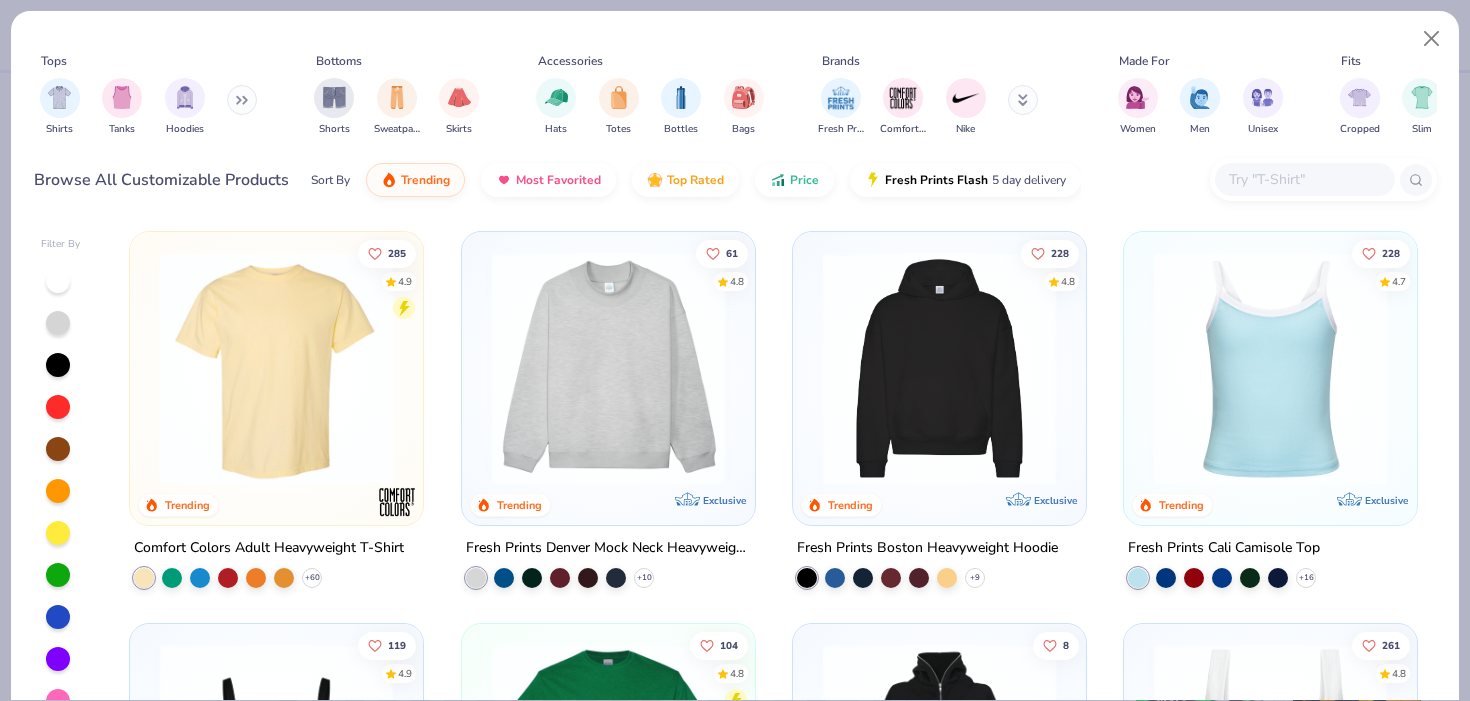 click at bounding box center (1304, 179) 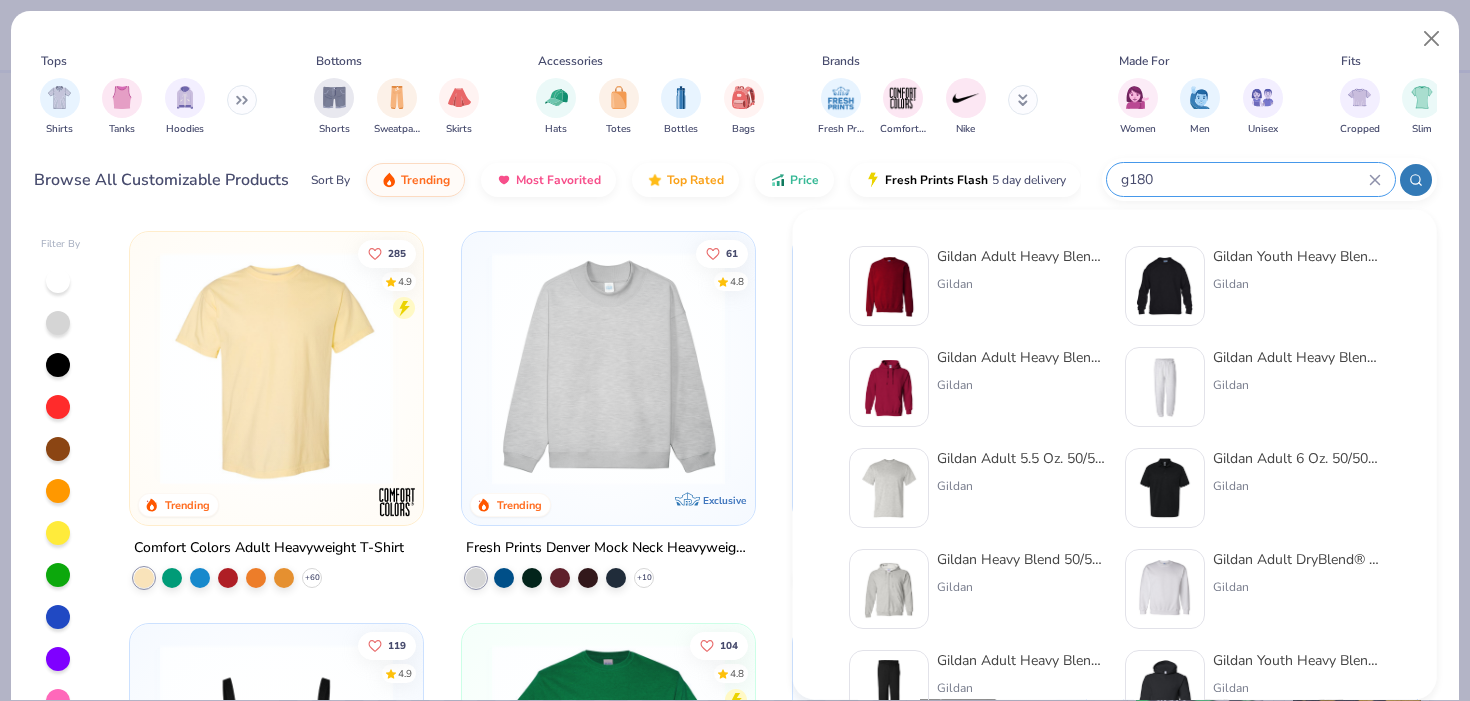 type on "g180" 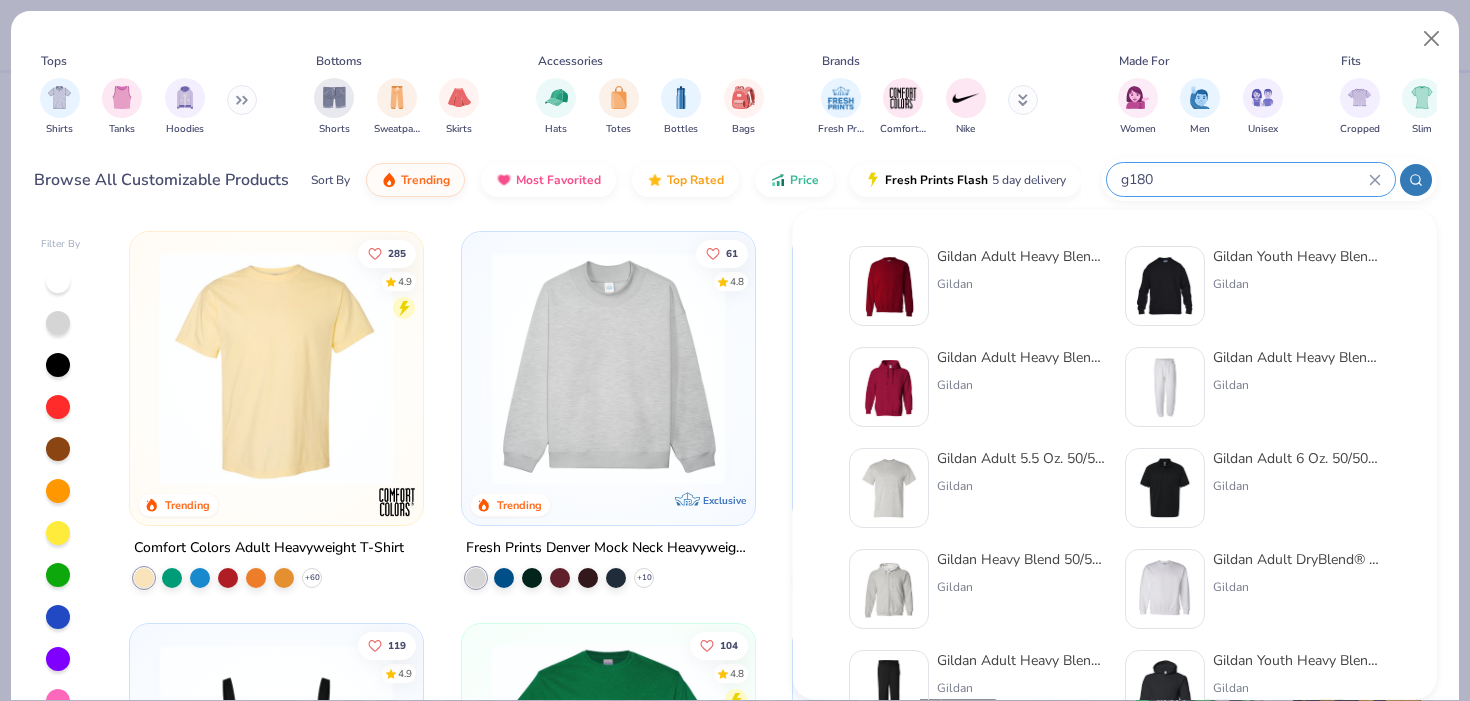 click at bounding box center [889, 286] 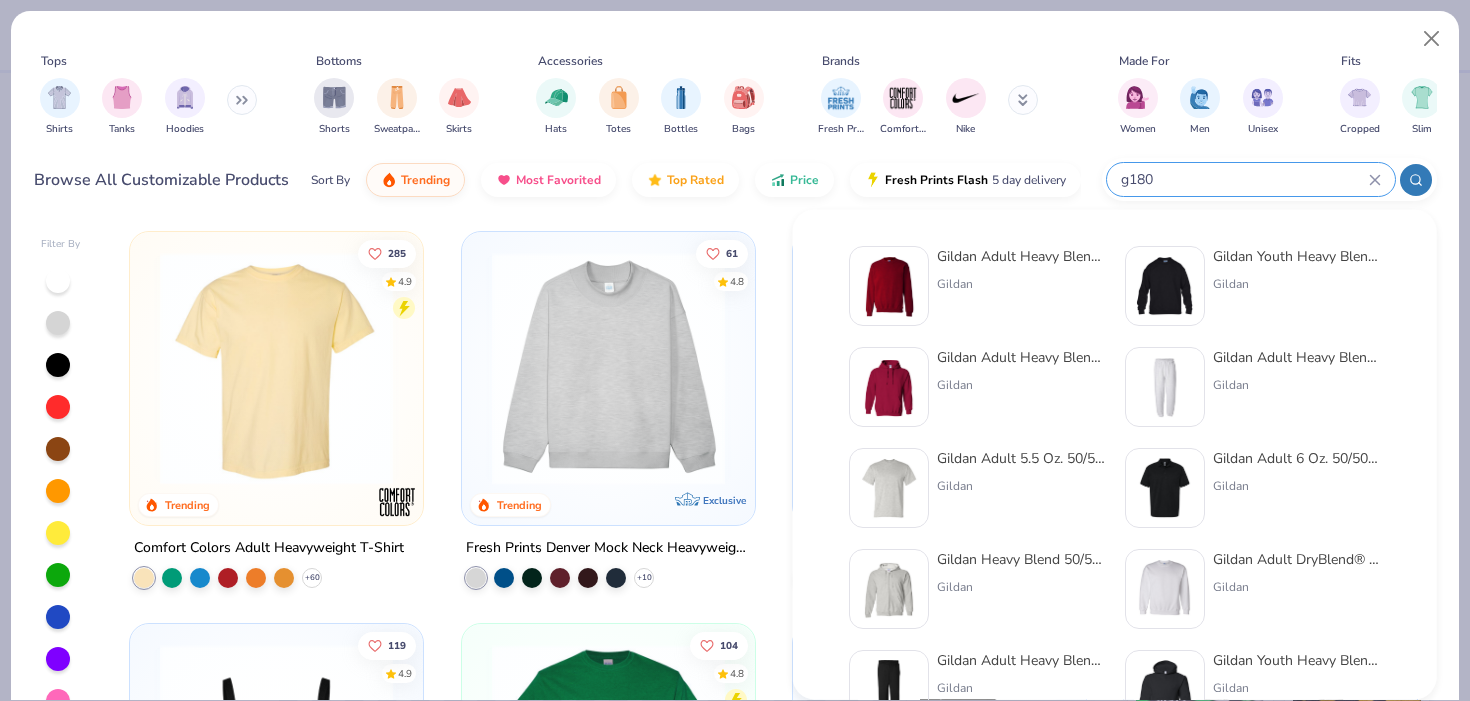 type 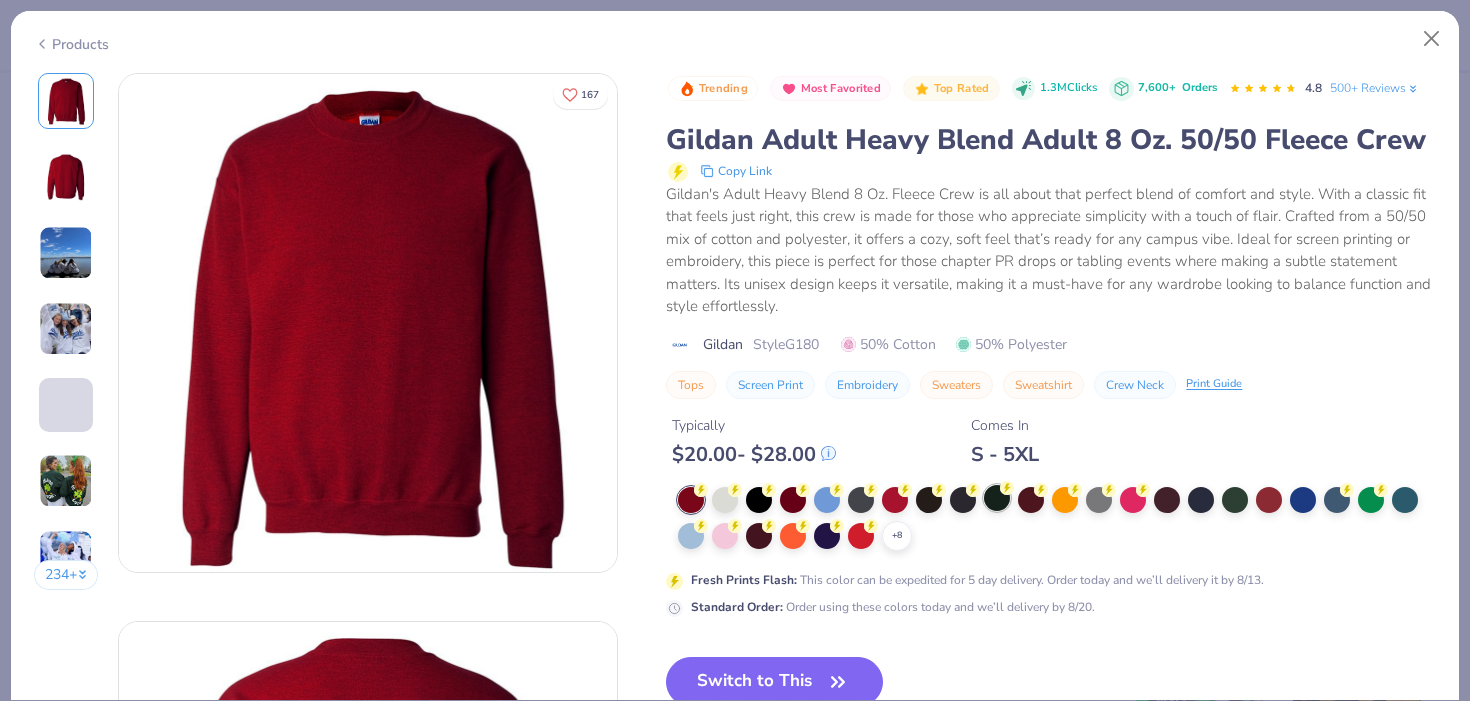 click at bounding box center (997, 498) 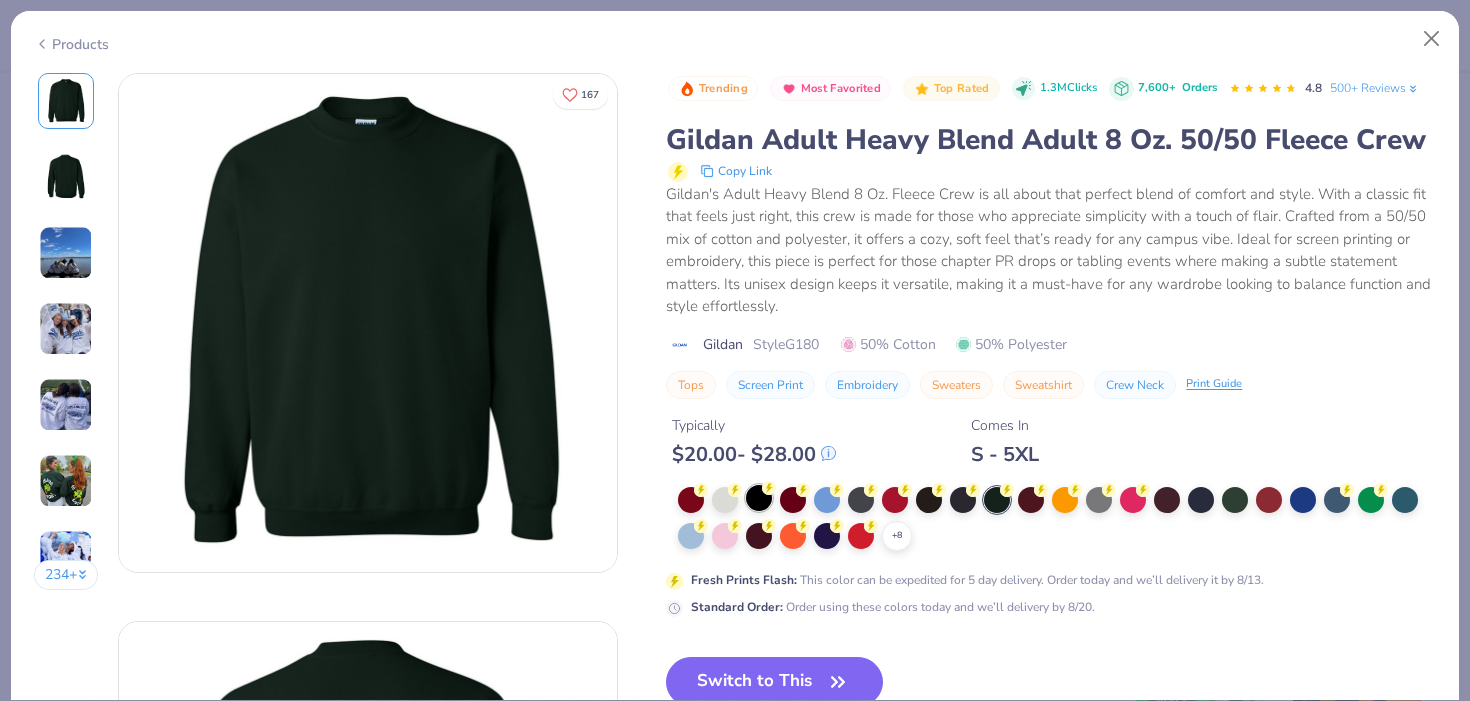 click at bounding box center (759, 498) 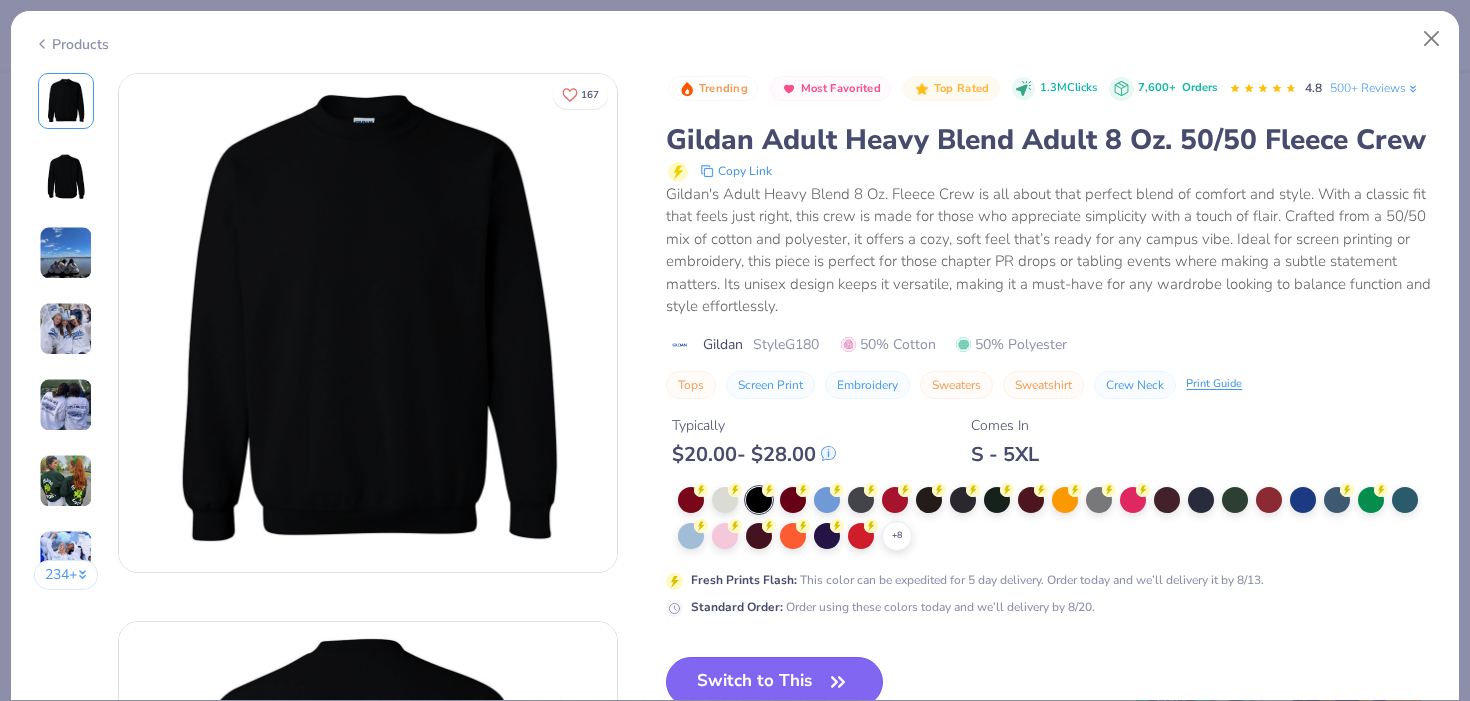 click on "Switch to This" at bounding box center (774, 682) 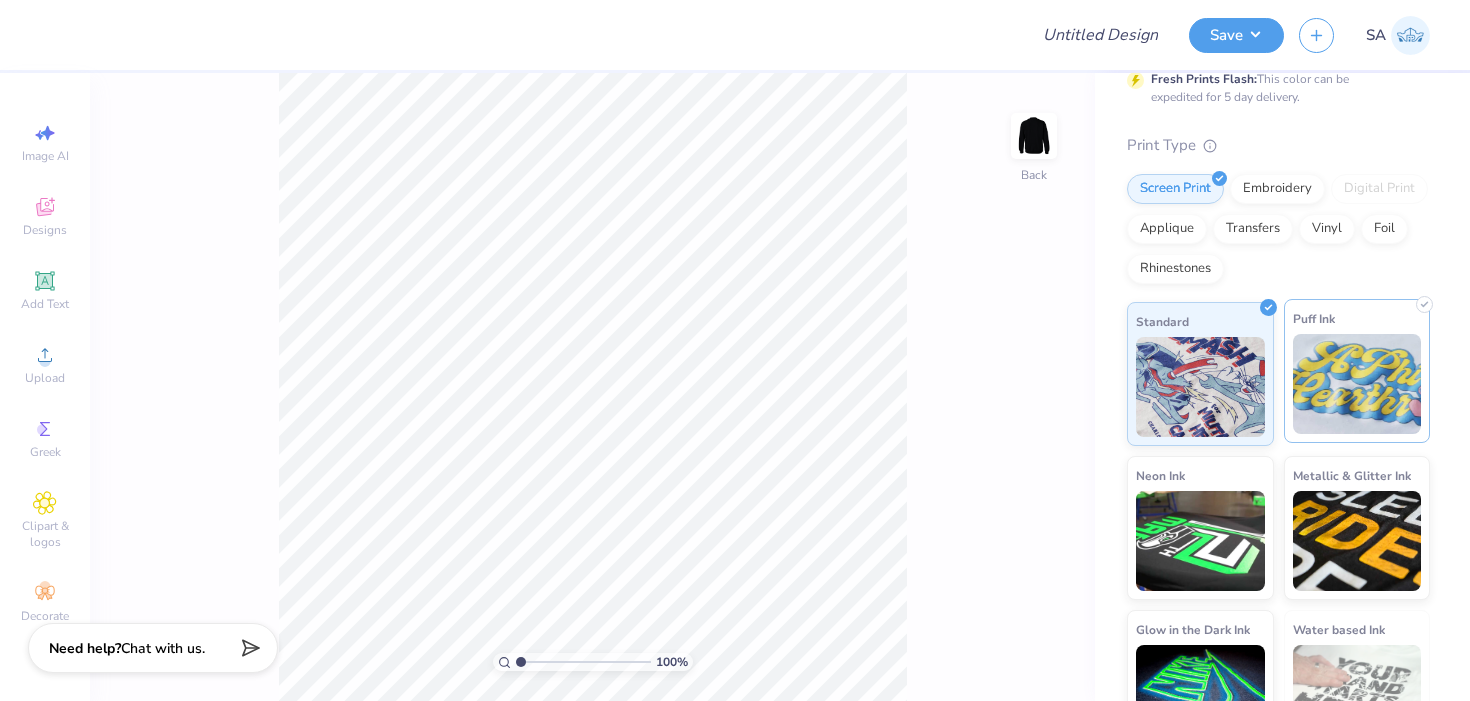 scroll, scrollTop: 218, scrollLeft: 0, axis: vertical 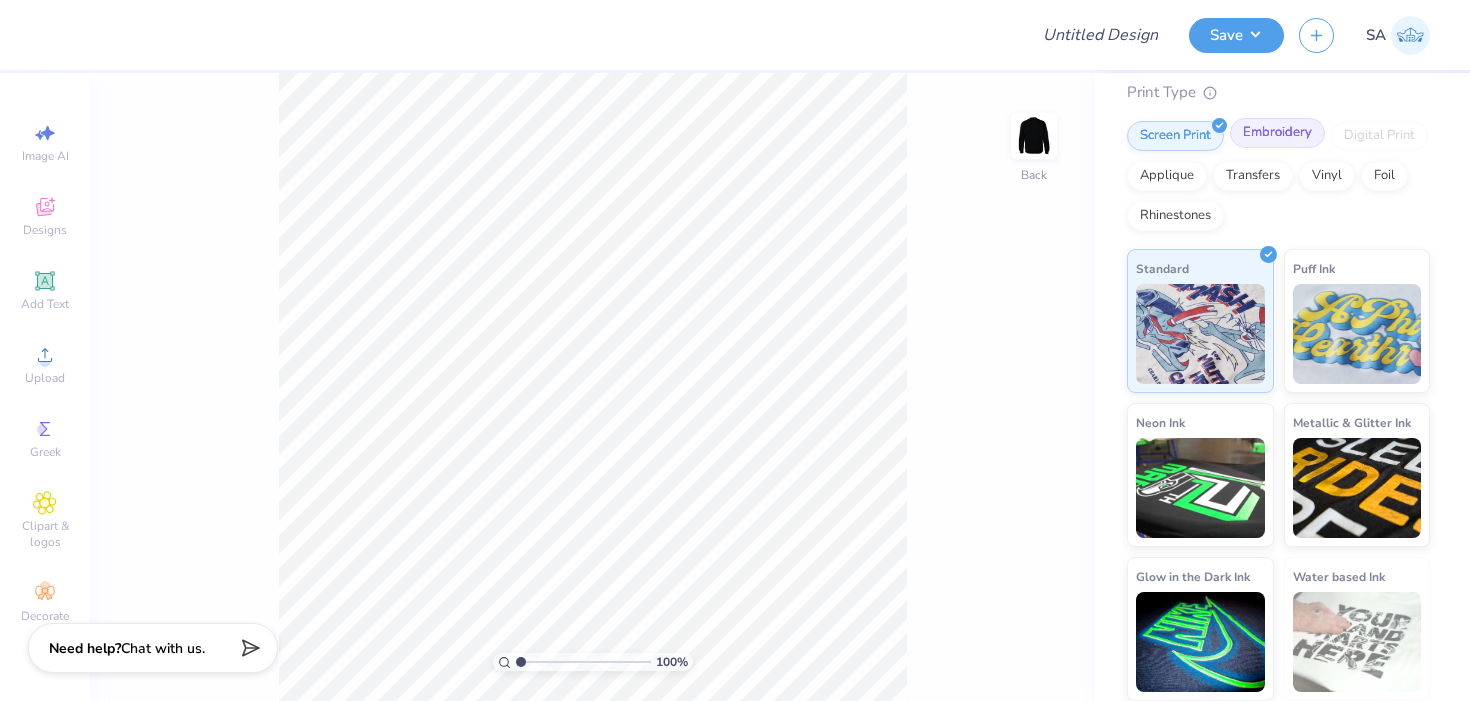 click on "Embroidery" at bounding box center (1277, 133) 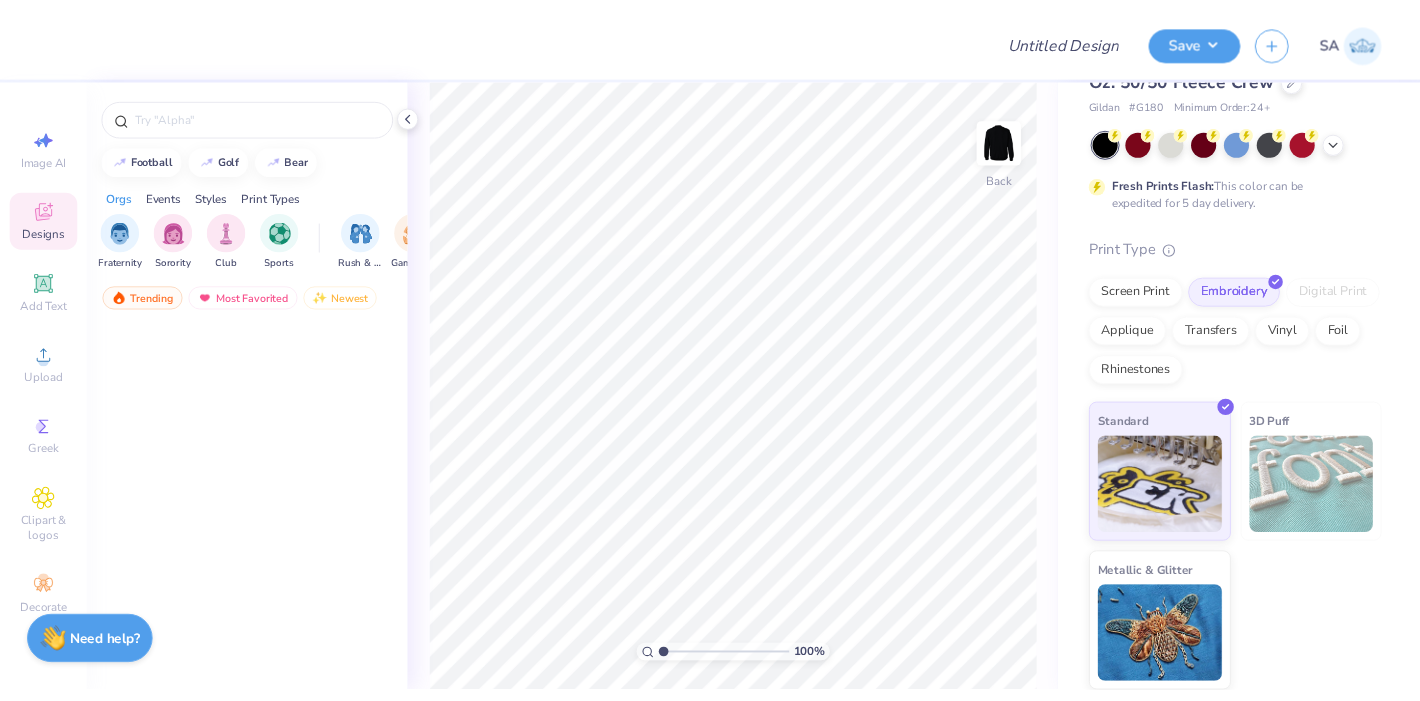 scroll, scrollTop: 64, scrollLeft: 0, axis: vertical 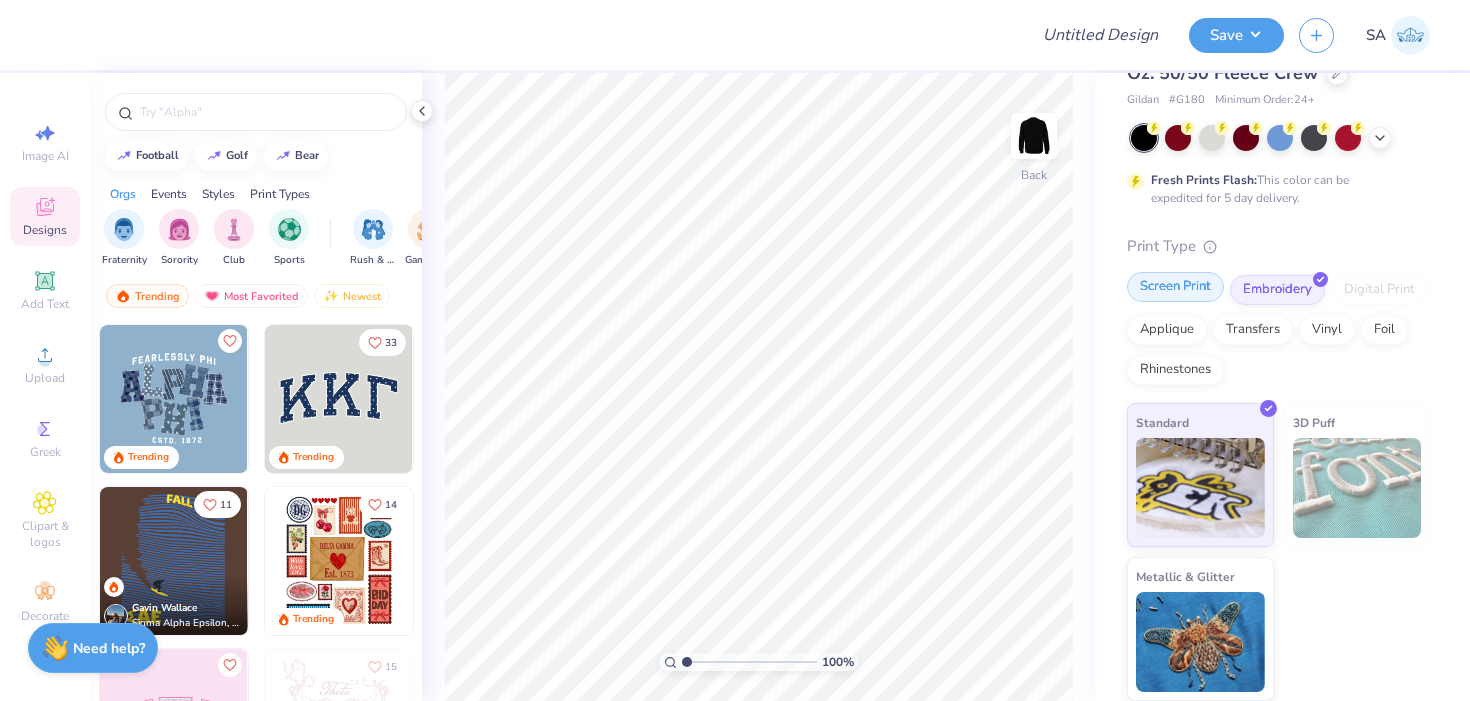 click on "Screen Print" at bounding box center (1175, 287) 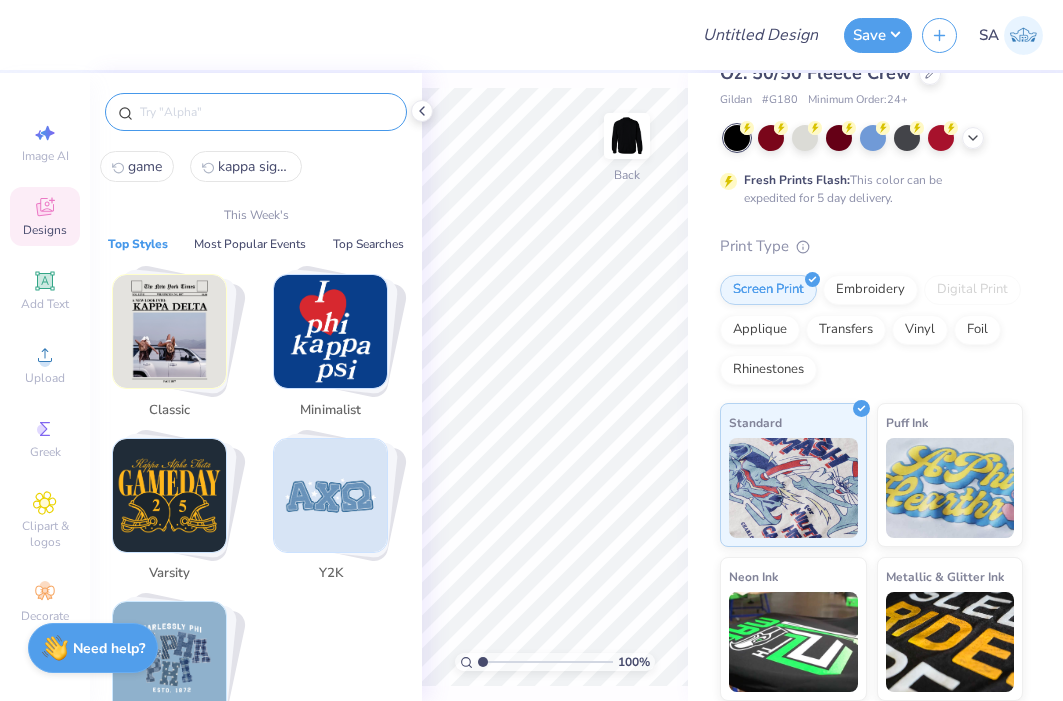 click at bounding box center [266, 112] 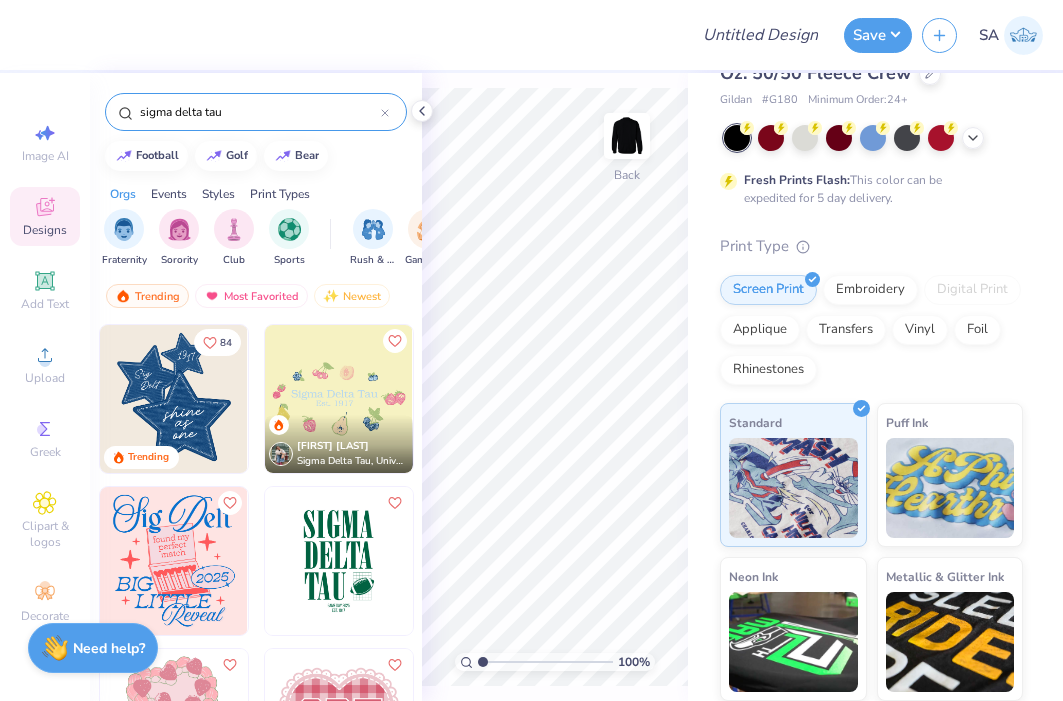 type on "sigma delta tau" 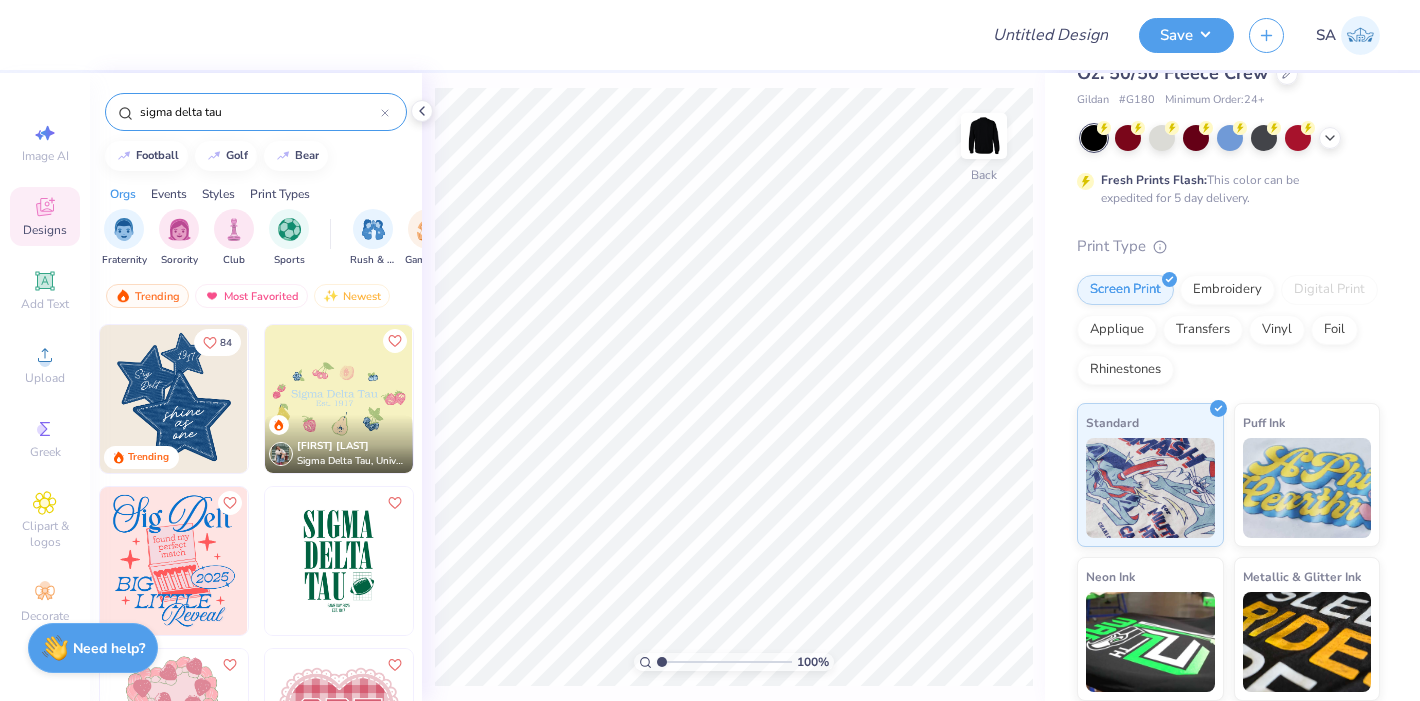 click at bounding box center [174, 399] 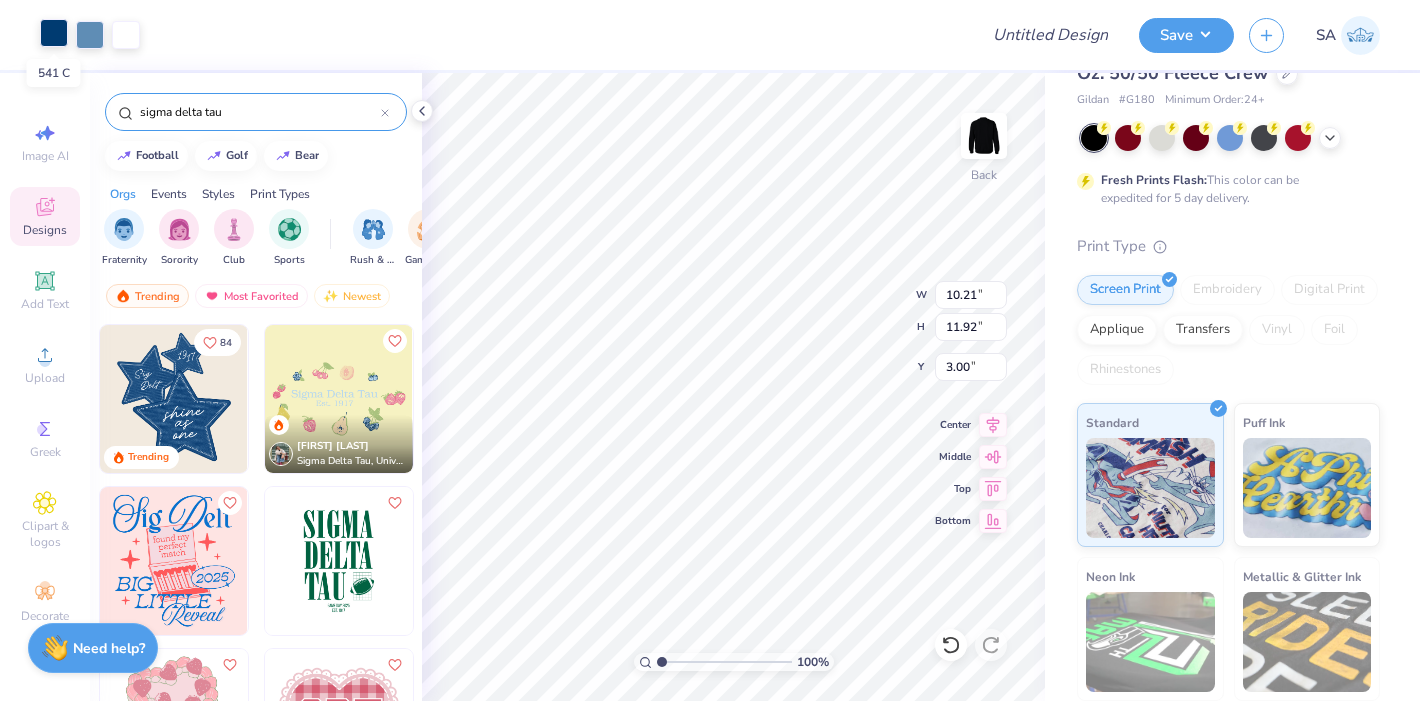click at bounding box center [54, 33] 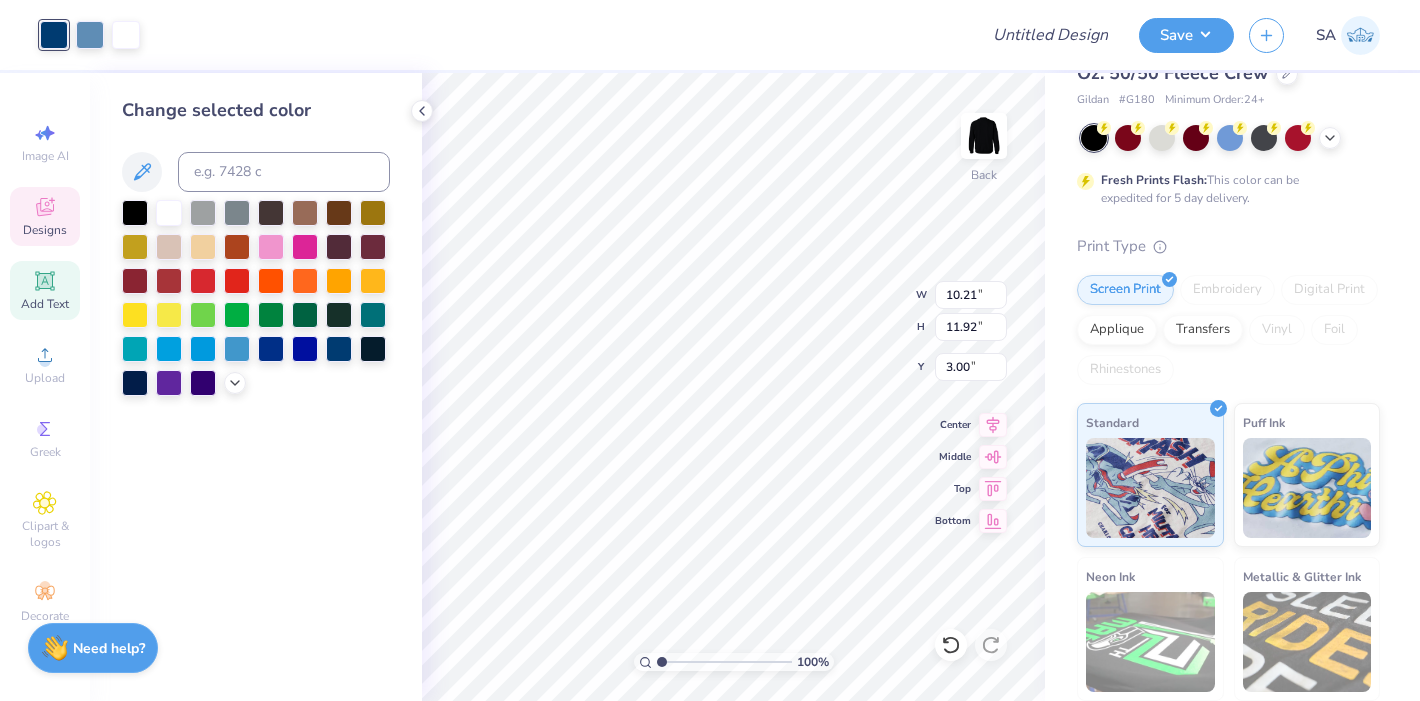 click on "Add Text" at bounding box center (45, 304) 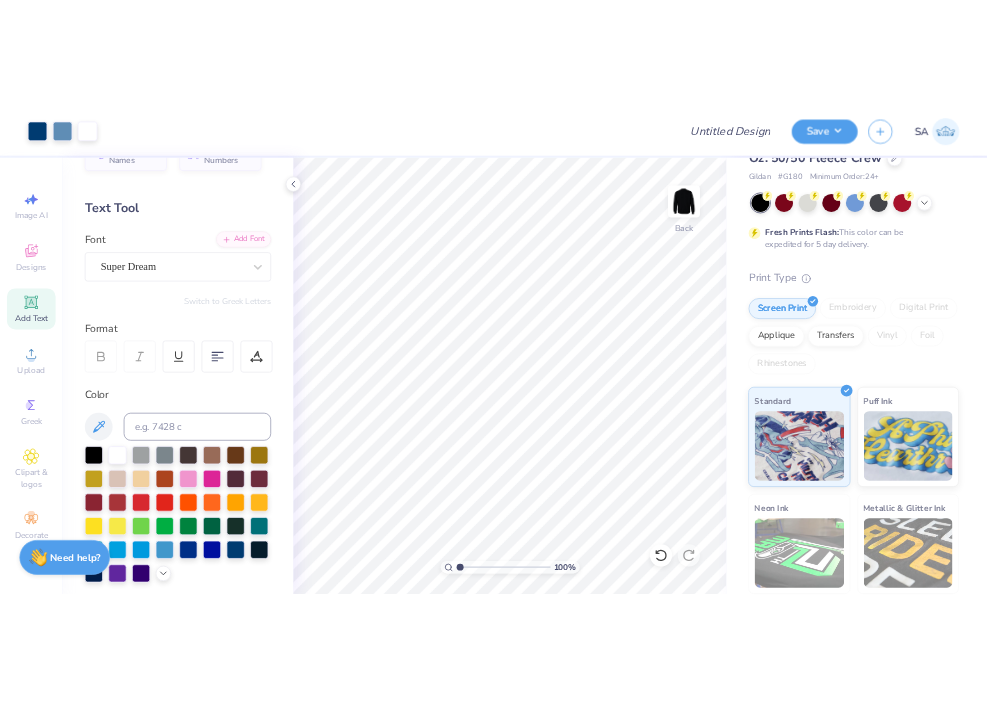 scroll, scrollTop: 0, scrollLeft: 0, axis: both 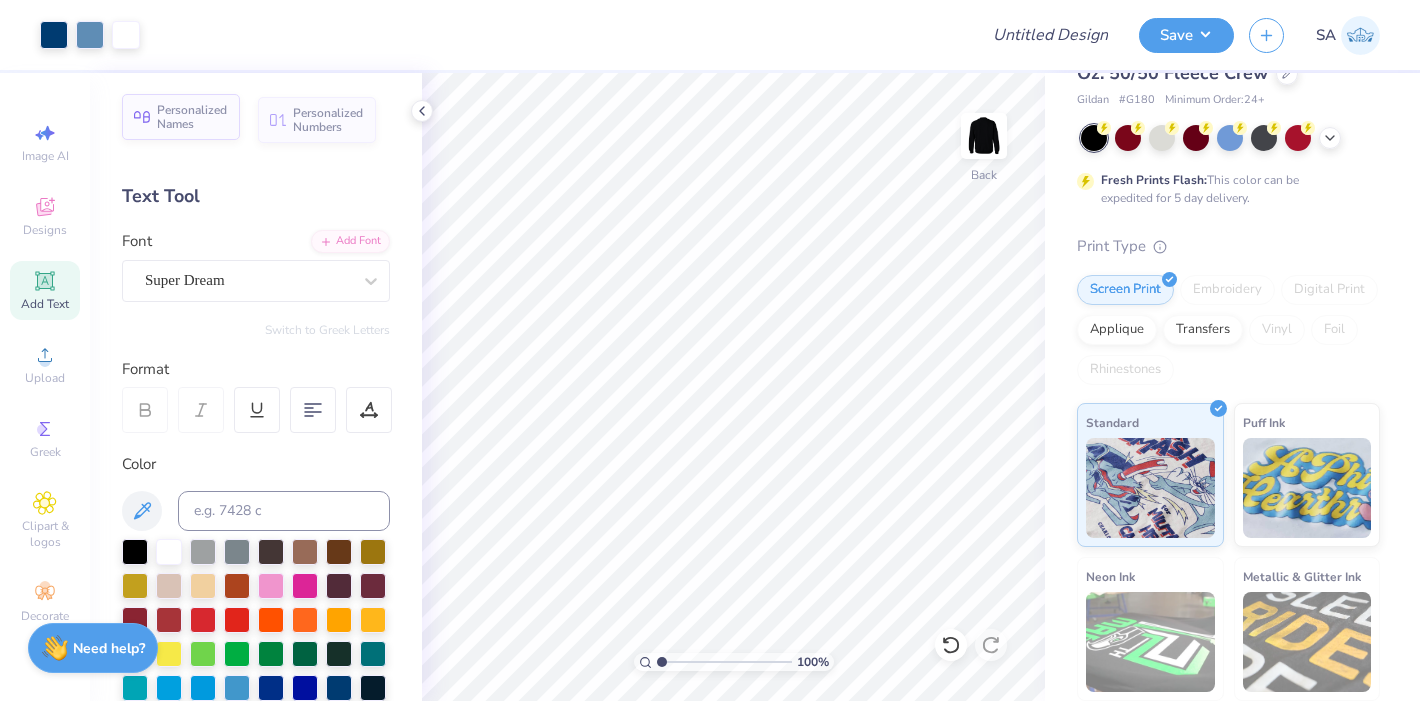 click on "Personalized Names" at bounding box center (192, 117) 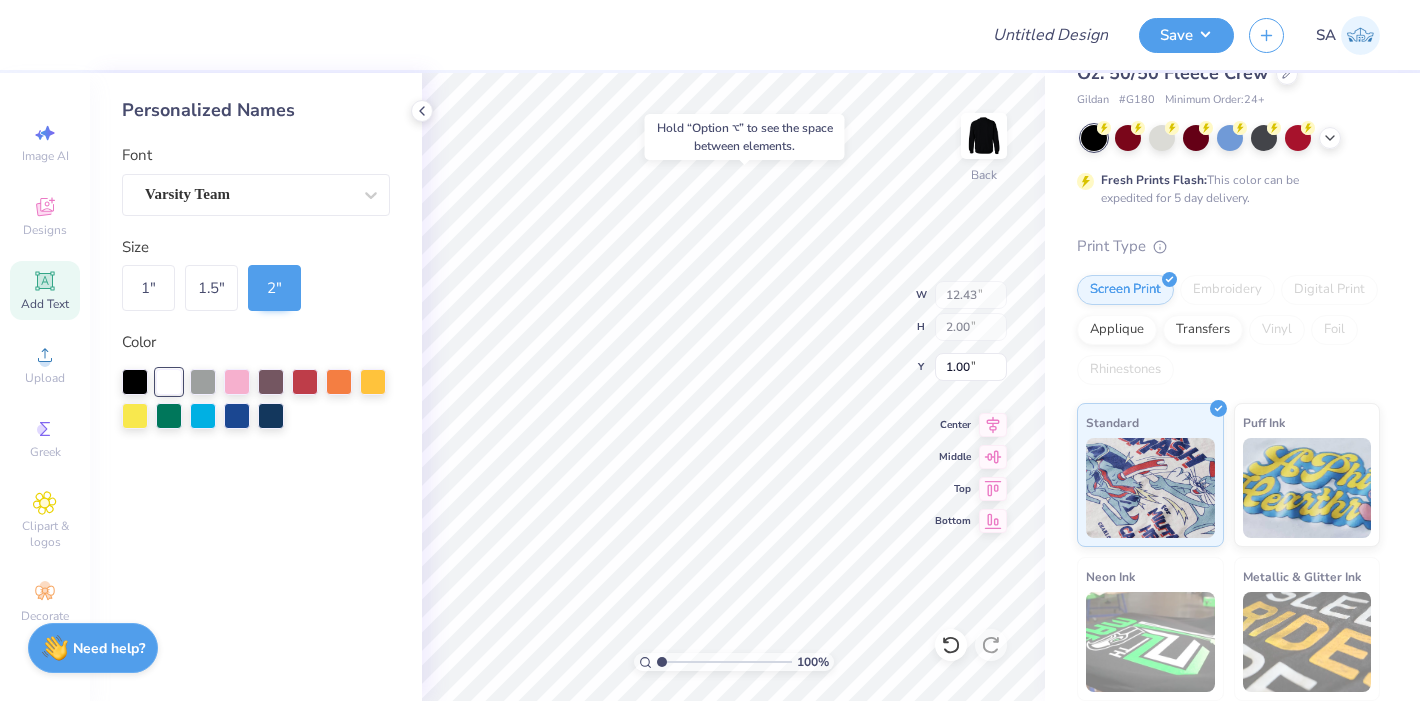 type on "1.00" 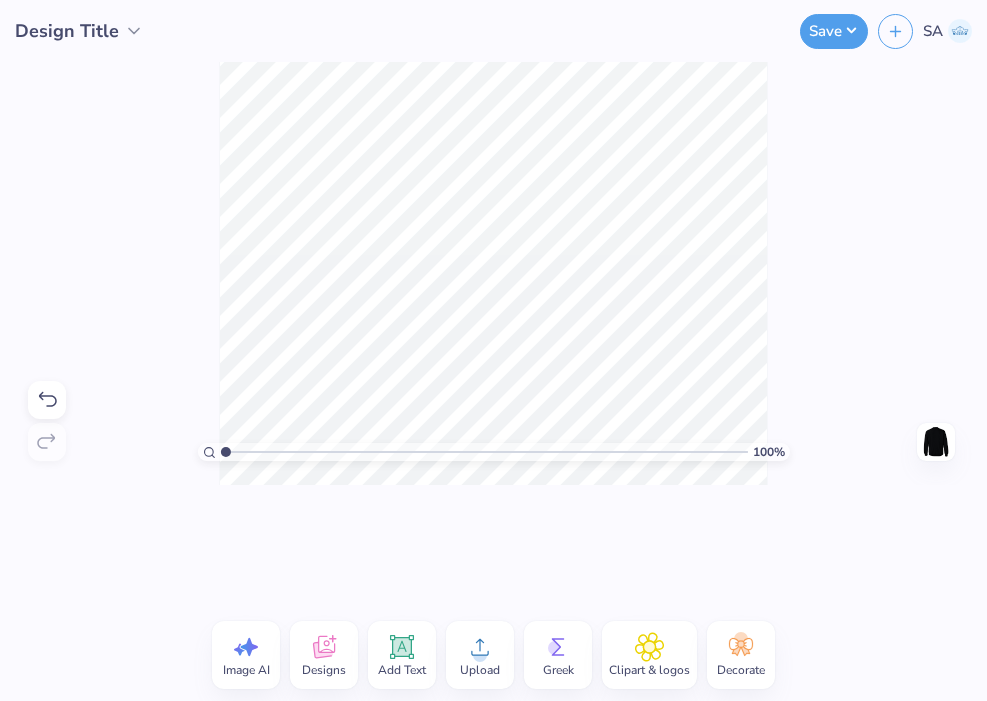 click 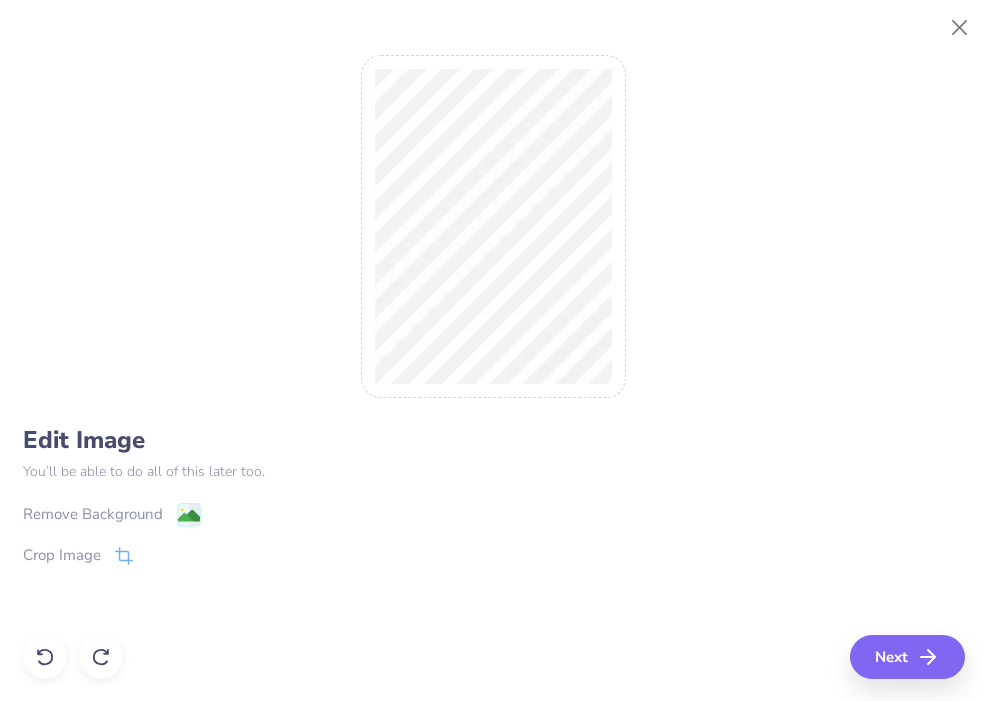 click on "Remove Background" at bounding box center (112, 514) 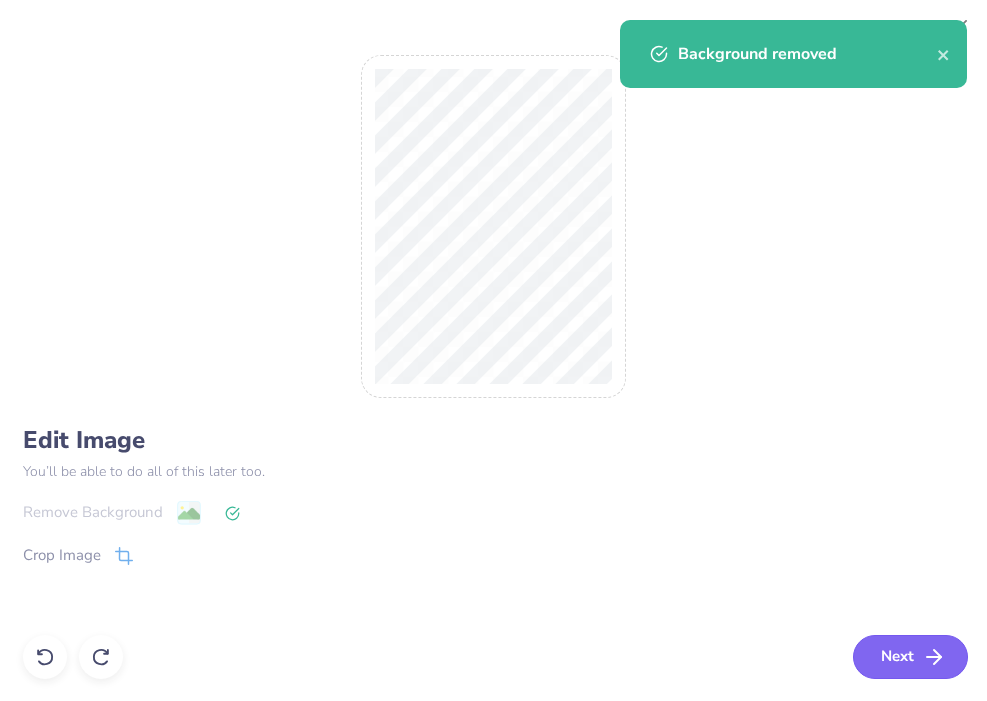 click on "Next" at bounding box center [910, 657] 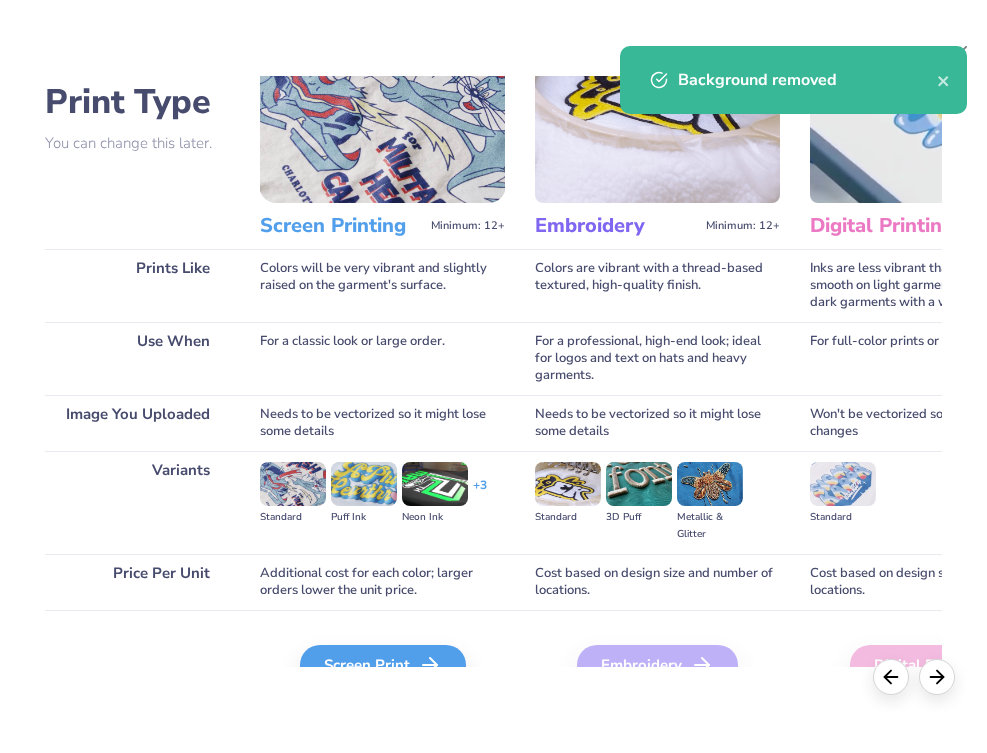 scroll, scrollTop: 142, scrollLeft: 0, axis: vertical 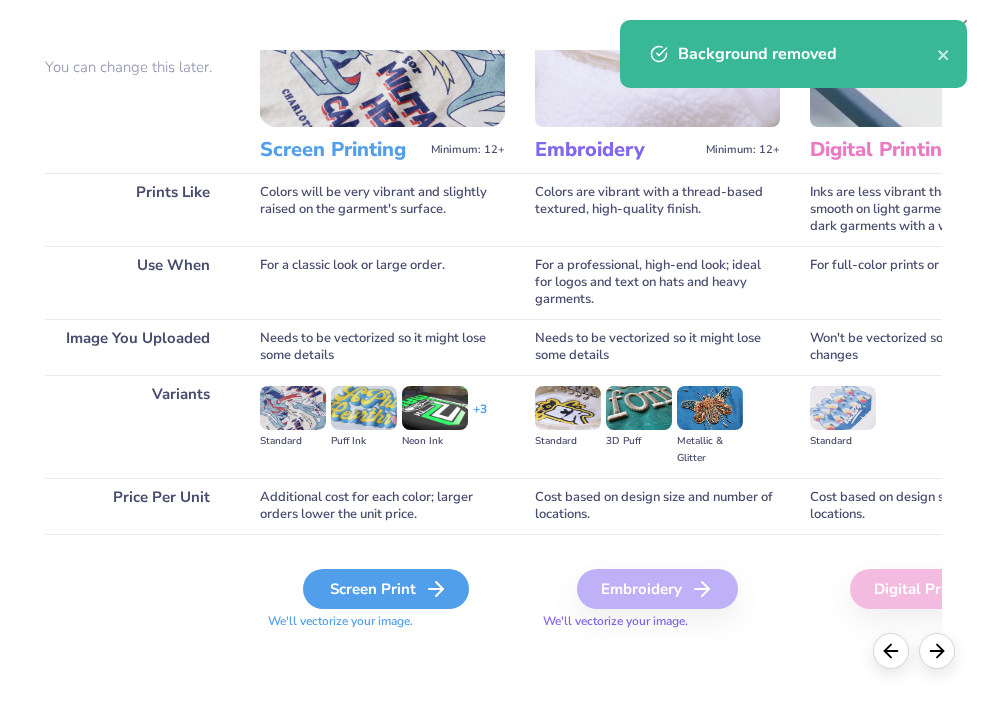 click on "Screen Print" at bounding box center (386, 589) 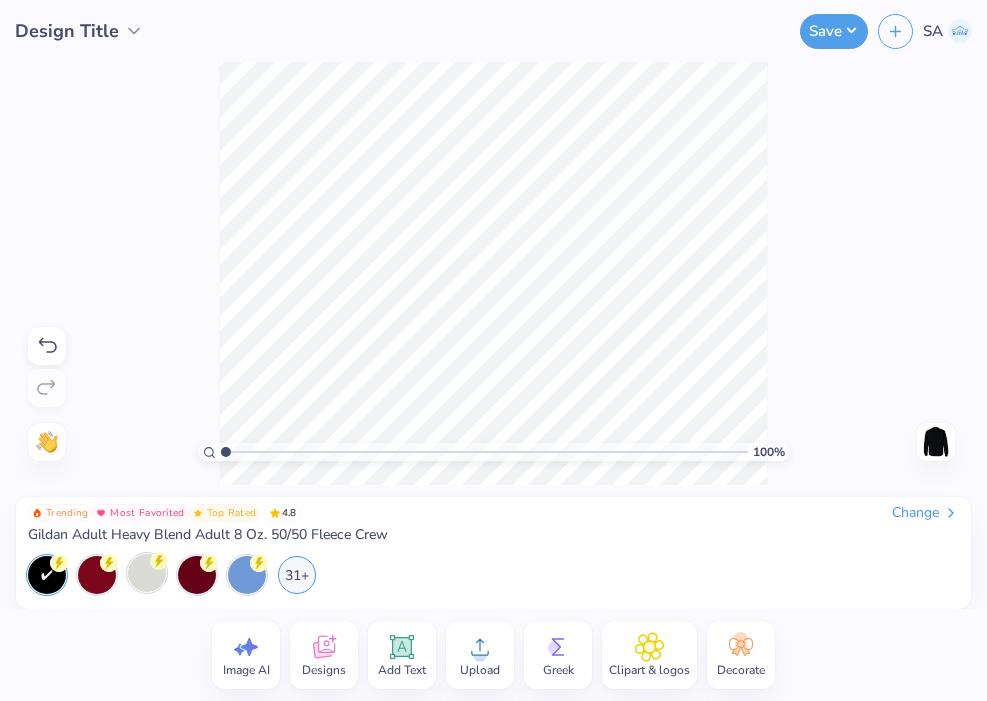 click at bounding box center (147, 573) 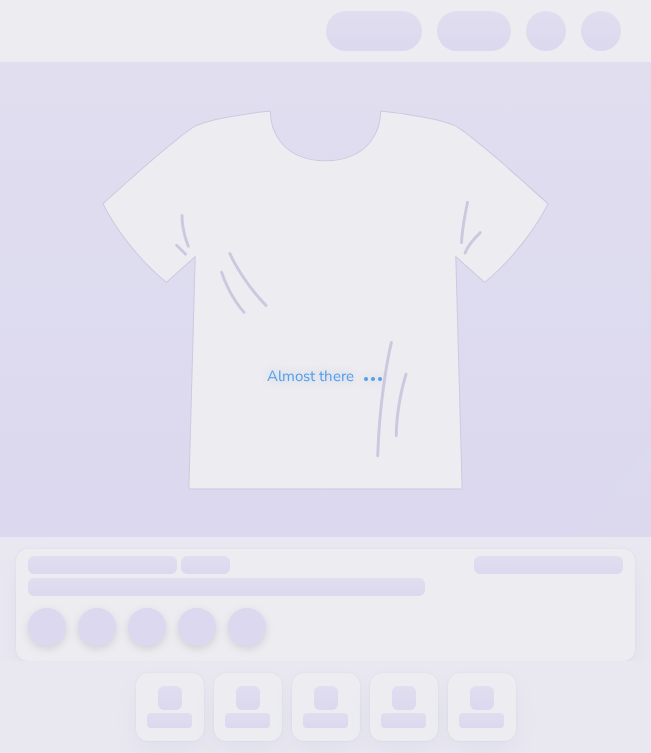 scroll, scrollTop: 0, scrollLeft: 0, axis: both 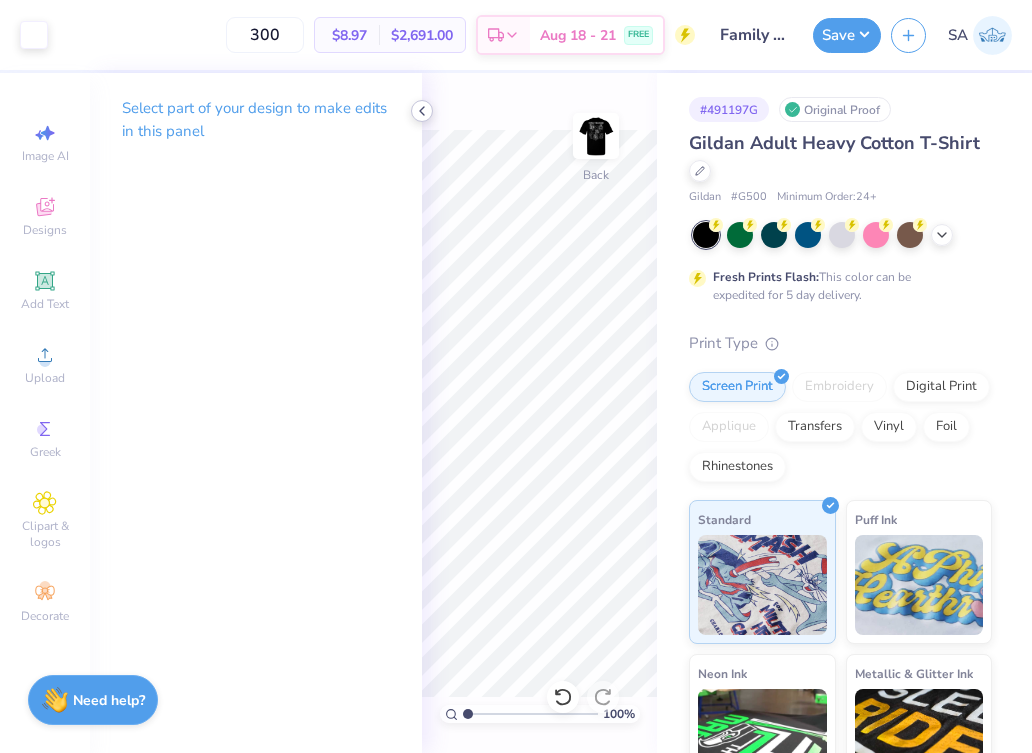 click 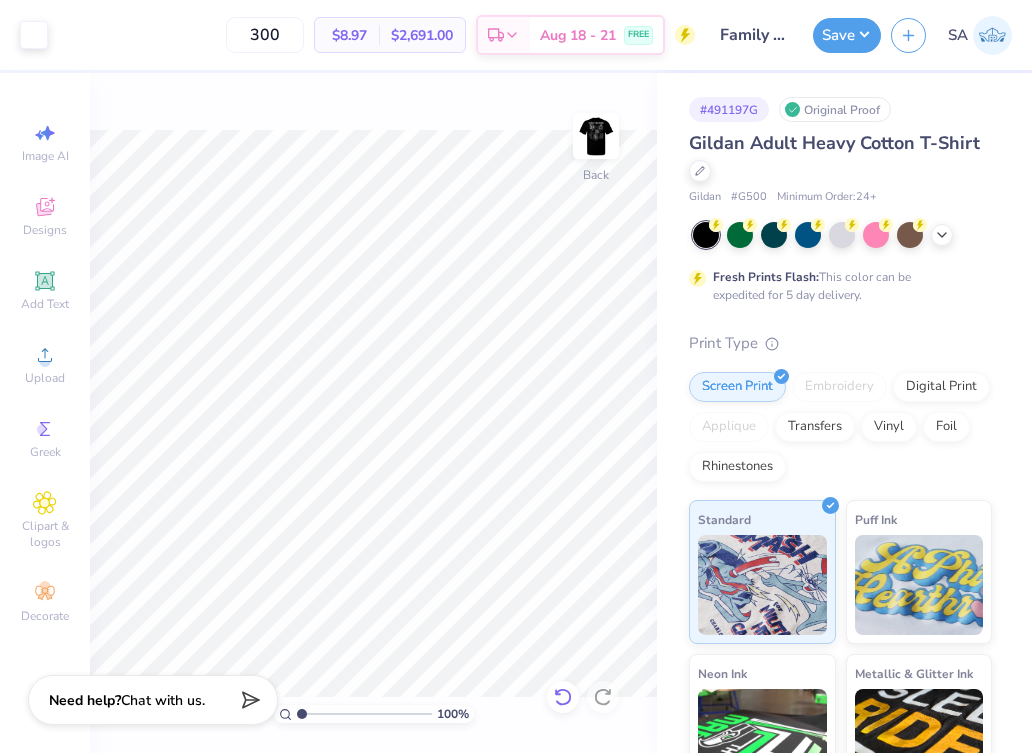 click 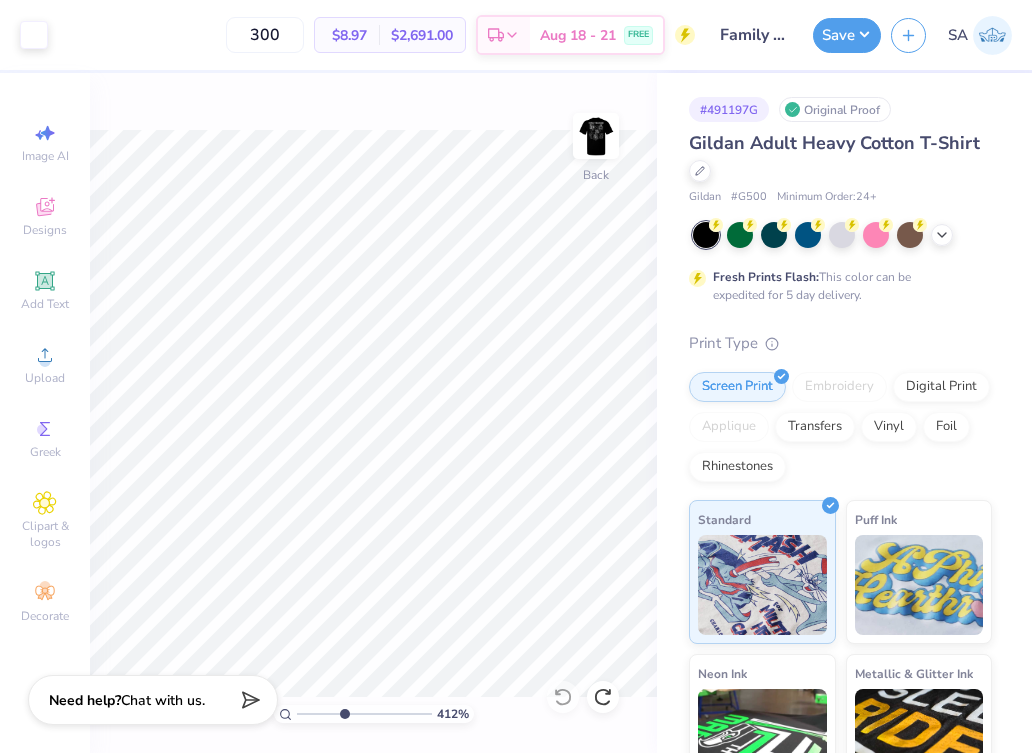 drag, startPoint x: 307, startPoint y: 715, endPoint x: 343, endPoint y: 713, distance: 36.05551 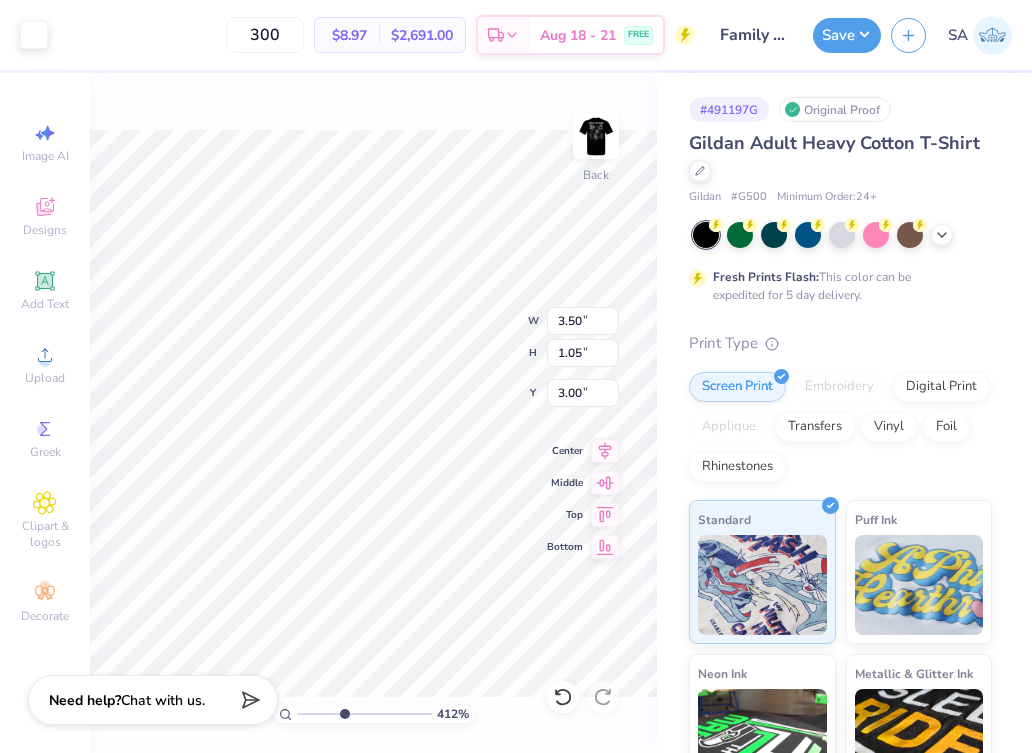 type on "1.31" 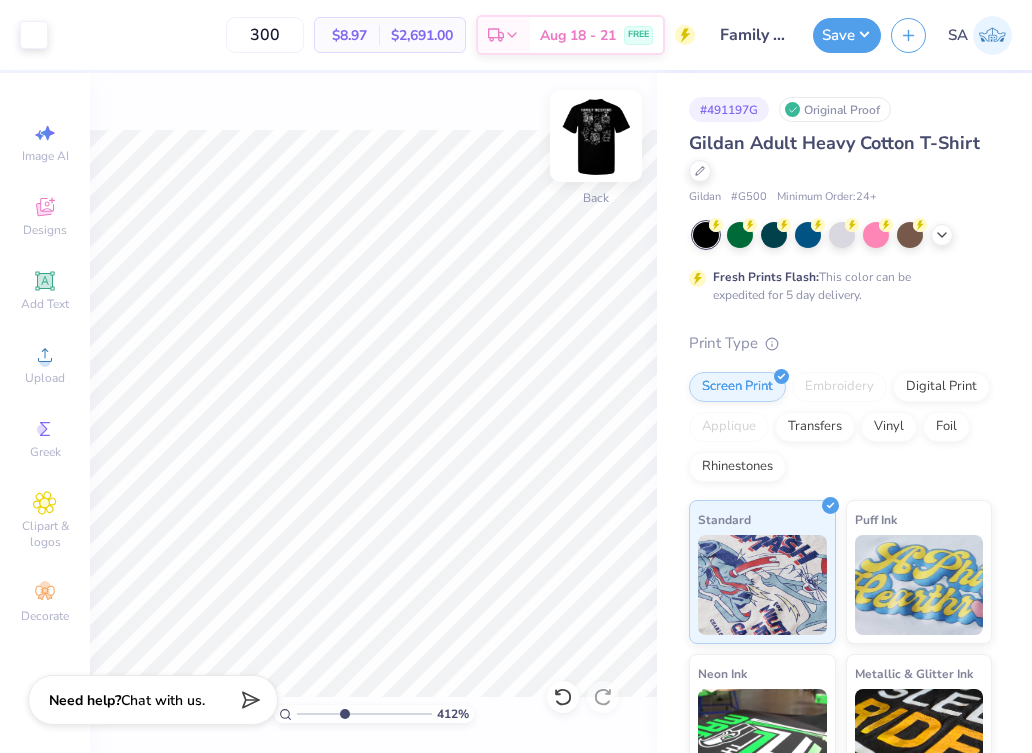 click at bounding box center [596, 136] 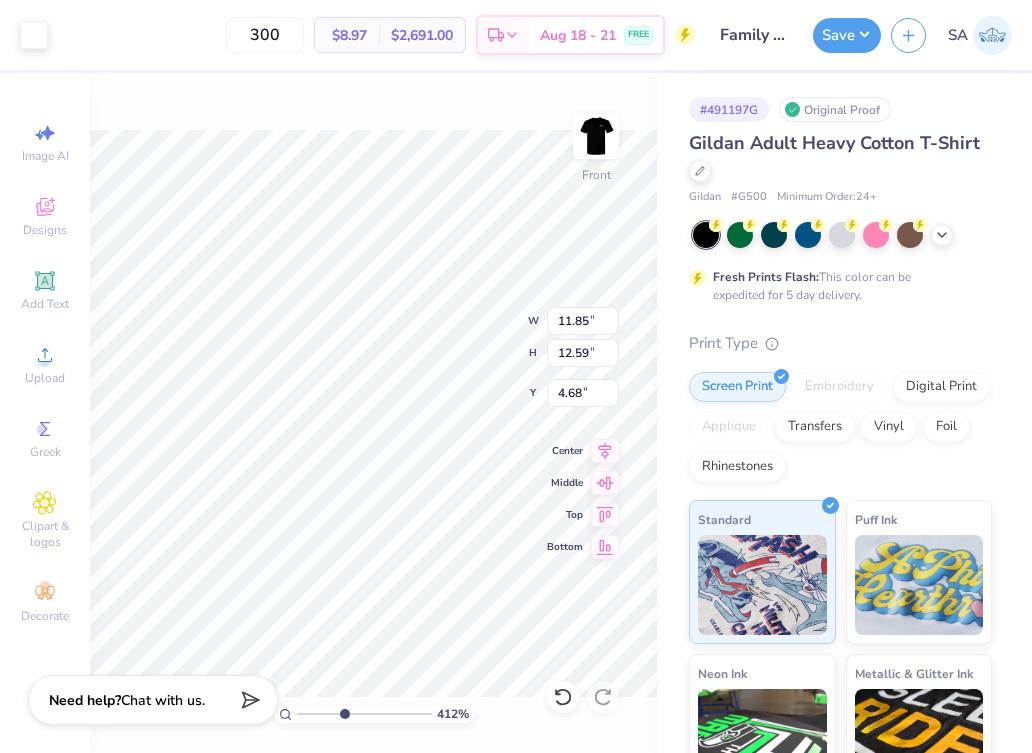 type on "4.74" 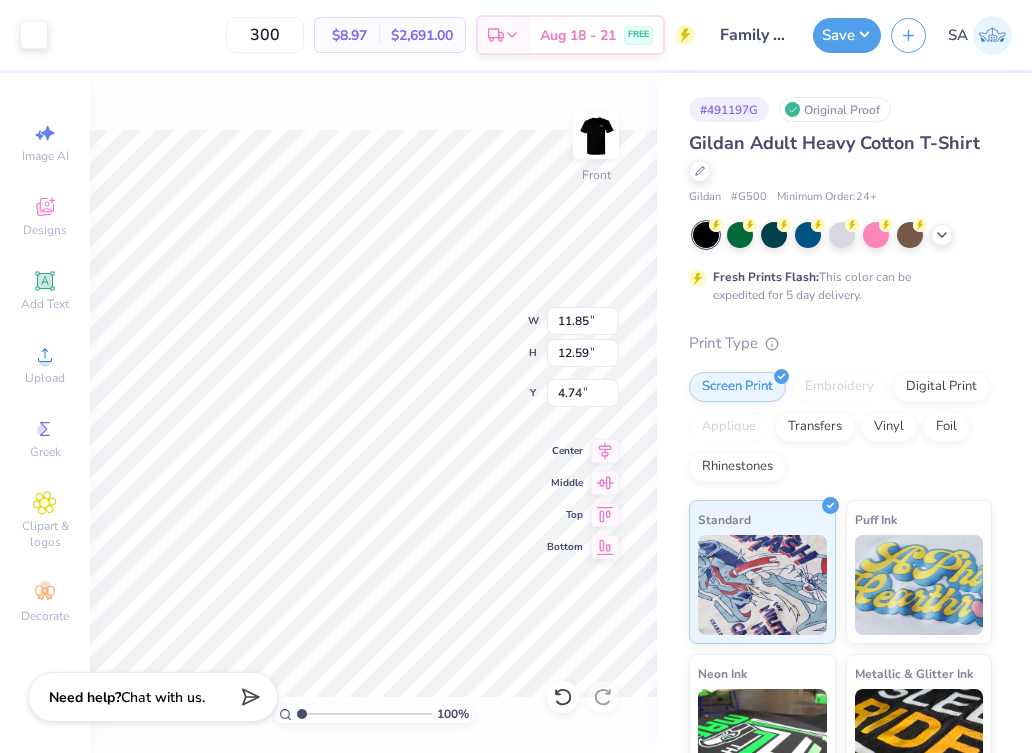 drag, startPoint x: 343, startPoint y: 718, endPoint x: 266, endPoint y: 715, distance: 77.05842 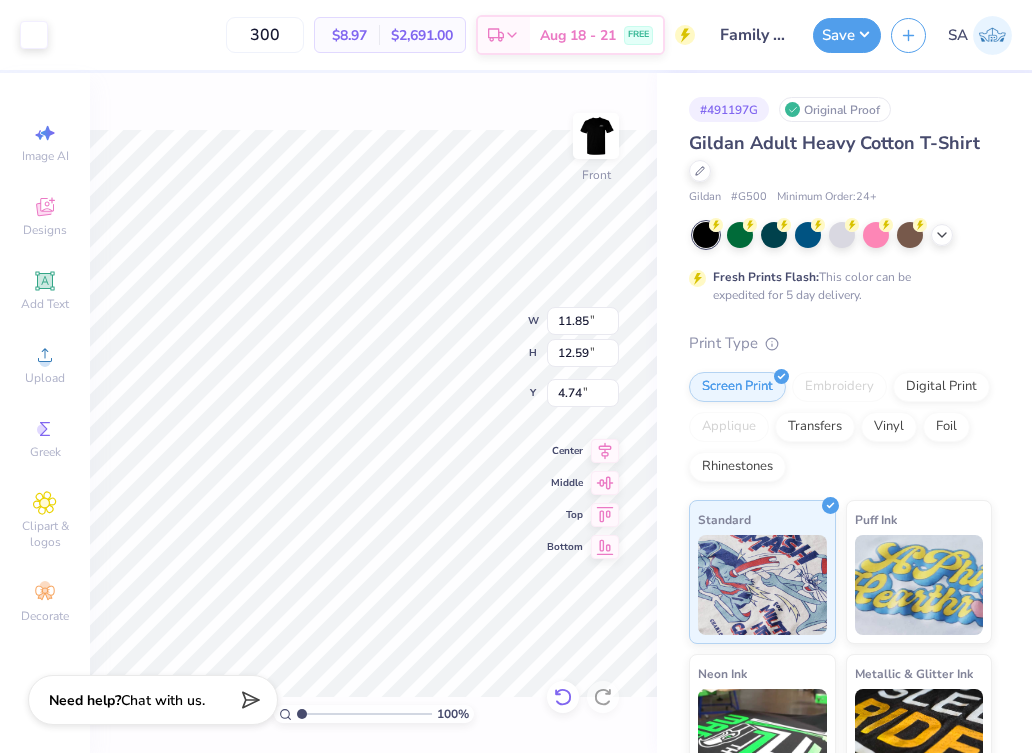 click at bounding box center [563, 697] 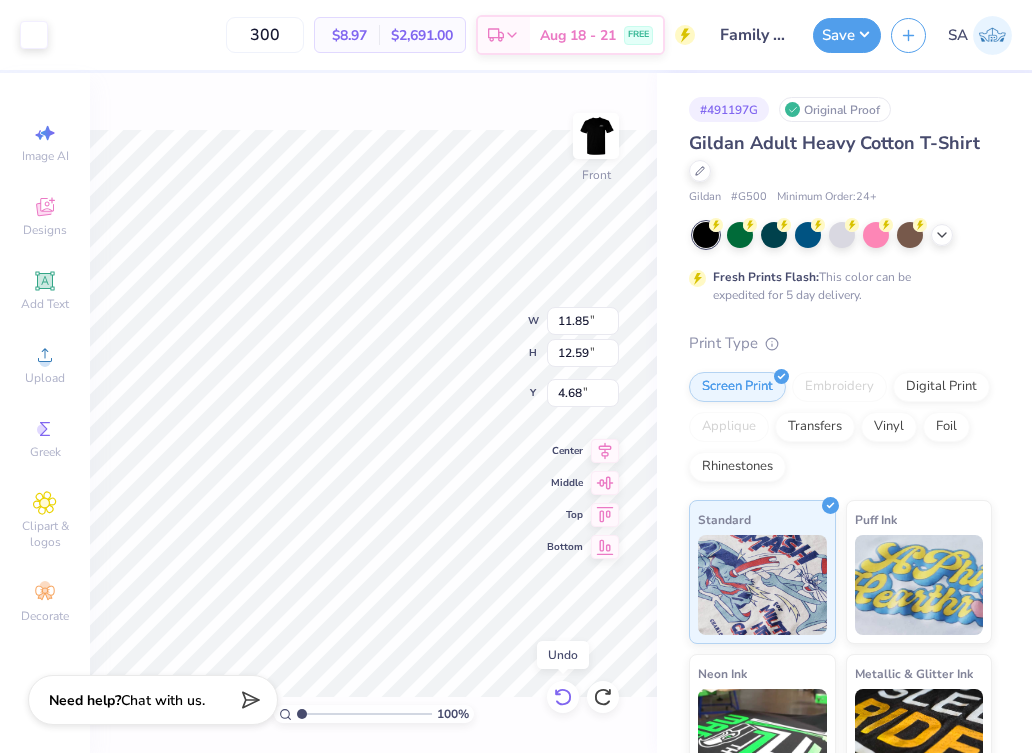 click at bounding box center [563, 697] 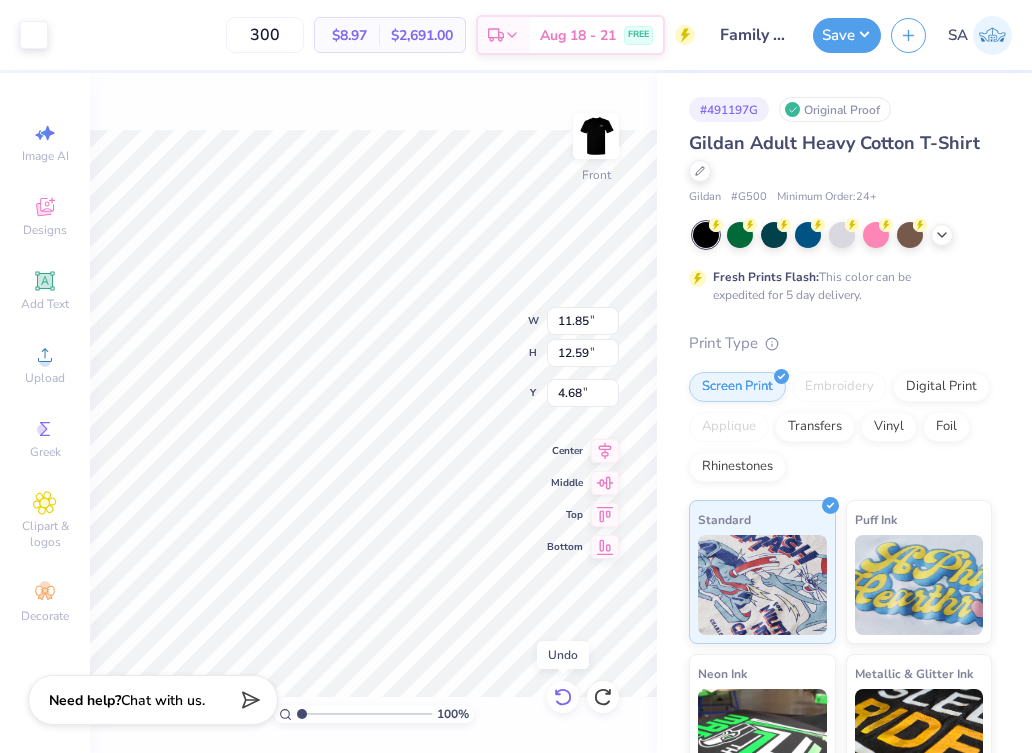 type on "4.74" 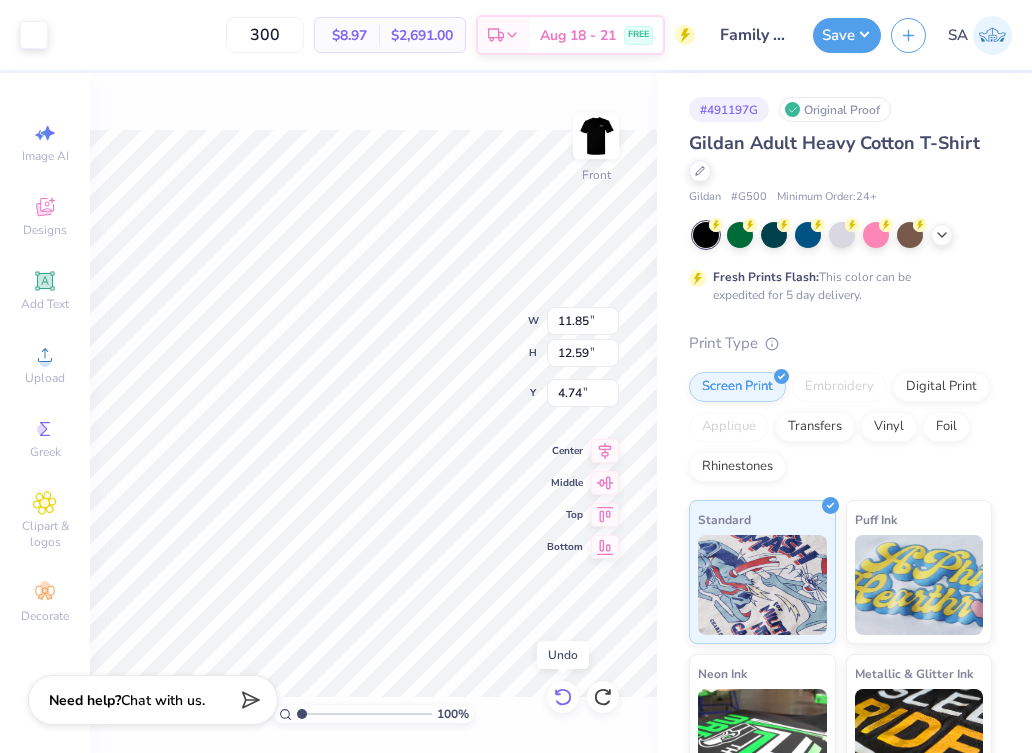 click at bounding box center [563, 697] 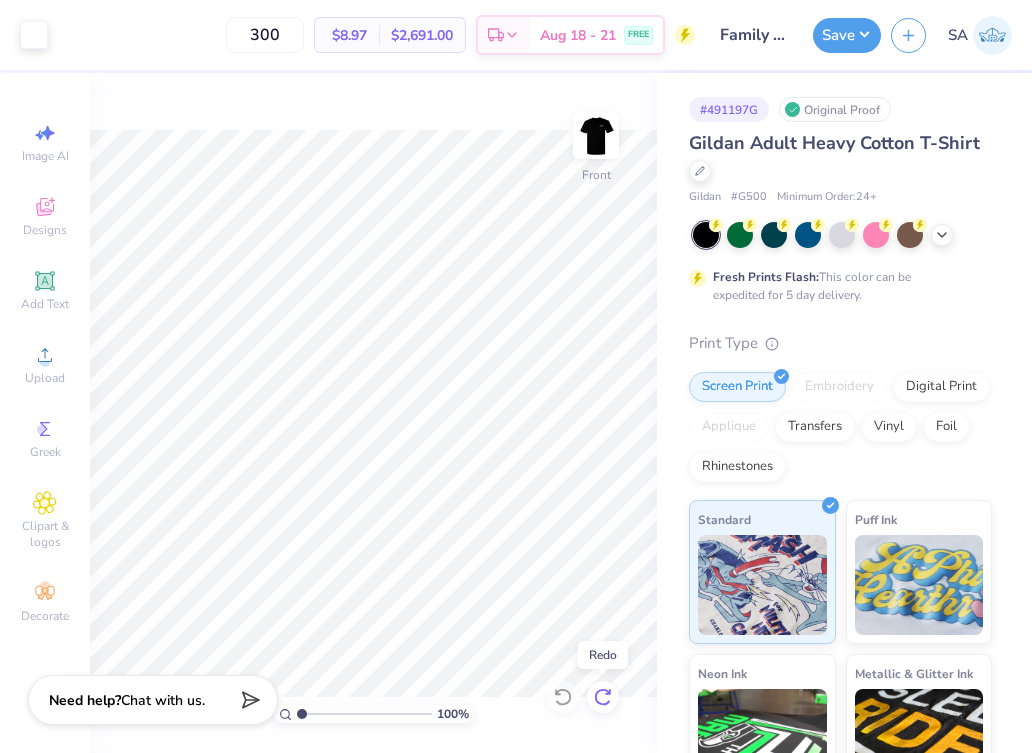 click 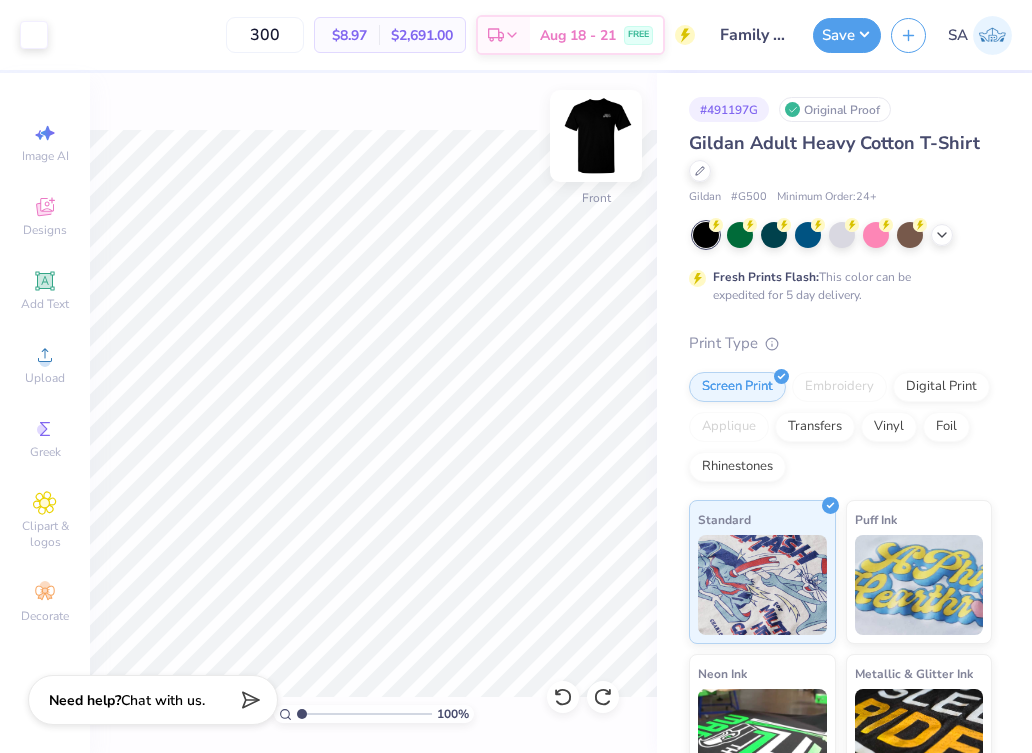 click at bounding box center (596, 136) 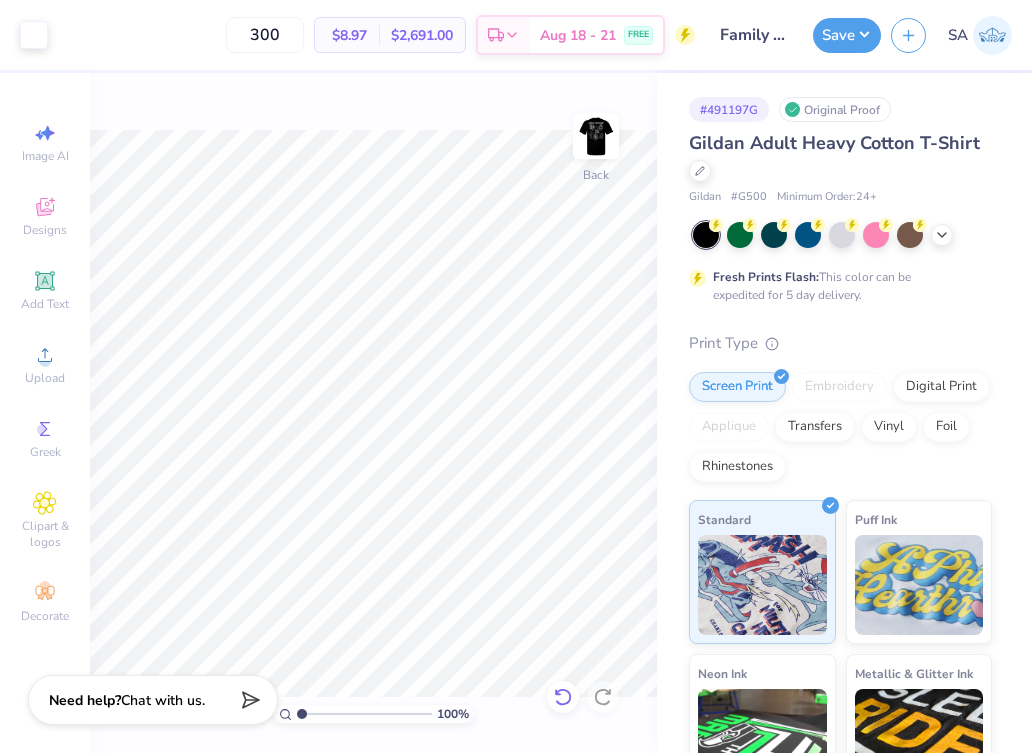 click 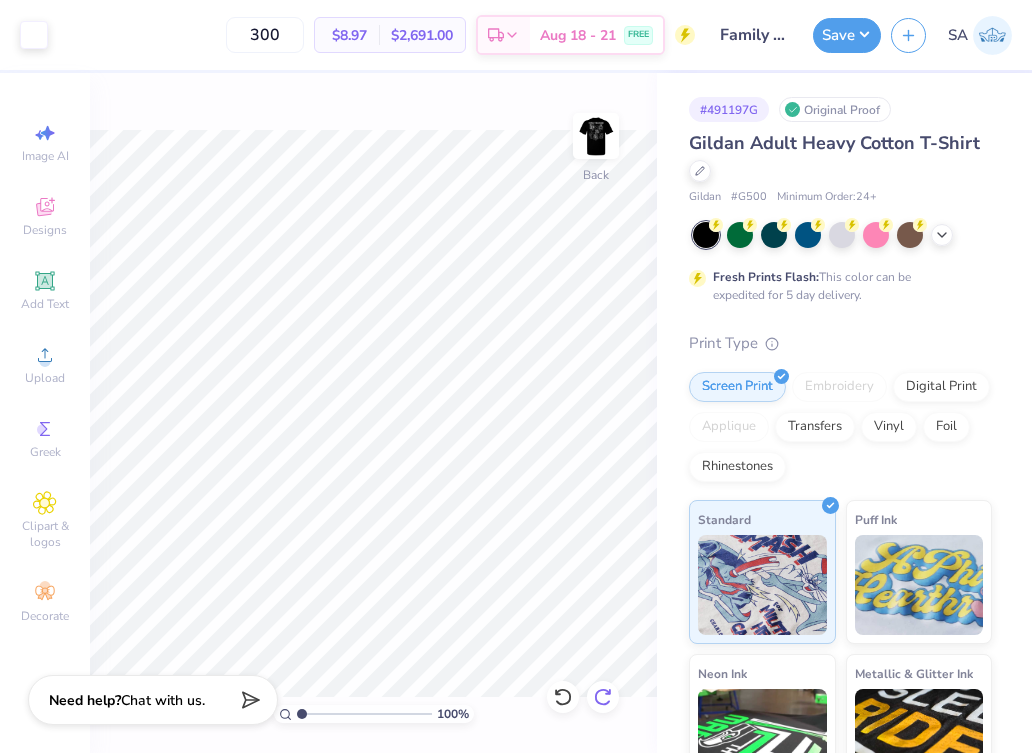 click 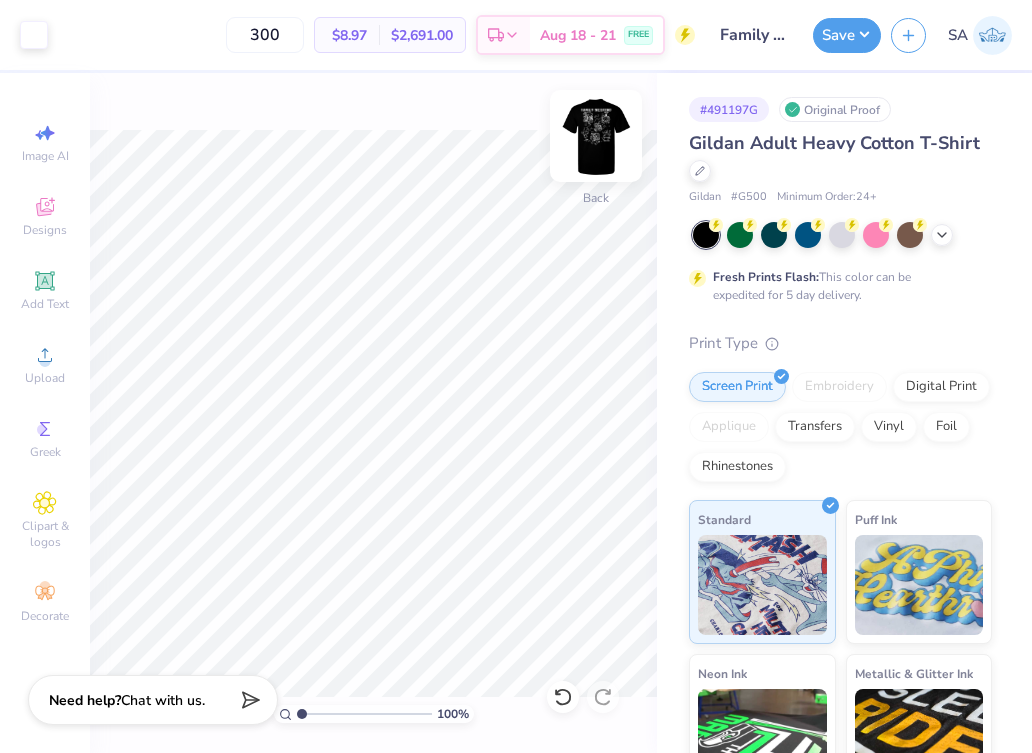 click at bounding box center [596, 136] 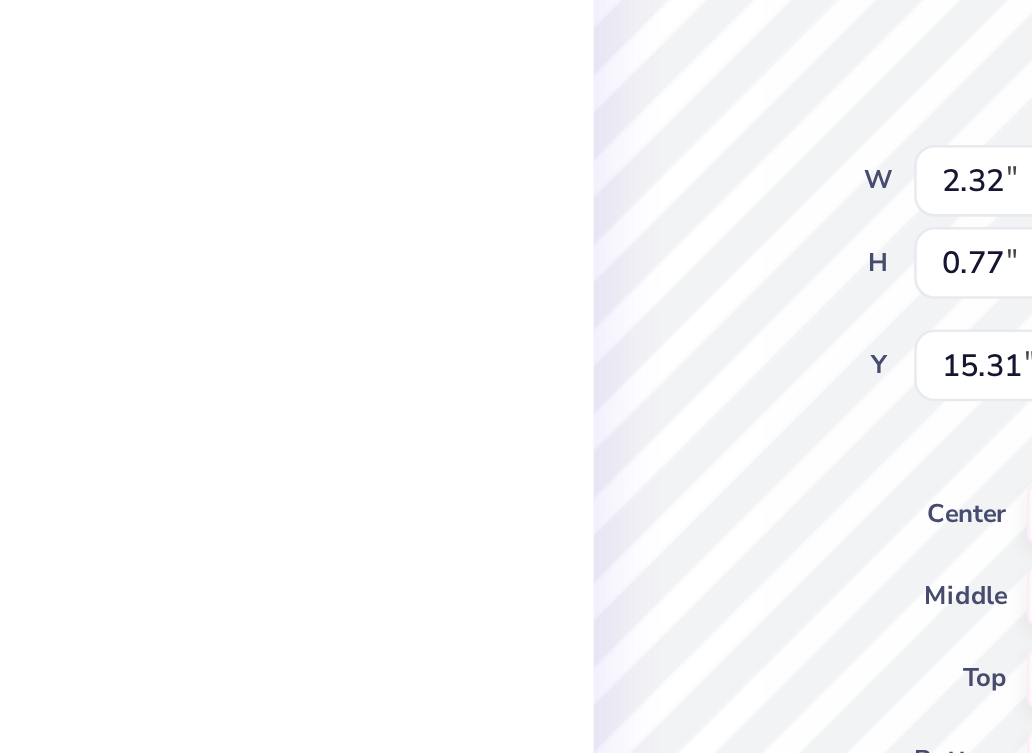 type on "15.49" 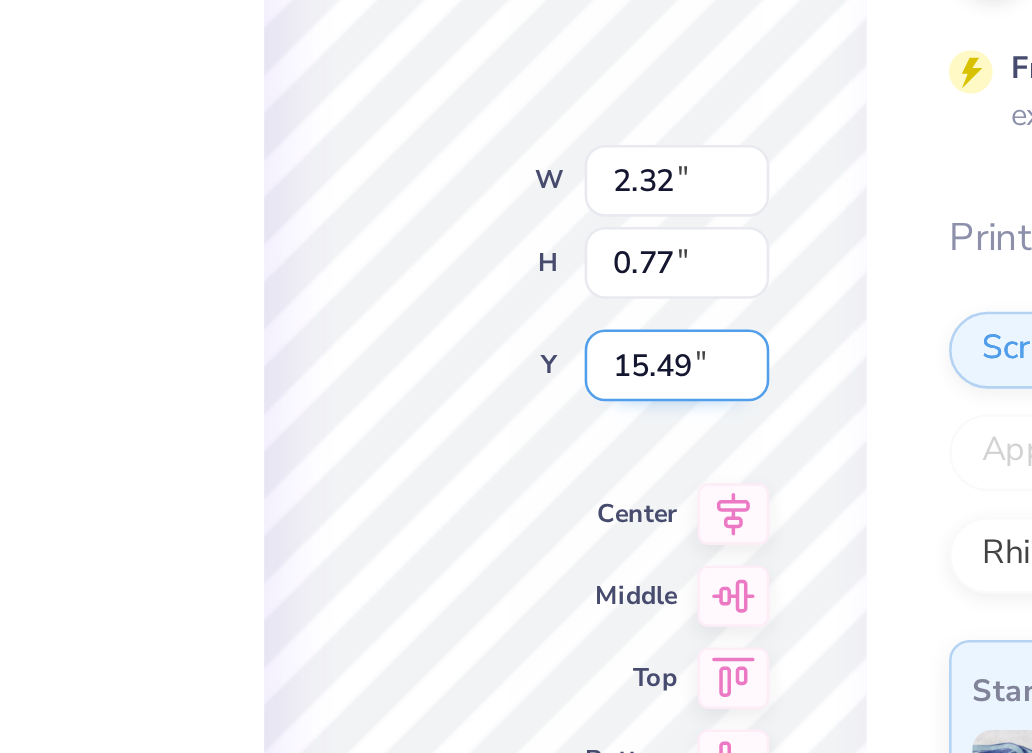 type on "11.85" 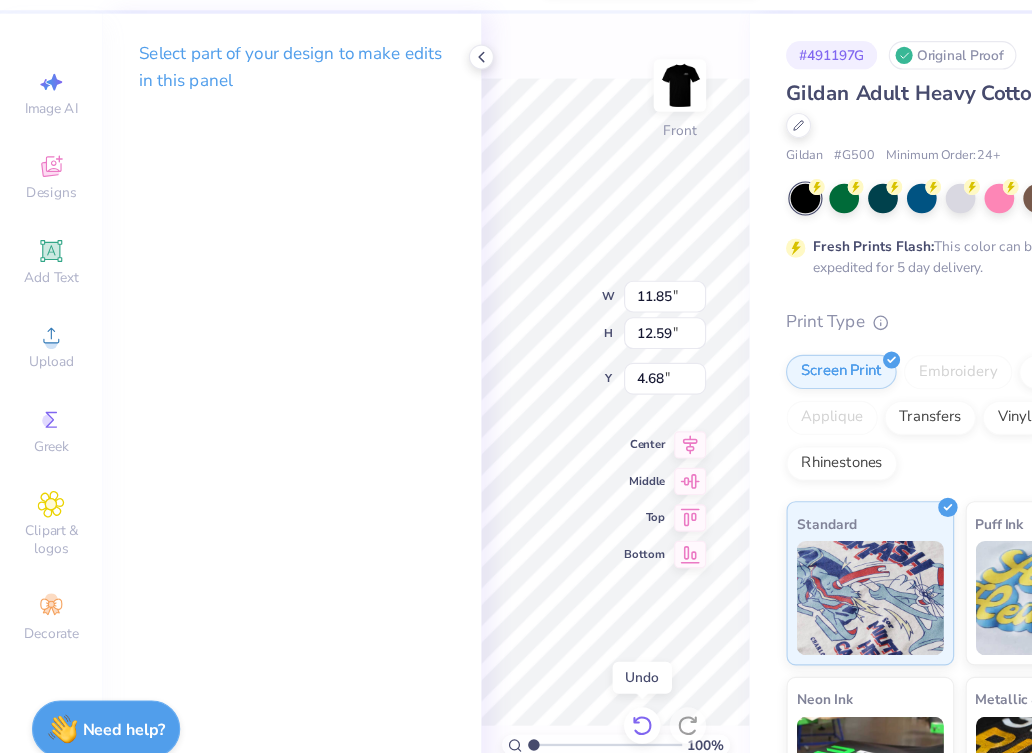 click 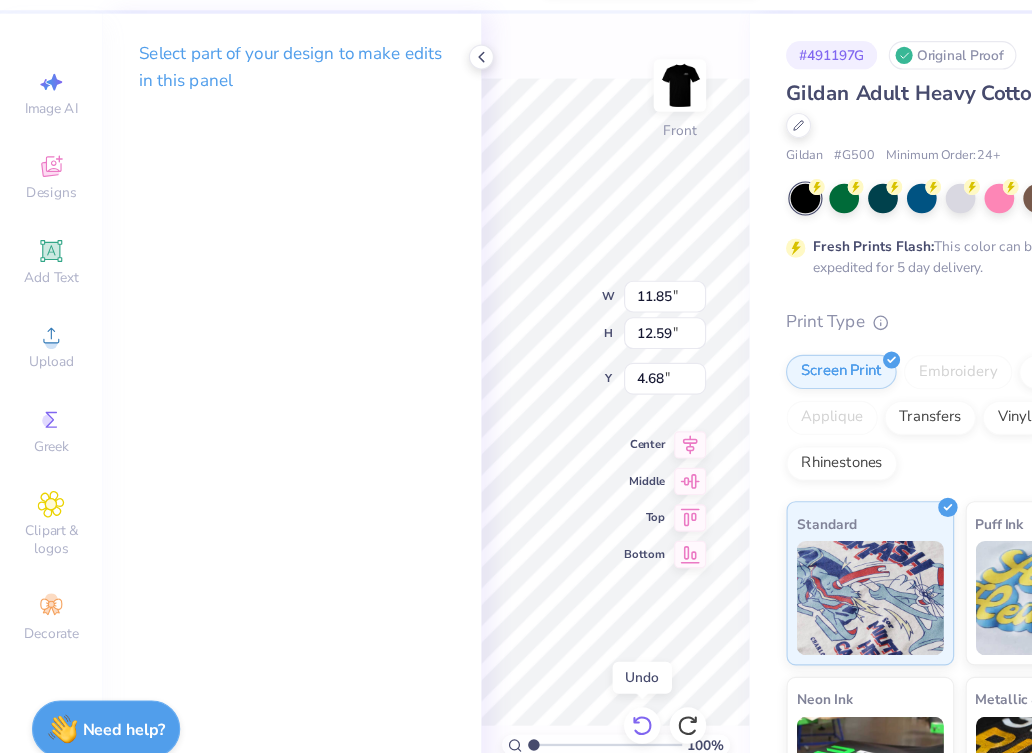 click 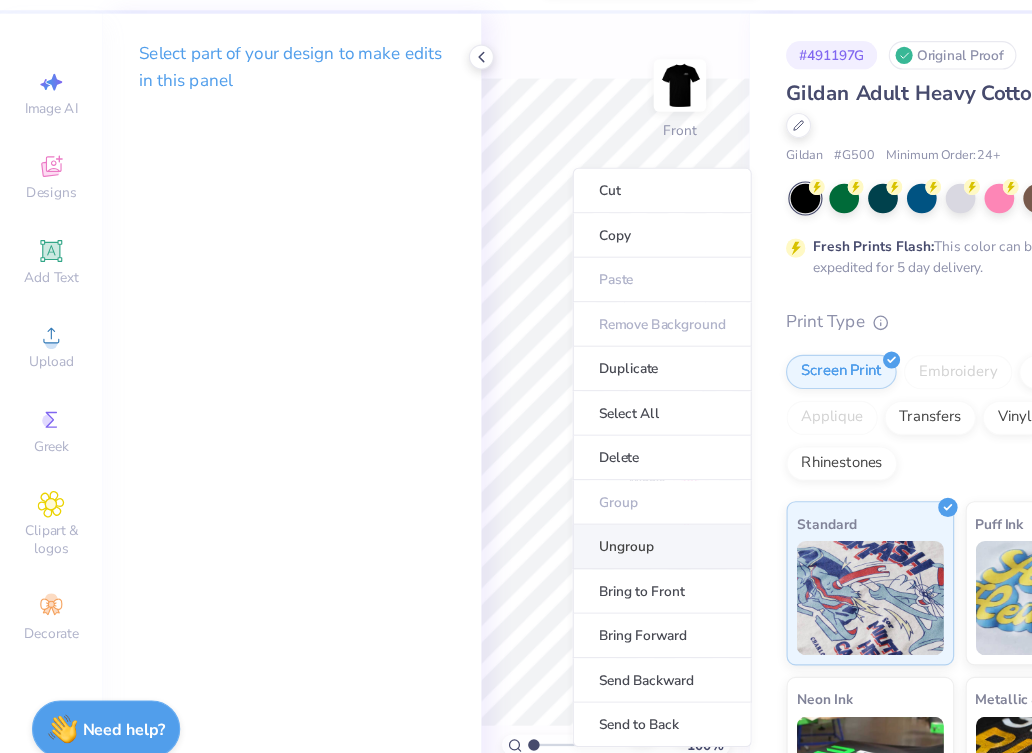 click on "Ungroup" at bounding box center [580, 540] 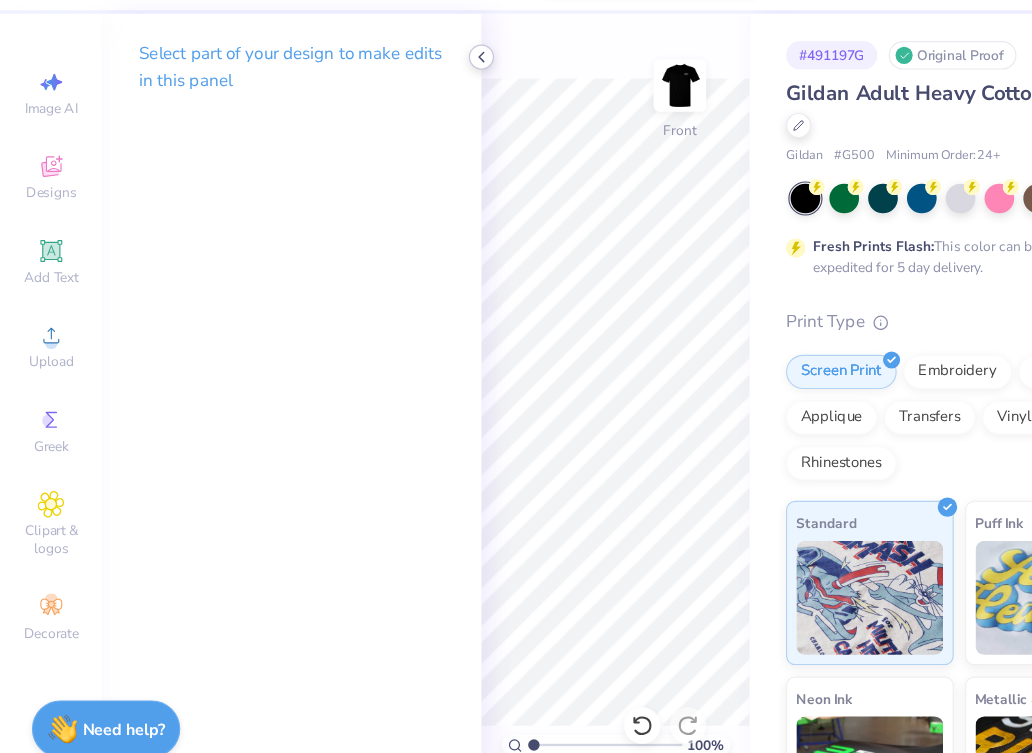 click 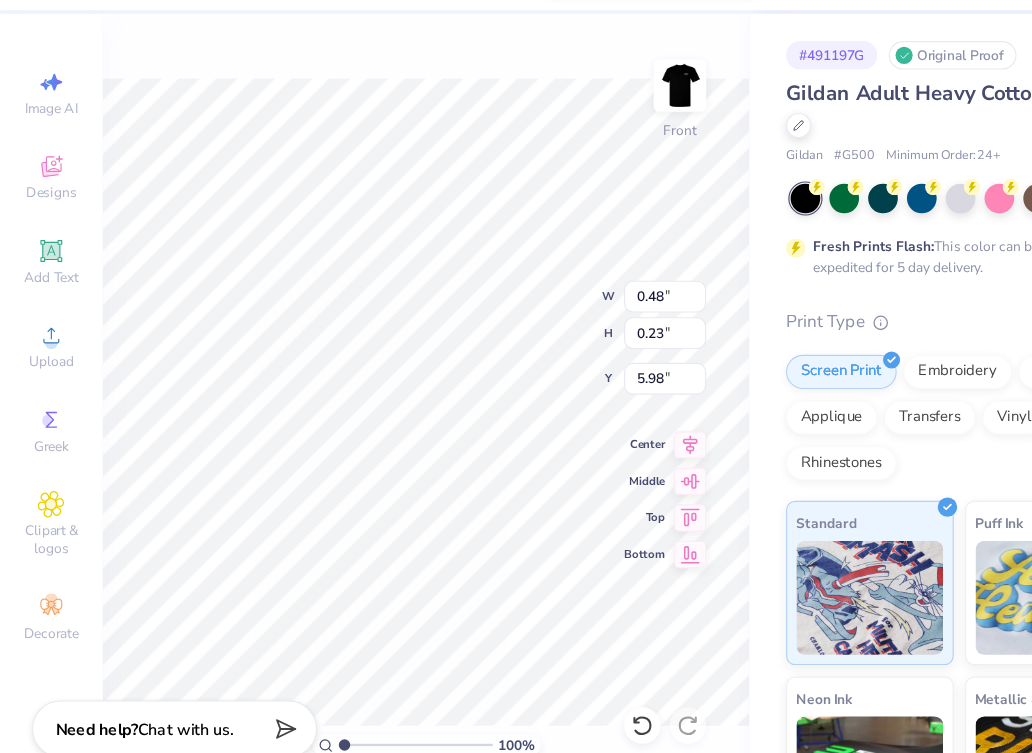 type on "5.99" 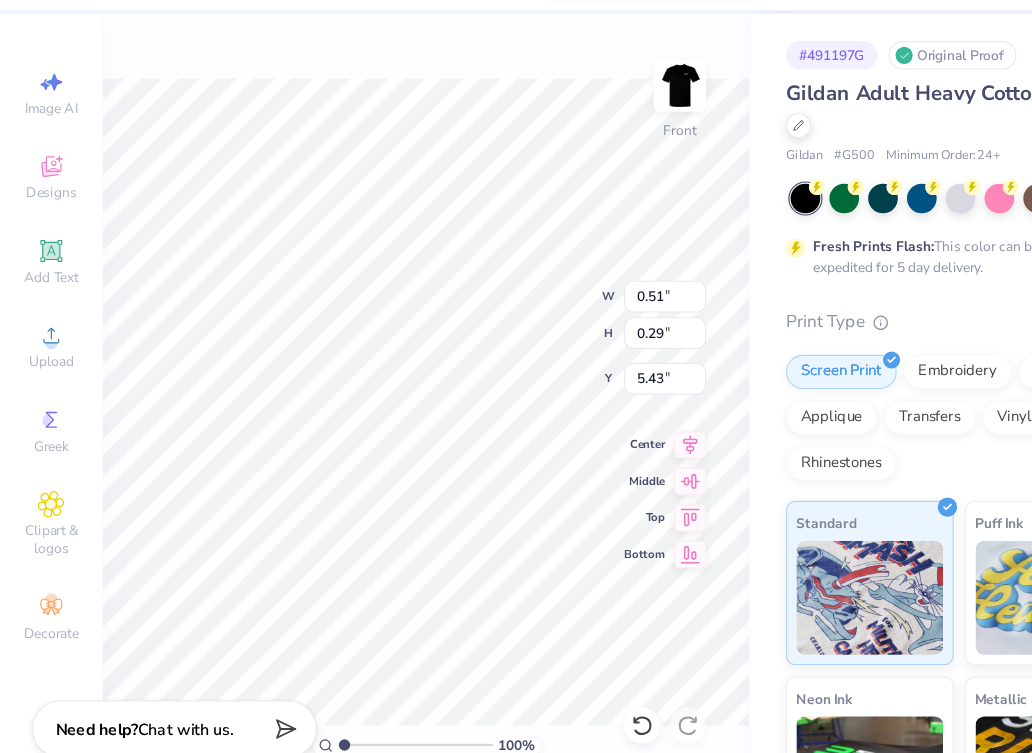 type on "5.21" 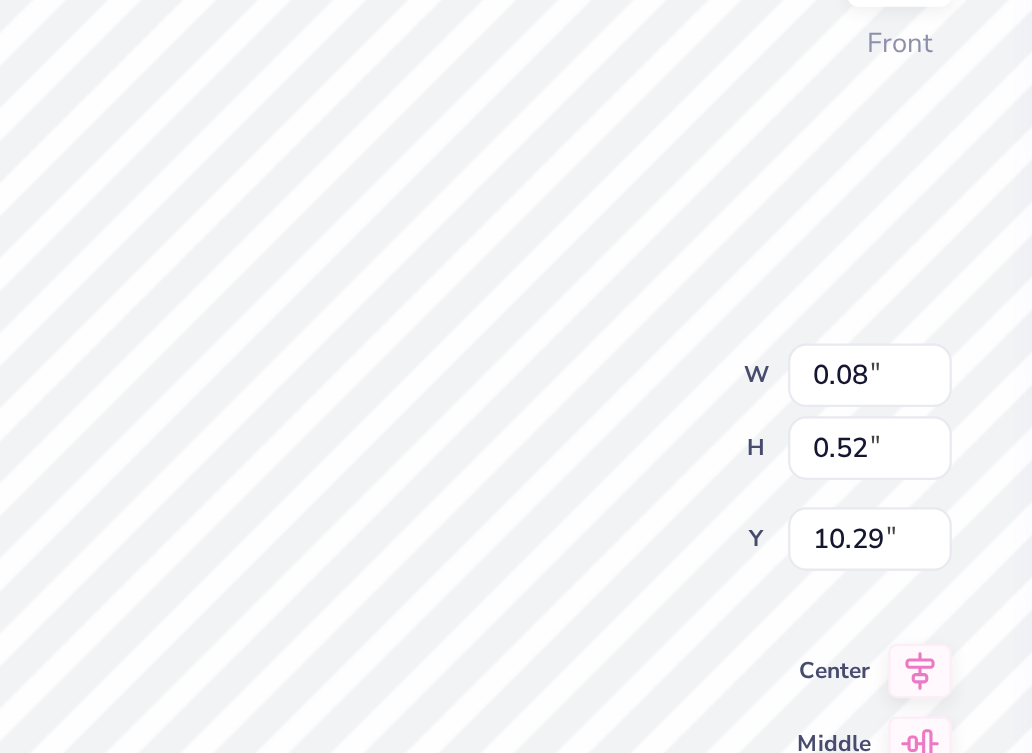 type on "10.29" 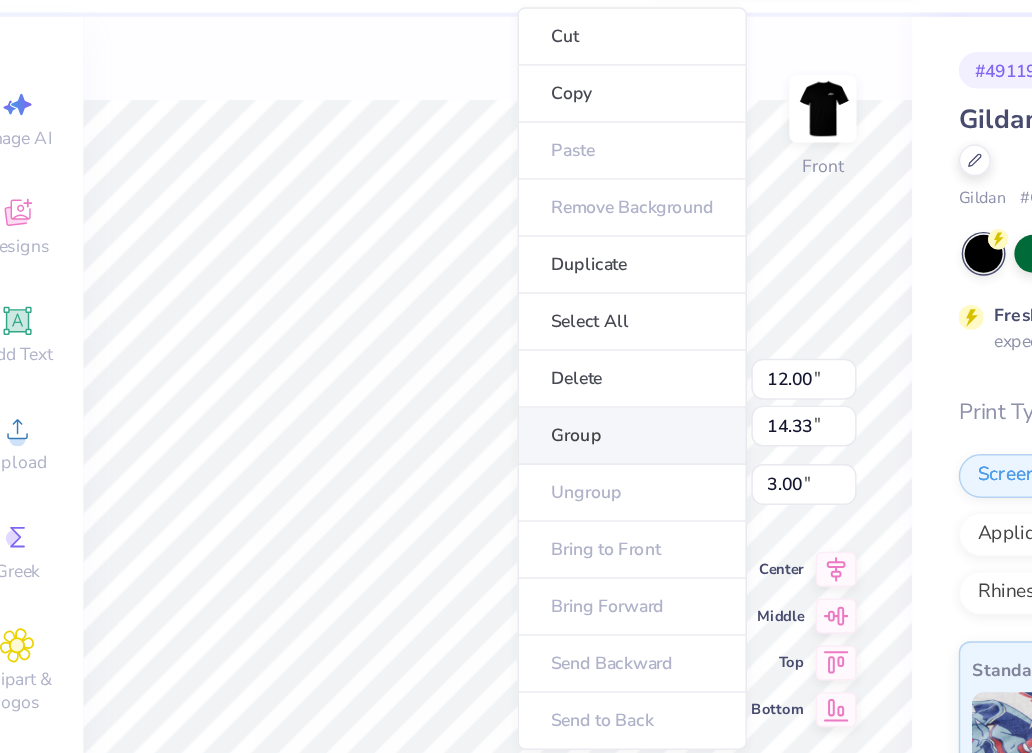 click on "Group" at bounding box center [465, 360] 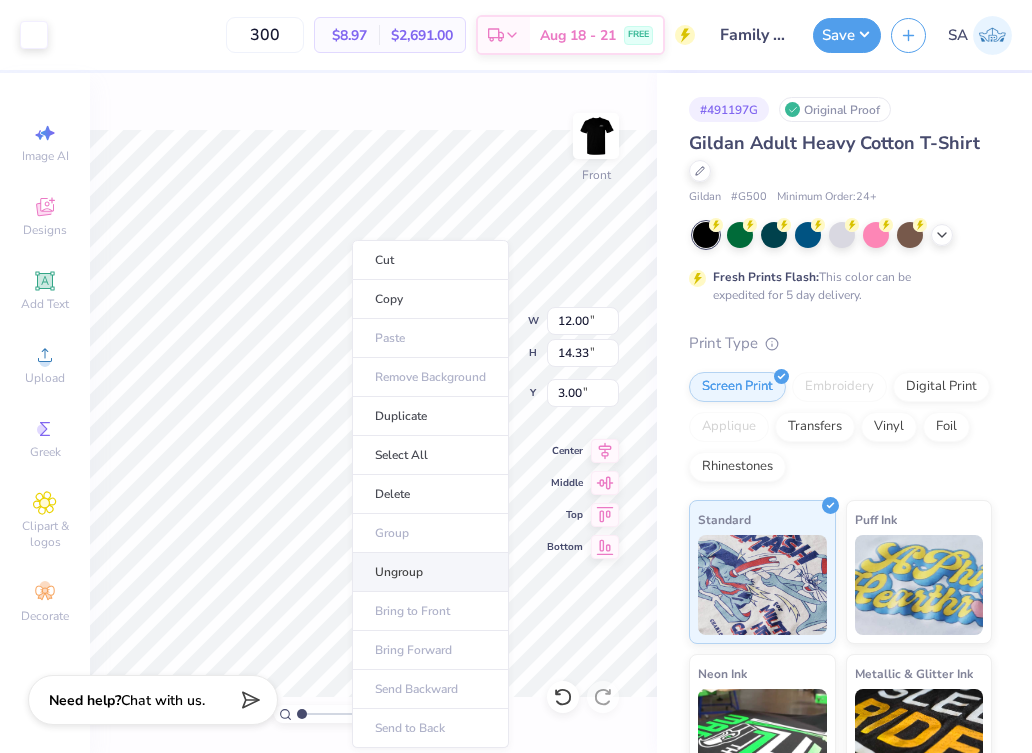 click on "Ungroup" at bounding box center (430, 572) 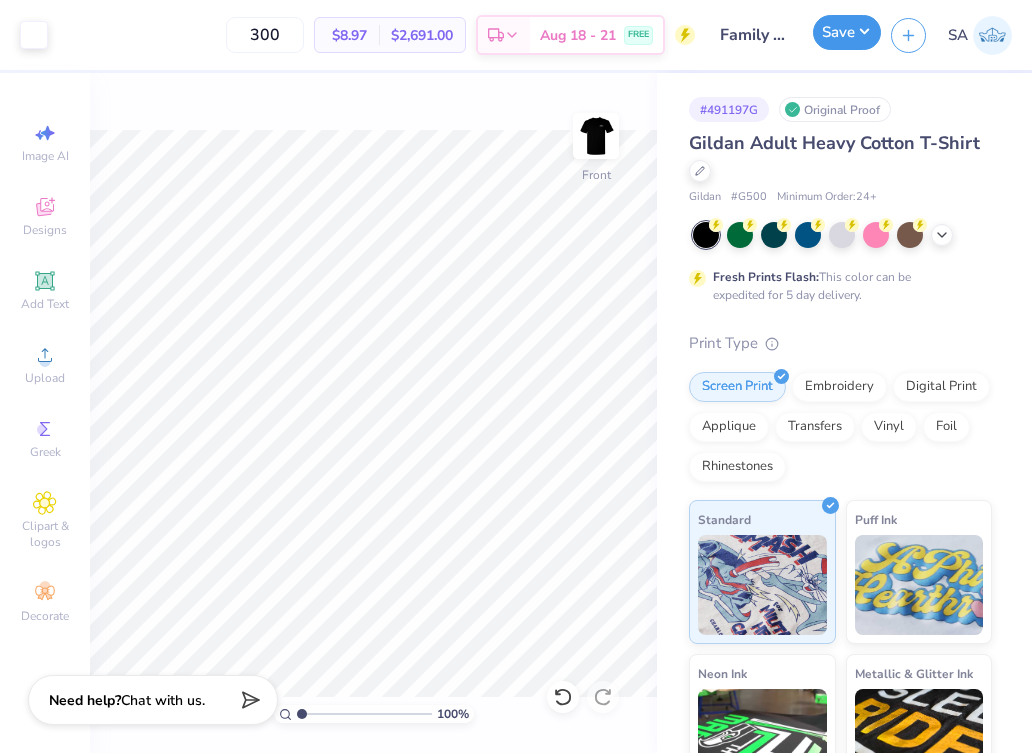 click on "Save" at bounding box center [847, 32] 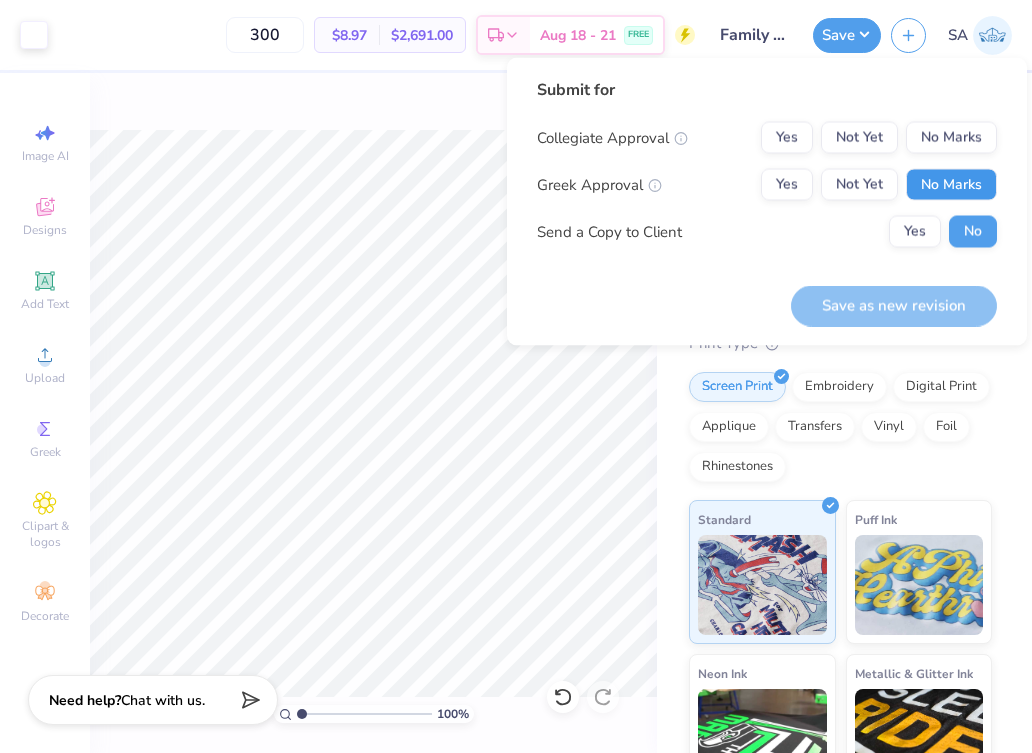 click on "No Marks" at bounding box center (951, 185) 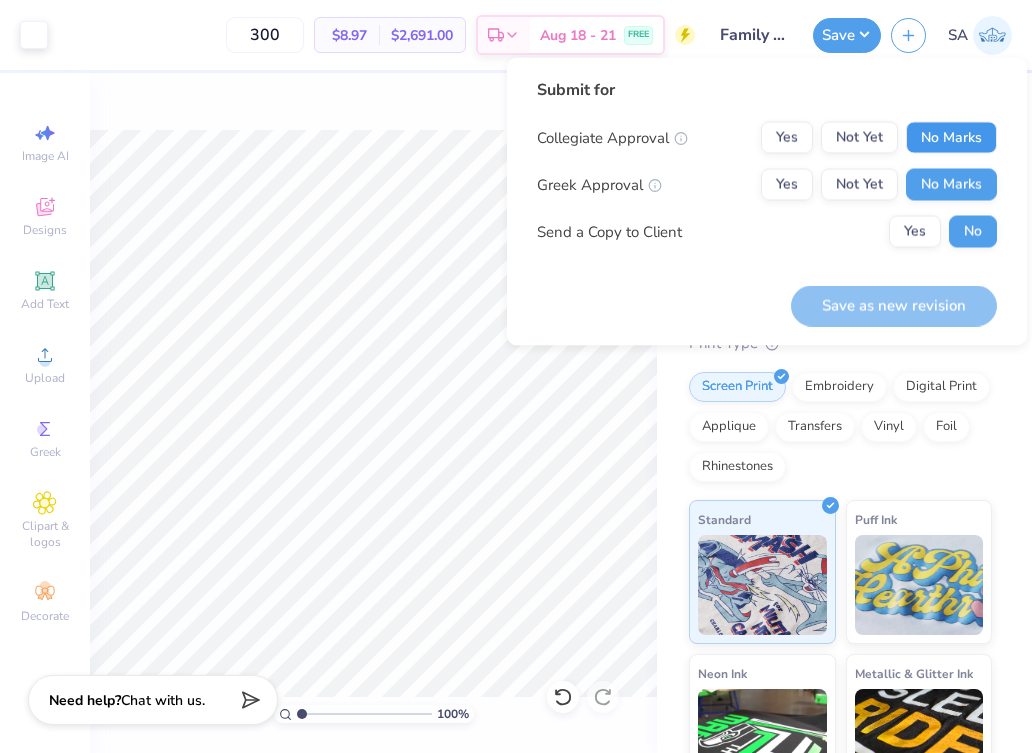 click on "No Marks" at bounding box center (951, 138) 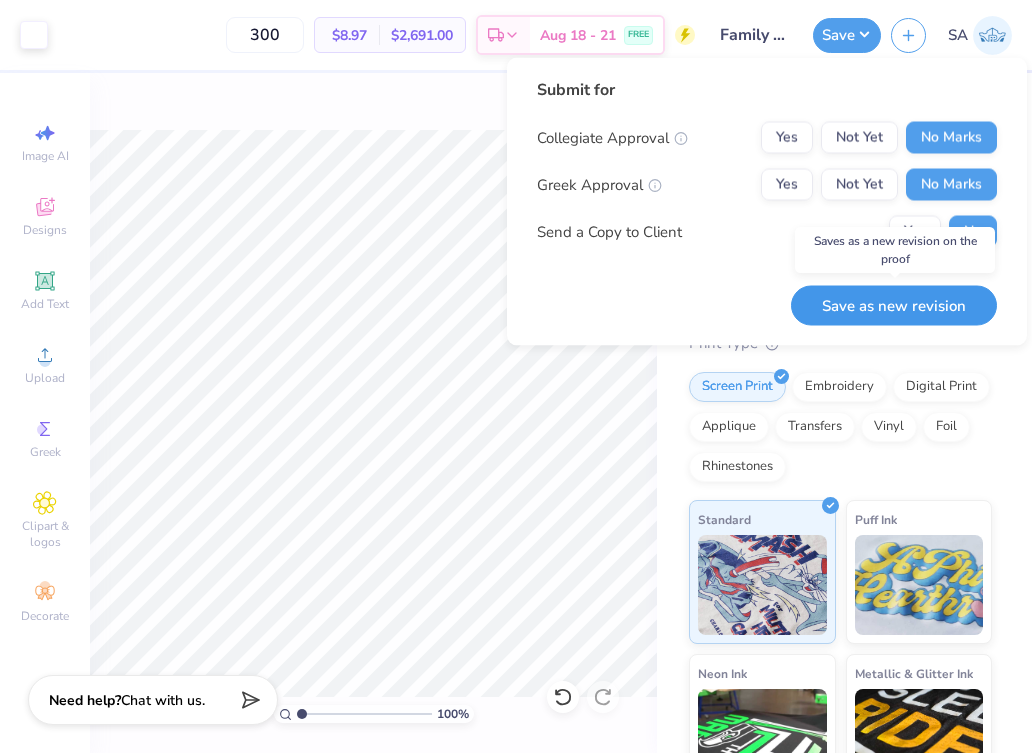 click on "Save as new revision" at bounding box center [894, 305] 